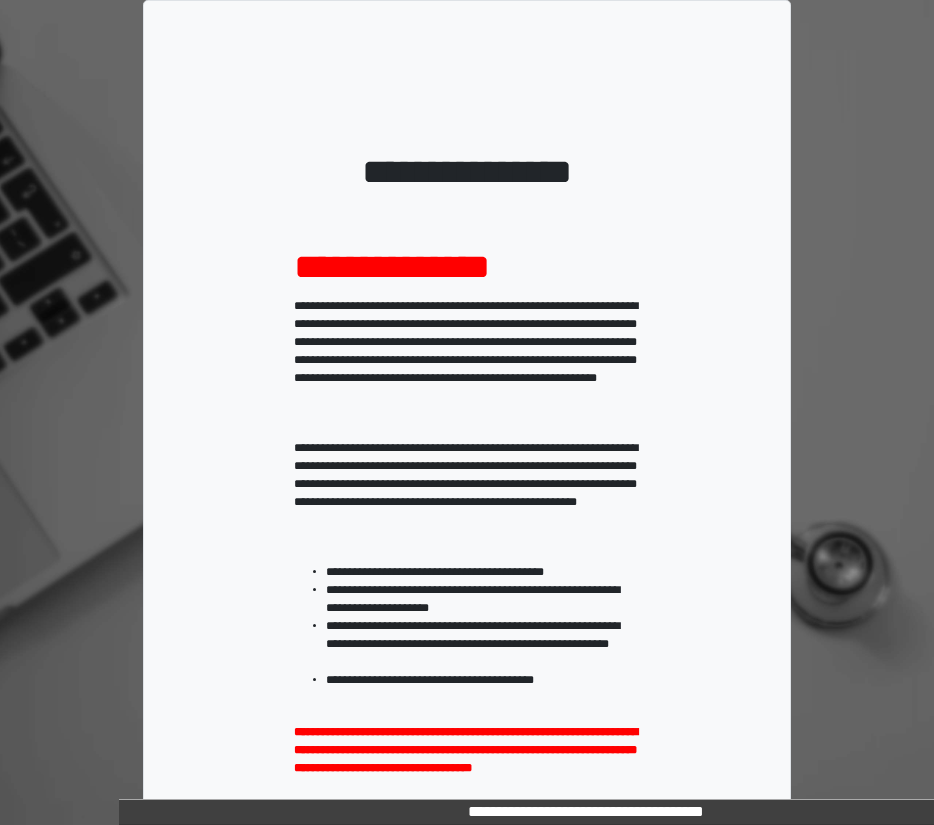 scroll, scrollTop: 0, scrollLeft: 0, axis: both 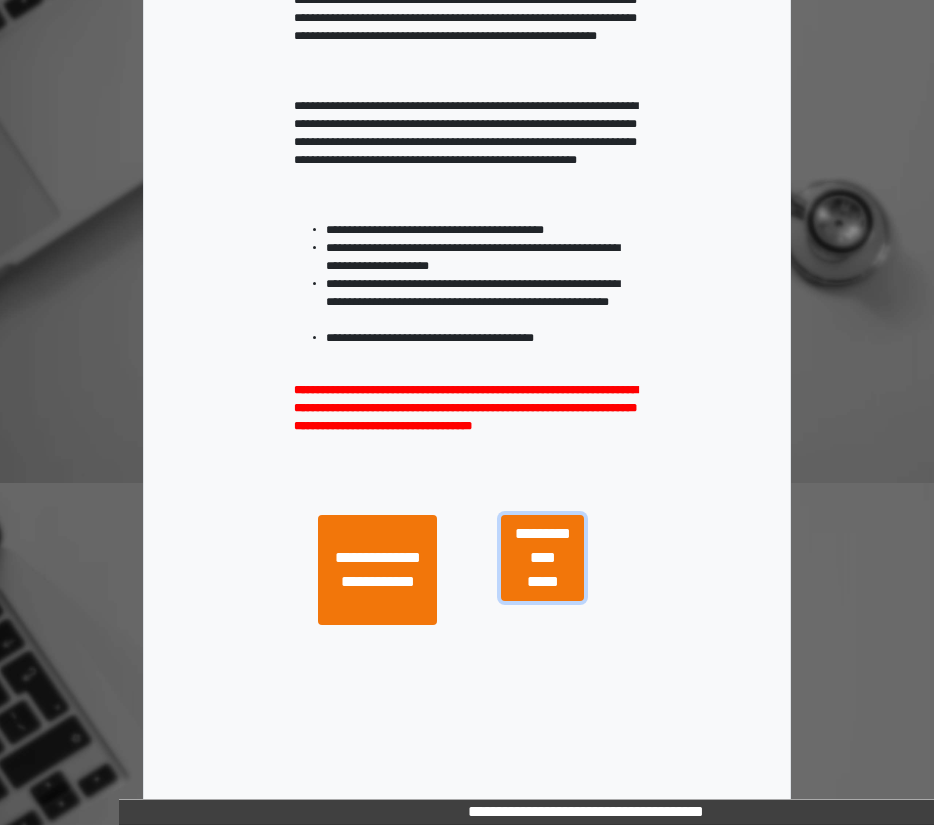 click on "**********" at bounding box center (542, 558) 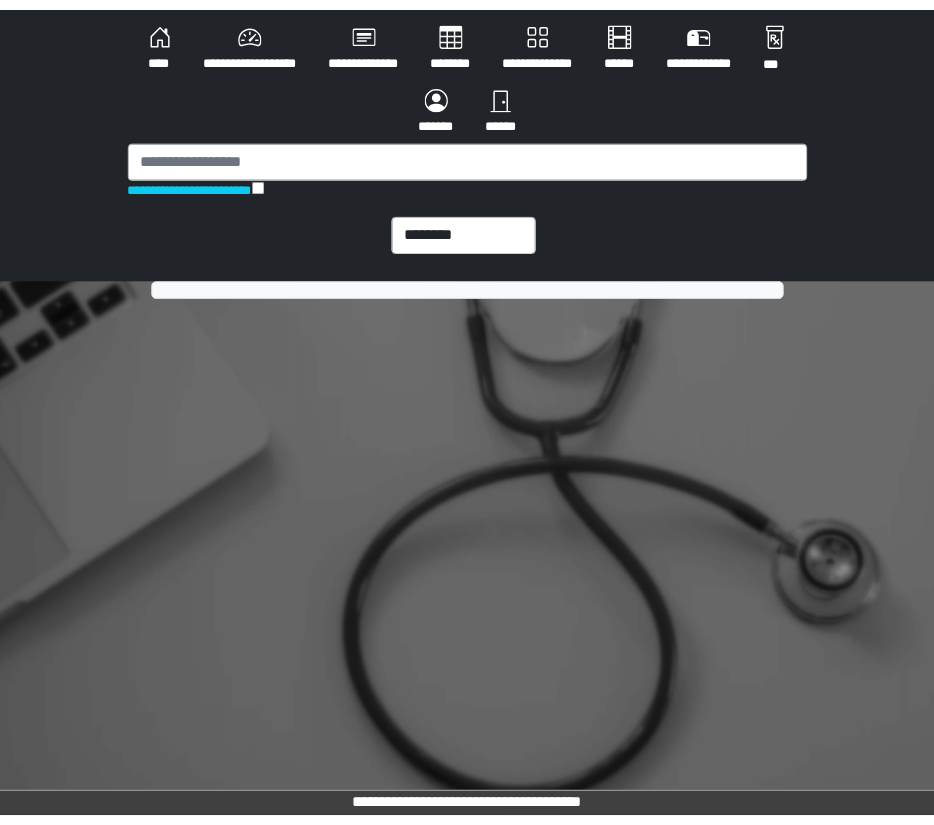 scroll, scrollTop: 0, scrollLeft: 0, axis: both 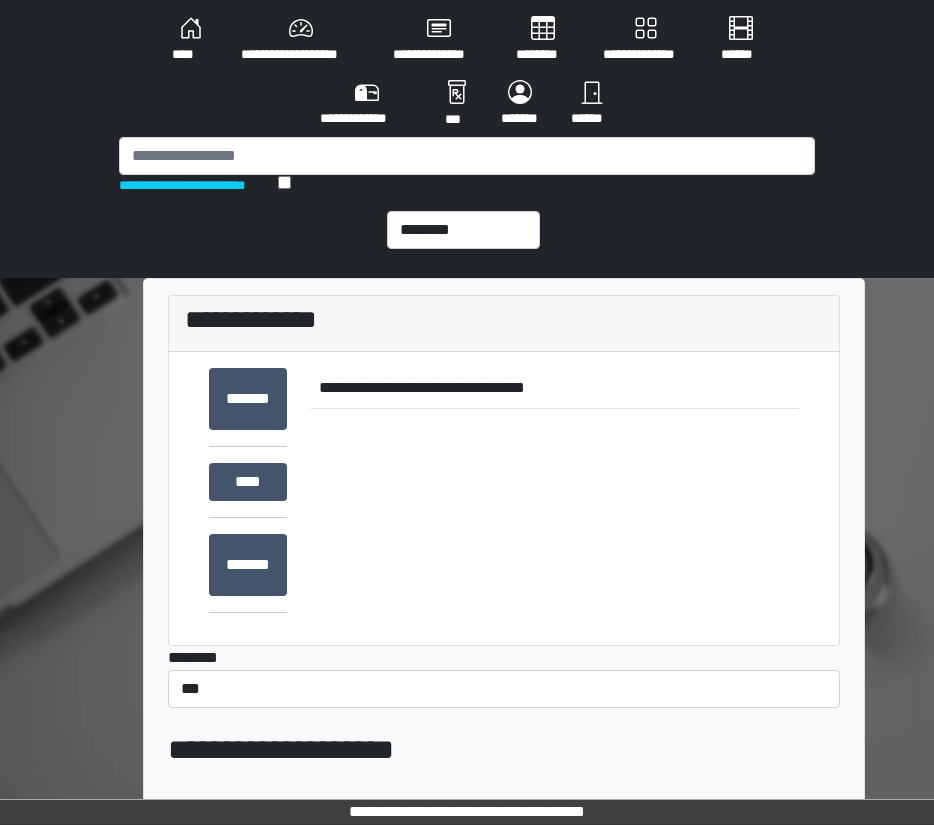 click on "**********" at bounding box center [646, 40] 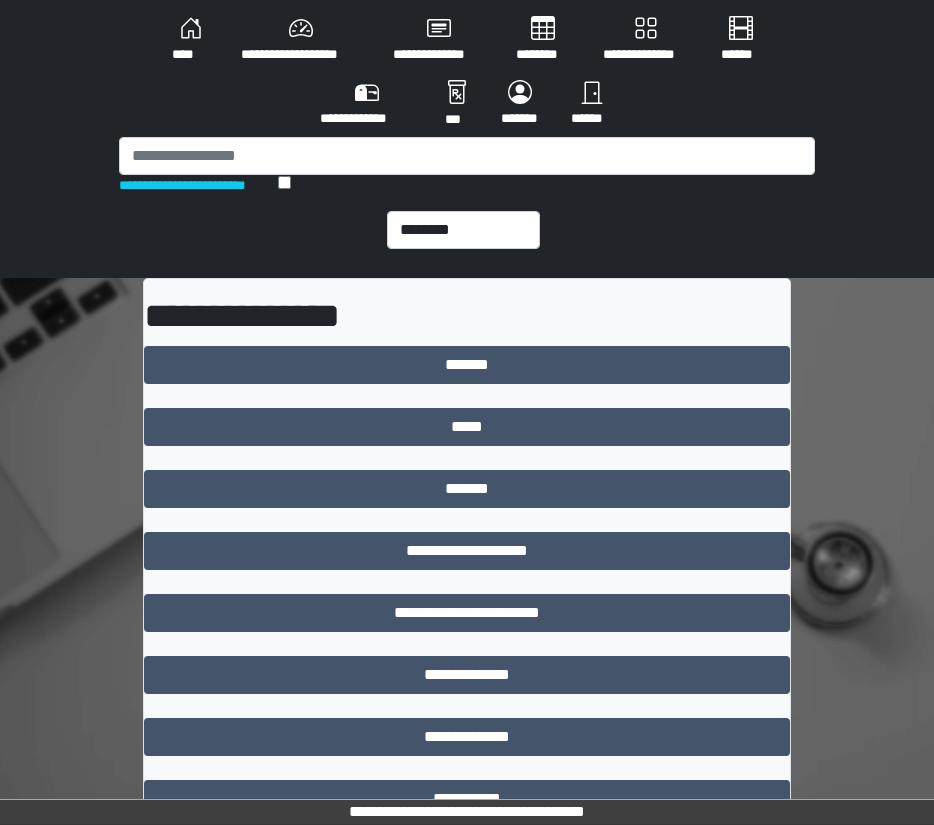 scroll, scrollTop: 654, scrollLeft: 0, axis: vertical 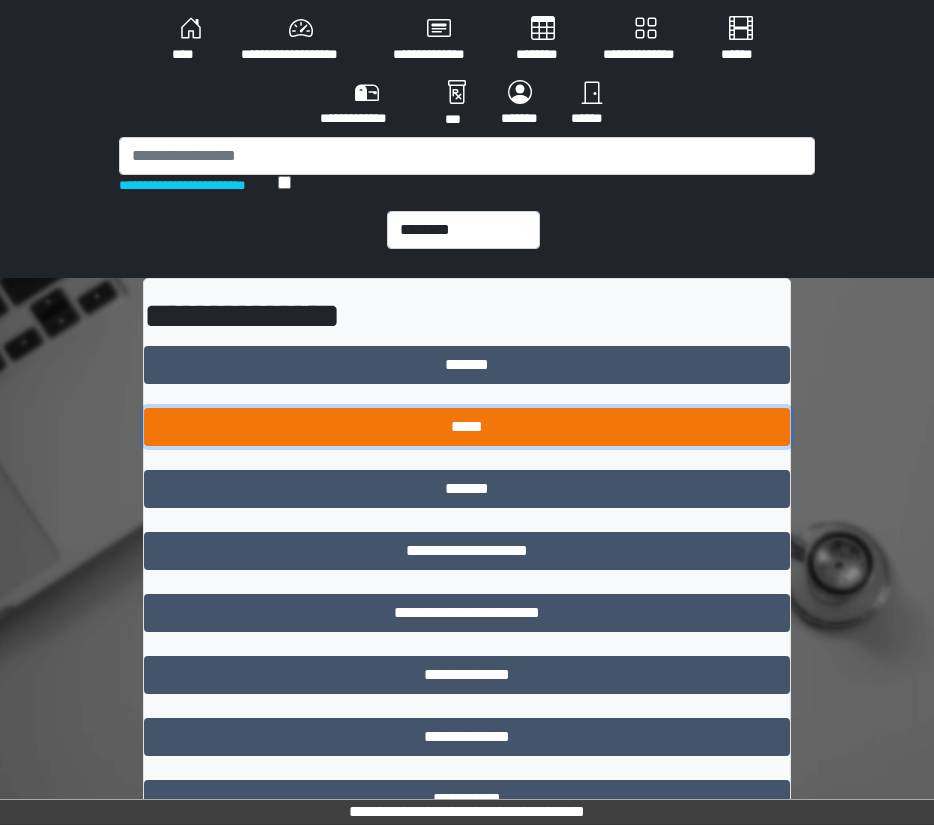 click on "*****" at bounding box center (467, 427) 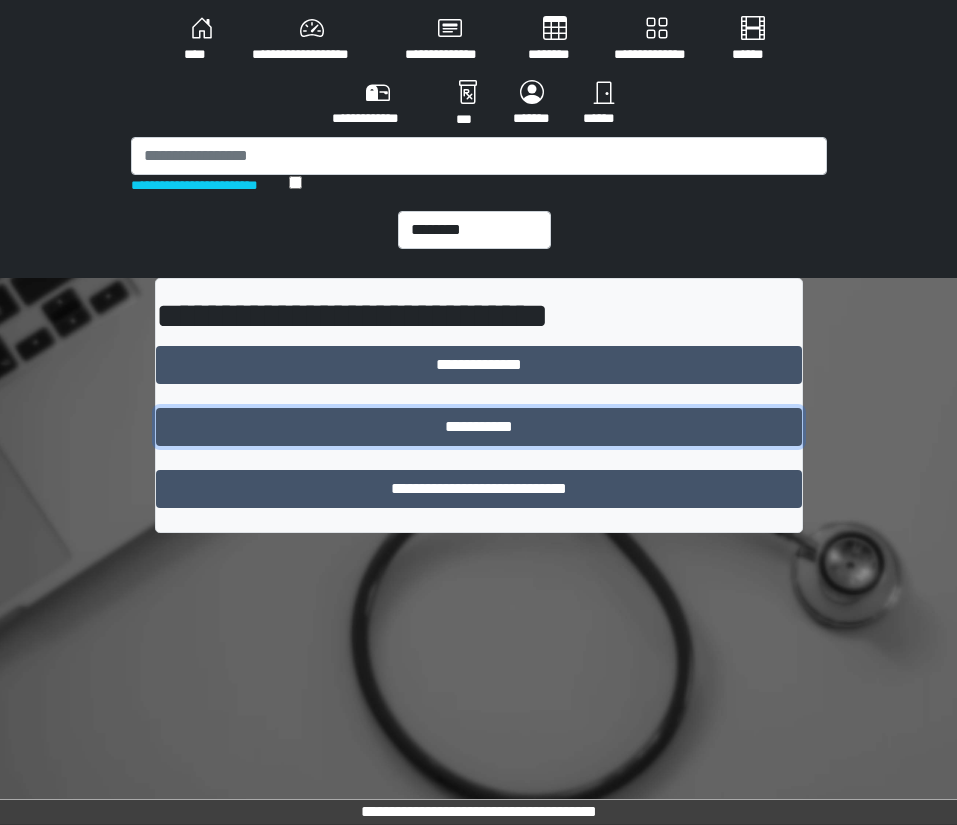 click on "**********" at bounding box center [479, 427] 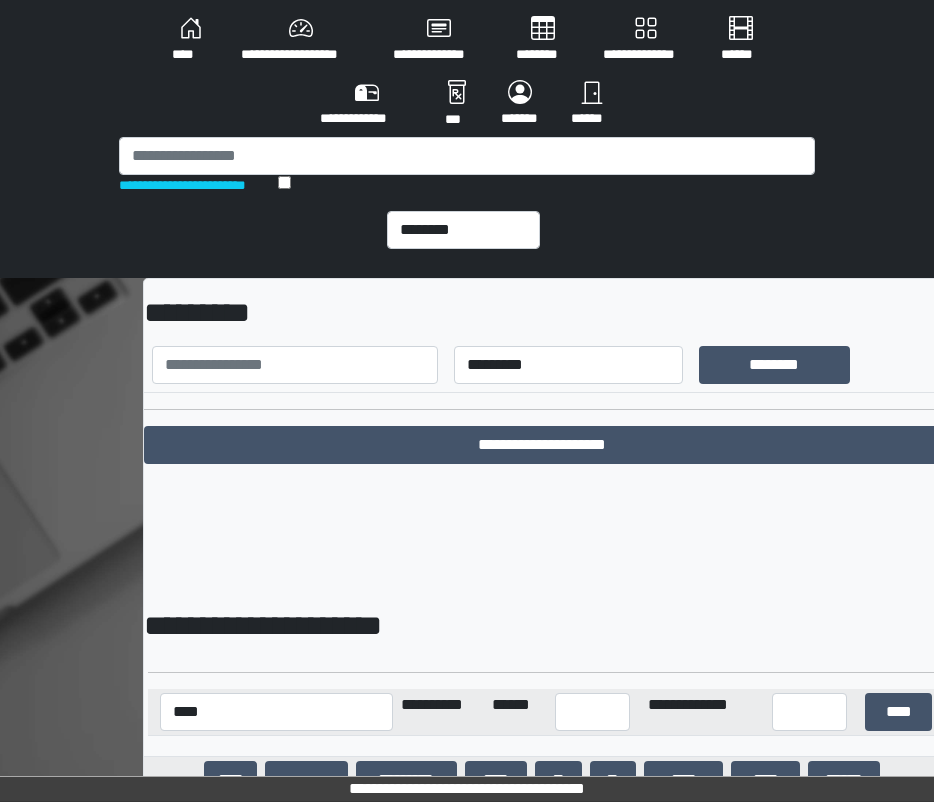 click on "**********" at bounding box center [542, 23792] 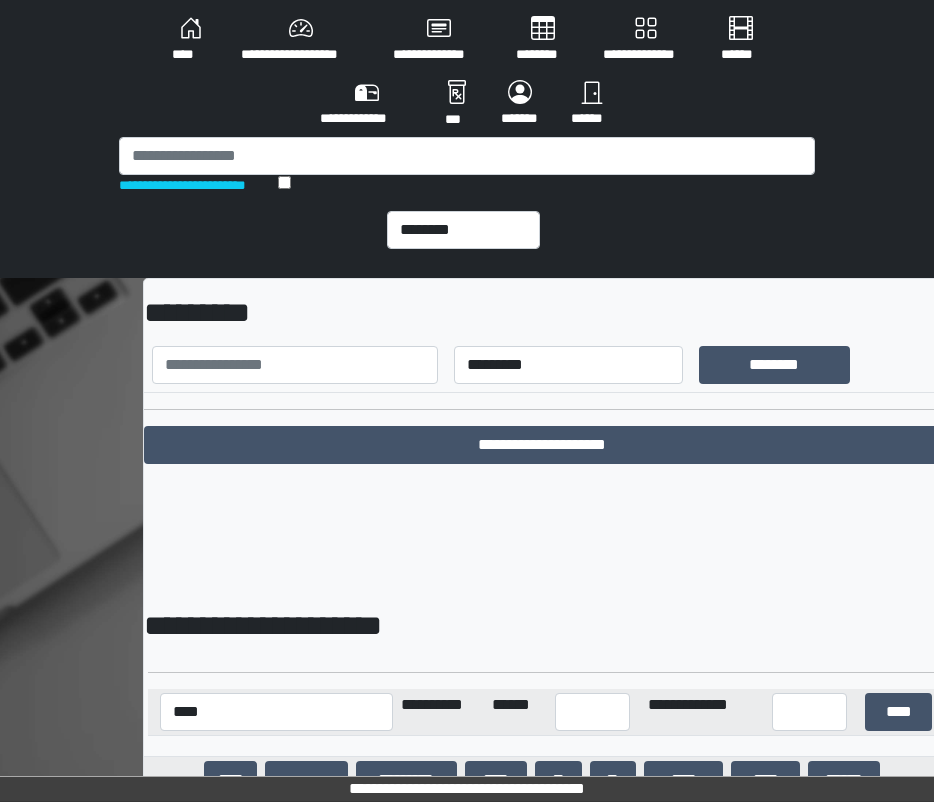 scroll, scrollTop: 4490, scrollLeft: 0, axis: vertical 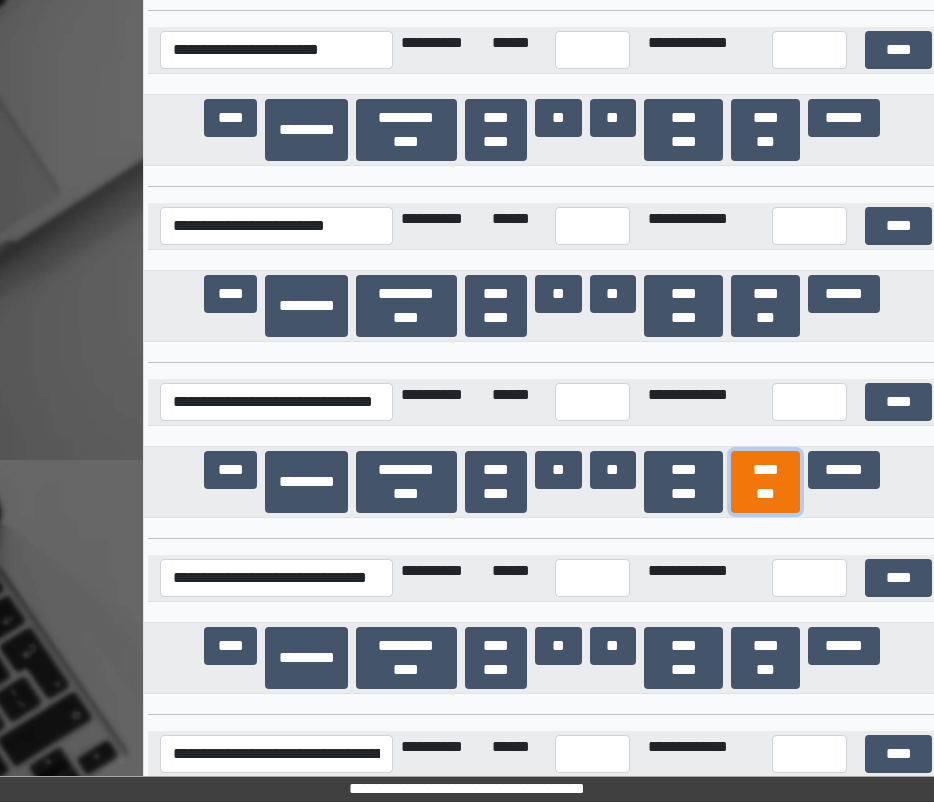 click on "********" at bounding box center [765, 482] 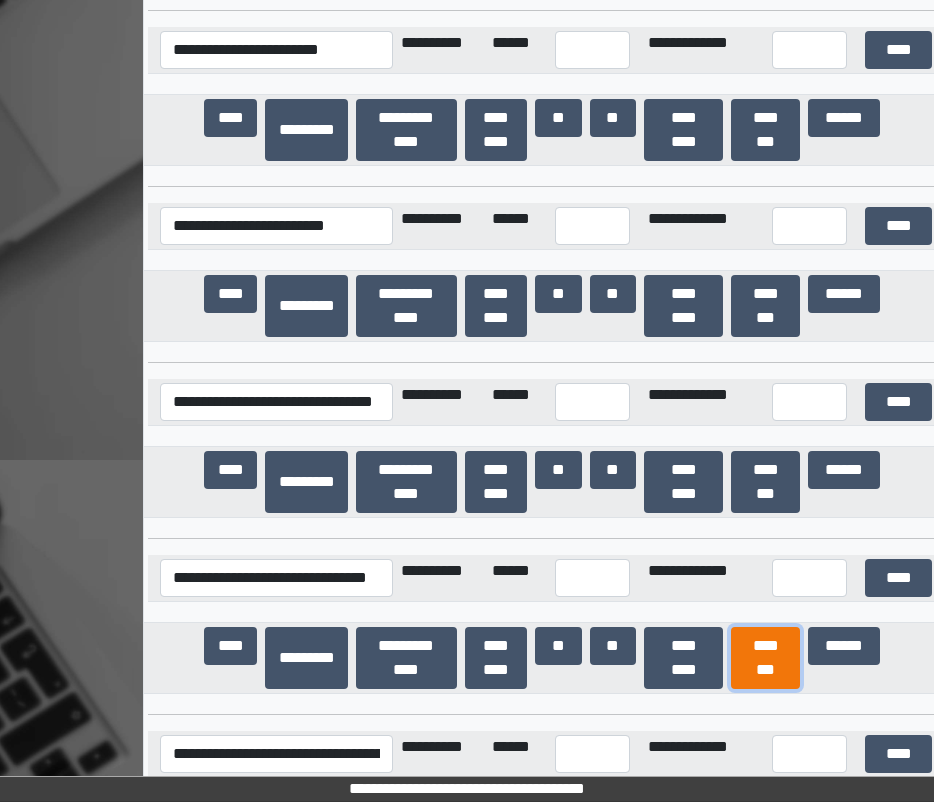 click on "********" at bounding box center (765, 658) 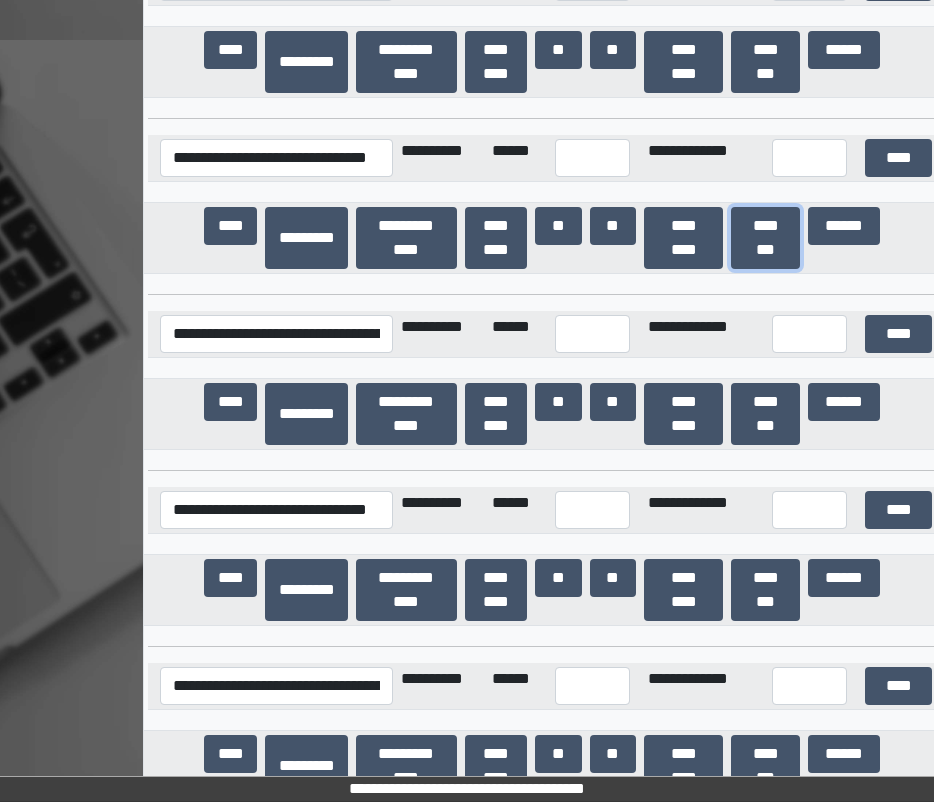 scroll, scrollTop: 4970, scrollLeft: 0, axis: vertical 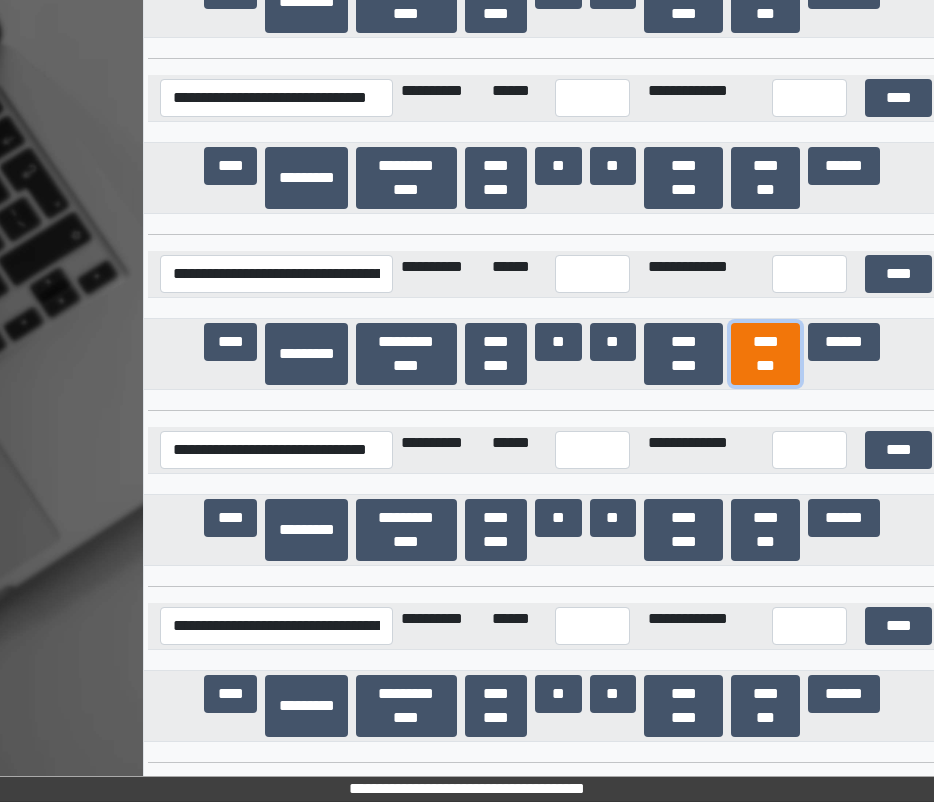 click on "********" at bounding box center (765, 354) 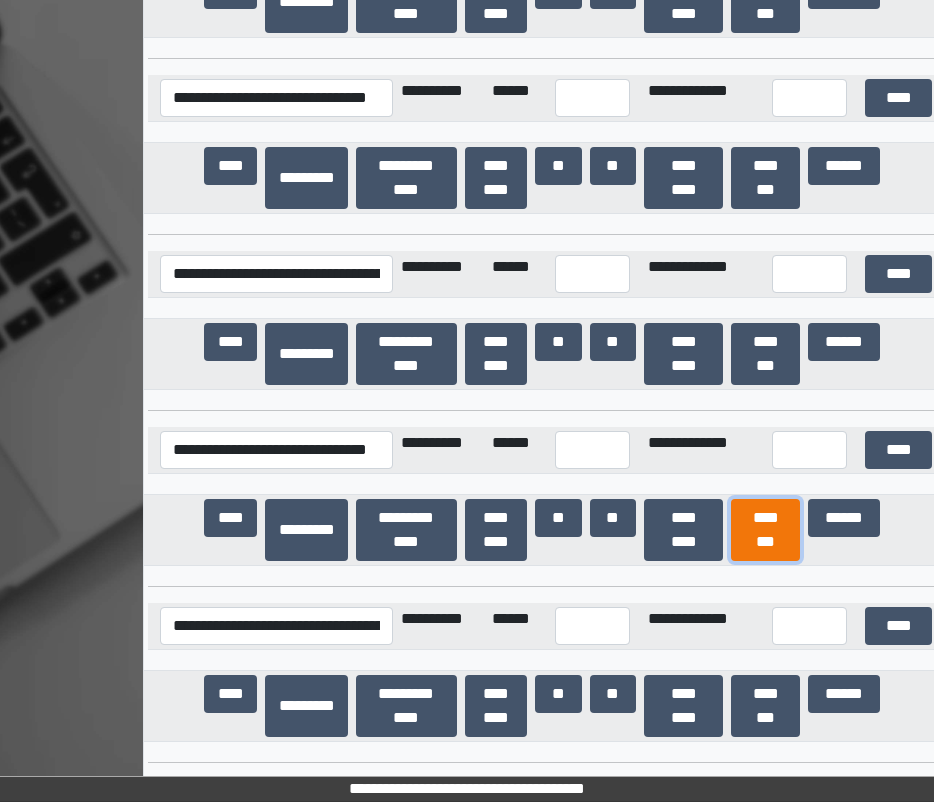 click on "********" at bounding box center (765, 530) 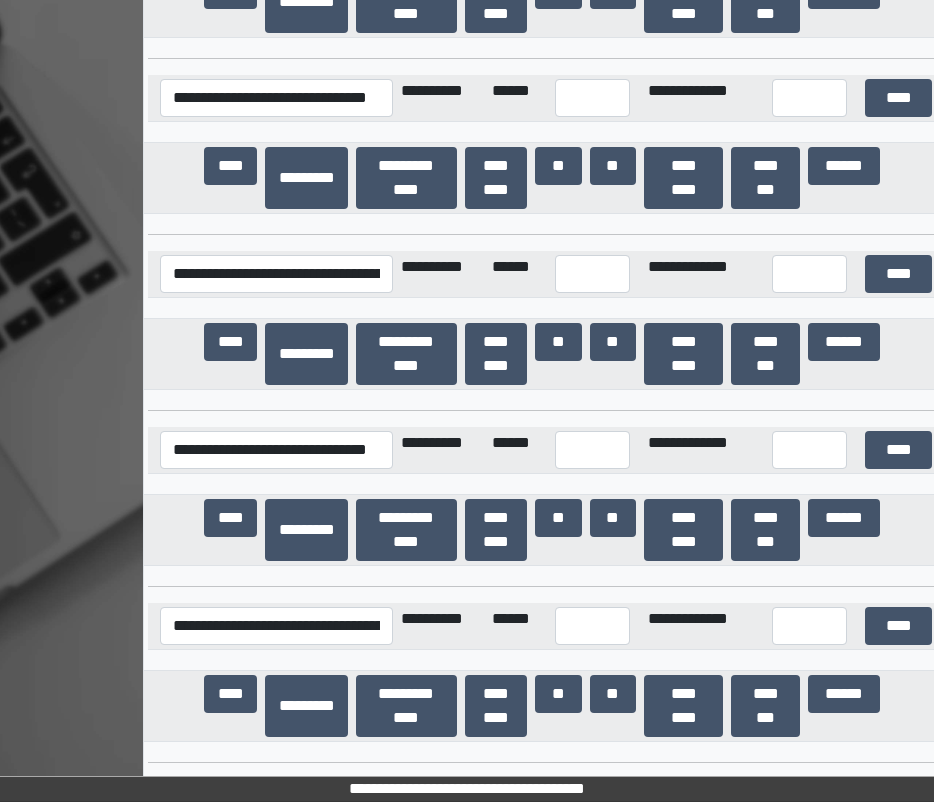 scroll, scrollTop: 8868, scrollLeft: 0, axis: vertical 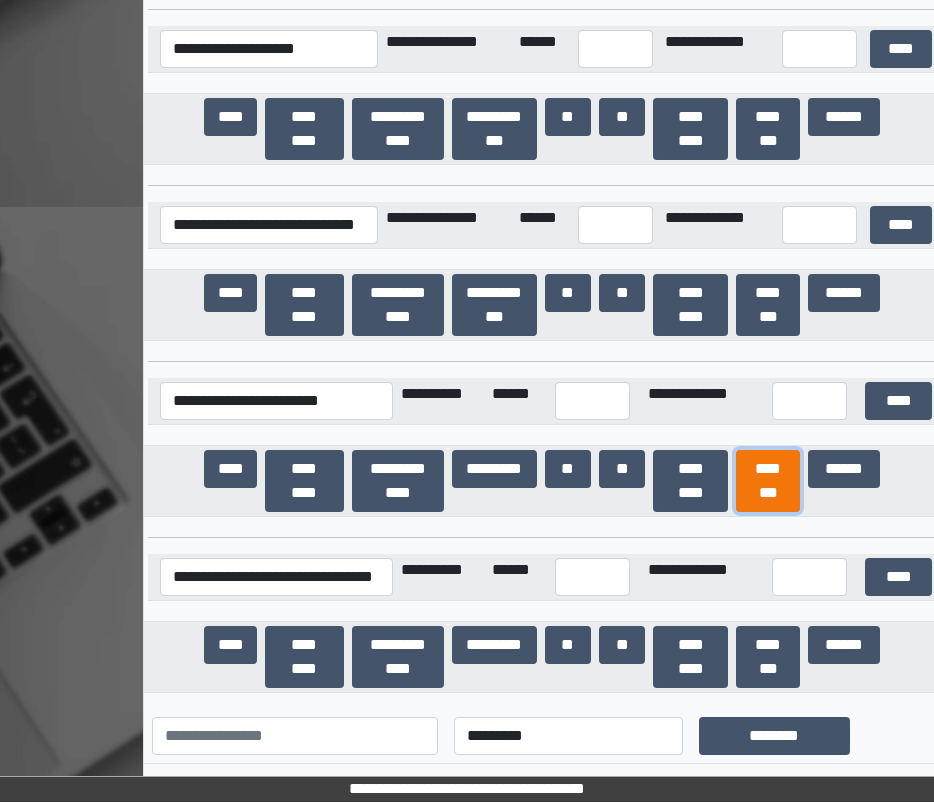click on "********" at bounding box center [768, 481] 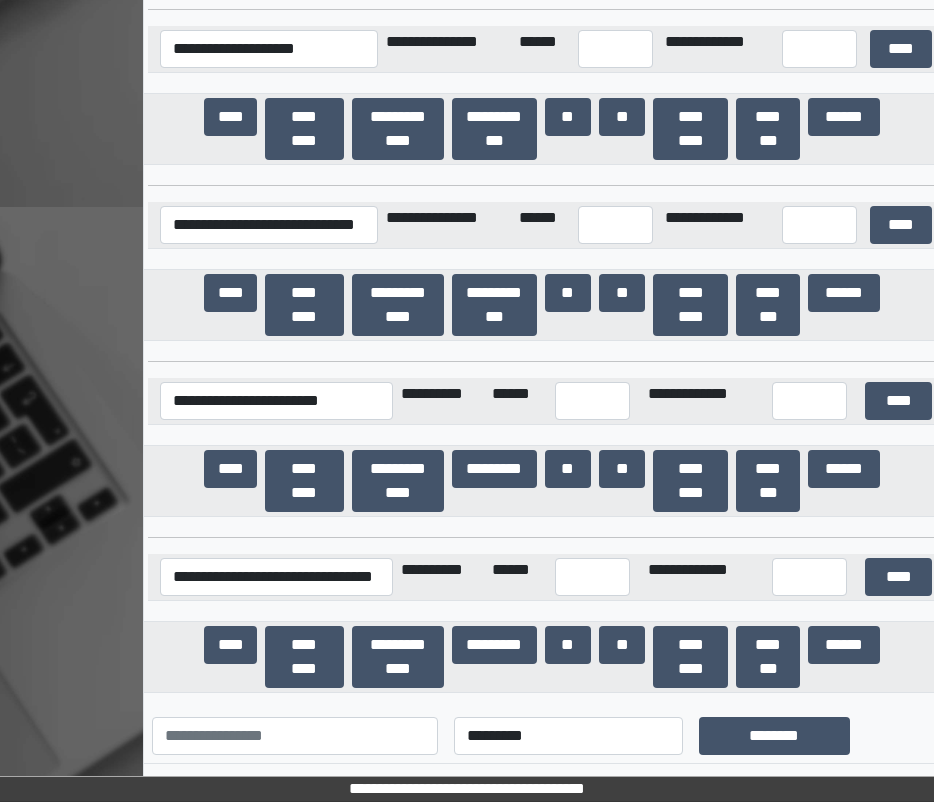 scroll, scrollTop: 35442, scrollLeft: 0, axis: vertical 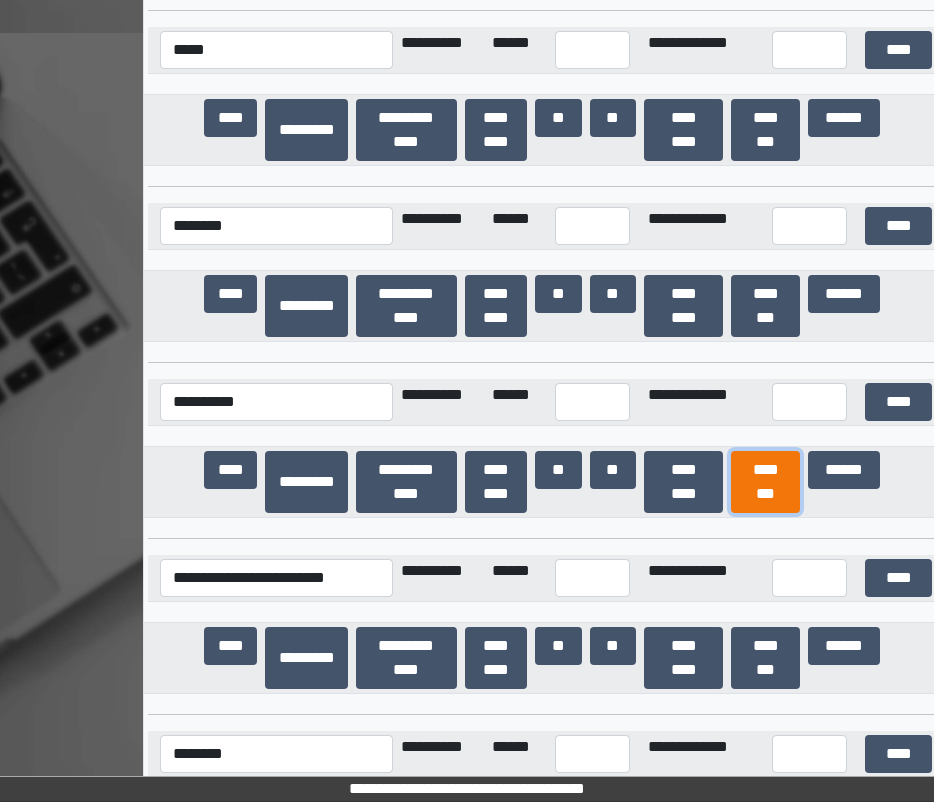 click on "********" at bounding box center (765, 482) 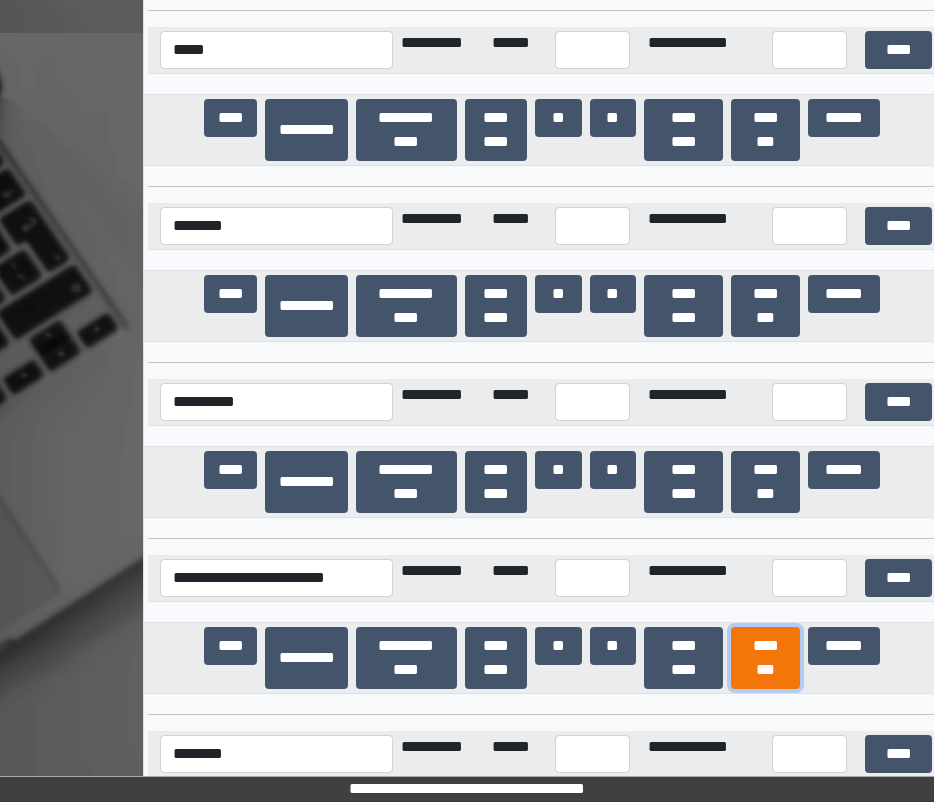 click on "********" at bounding box center [765, 658] 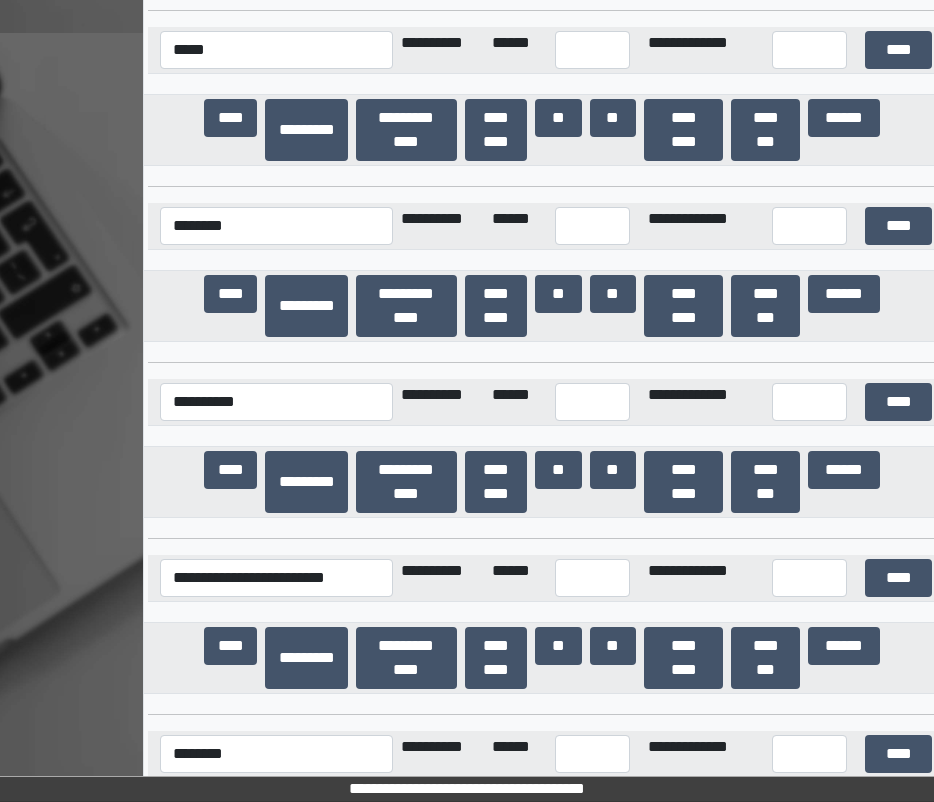 scroll, scrollTop: 27896, scrollLeft: 0, axis: vertical 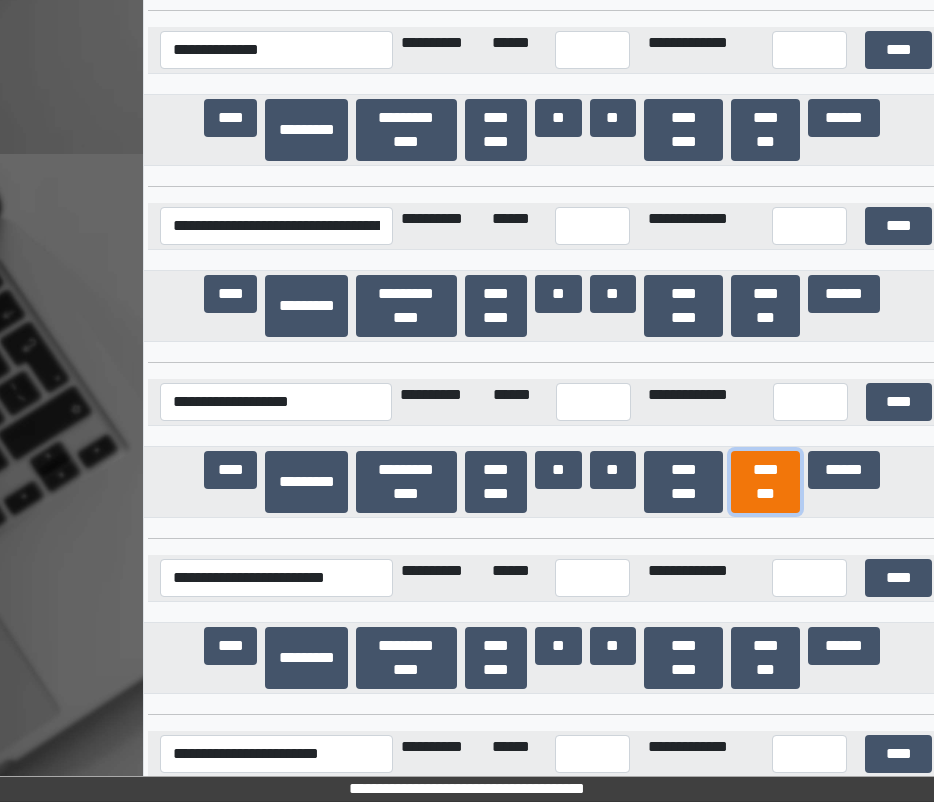 click on "********" at bounding box center [765, 482] 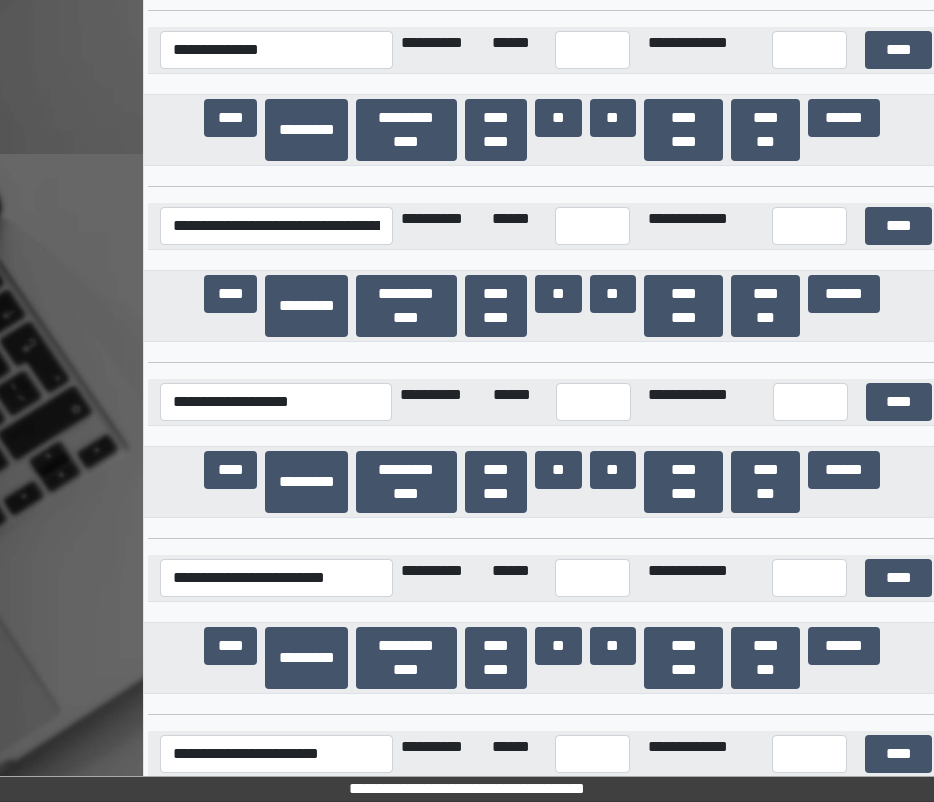 scroll, scrollTop: 42047, scrollLeft: 0, axis: vertical 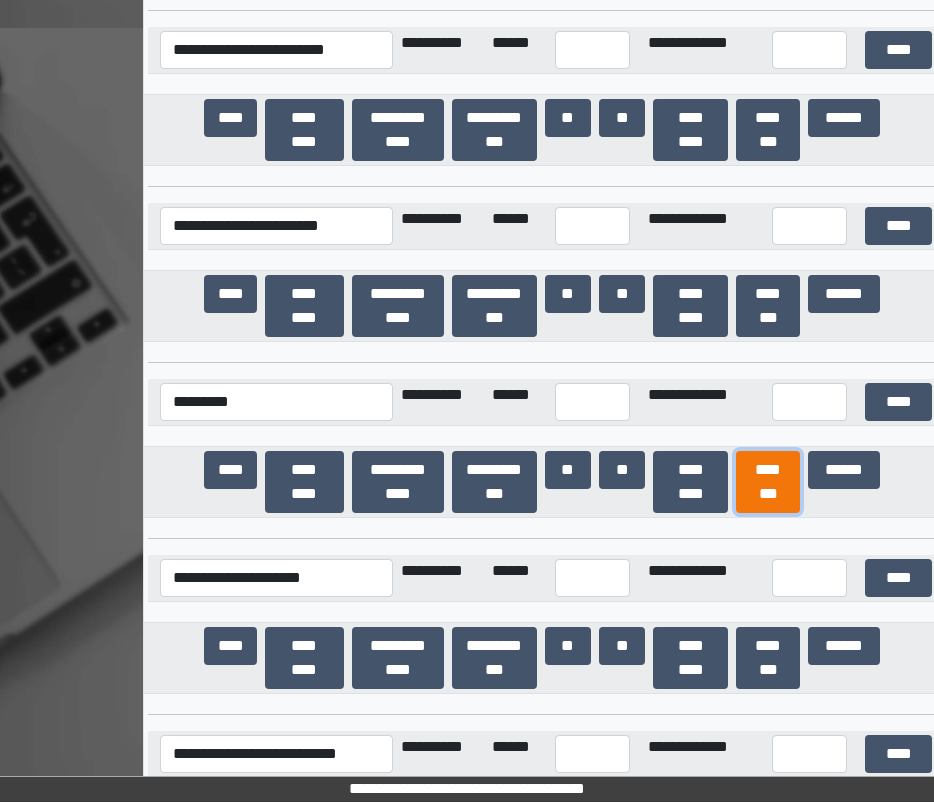 click on "********" at bounding box center (768, 482) 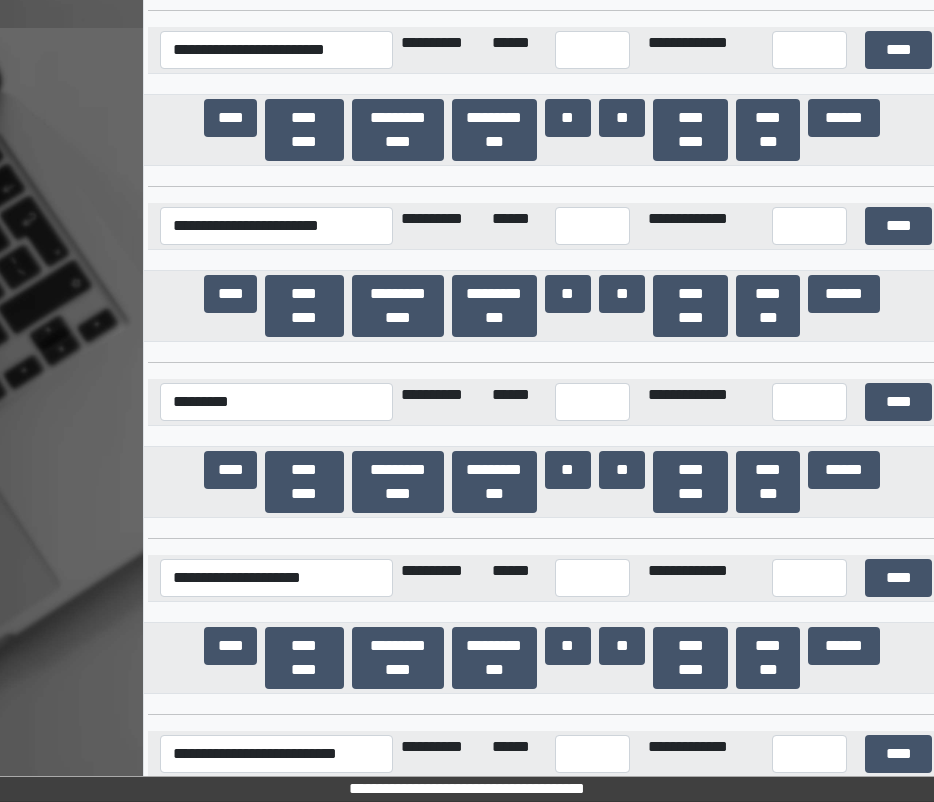scroll, scrollTop: 35794, scrollLeft: 0, axis: vertical 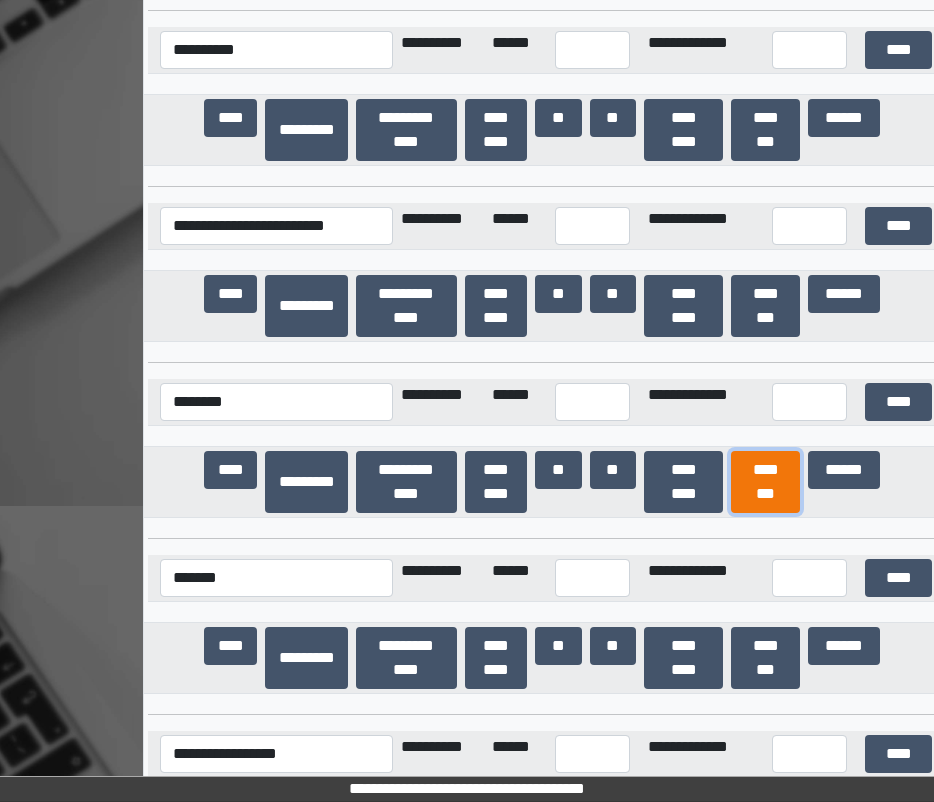 click on "********" at bounding box center (765, 482) 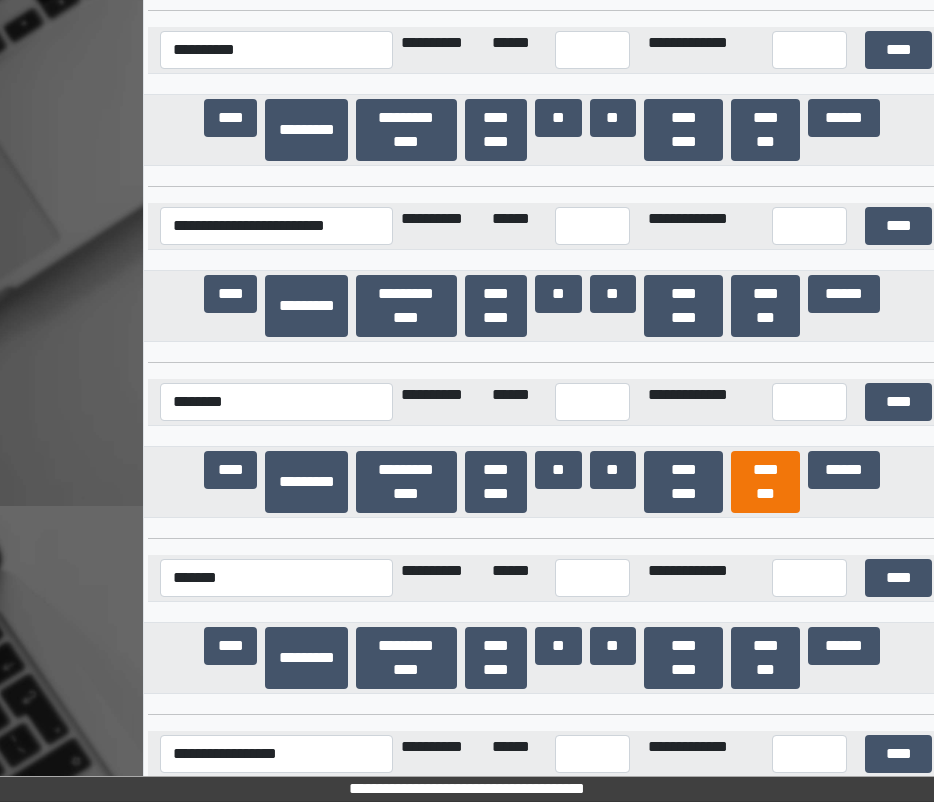 scroll, scrollTop: 41190, scrollLeft: 0, axis: vertical 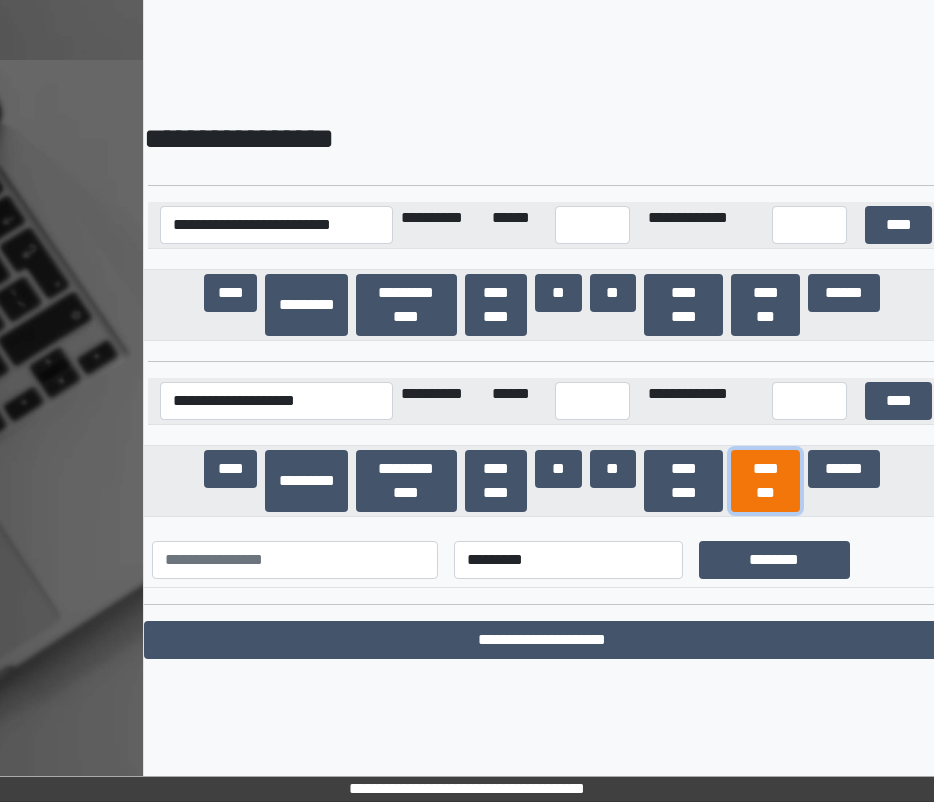 click on "********" at bounding box center (765, 481) 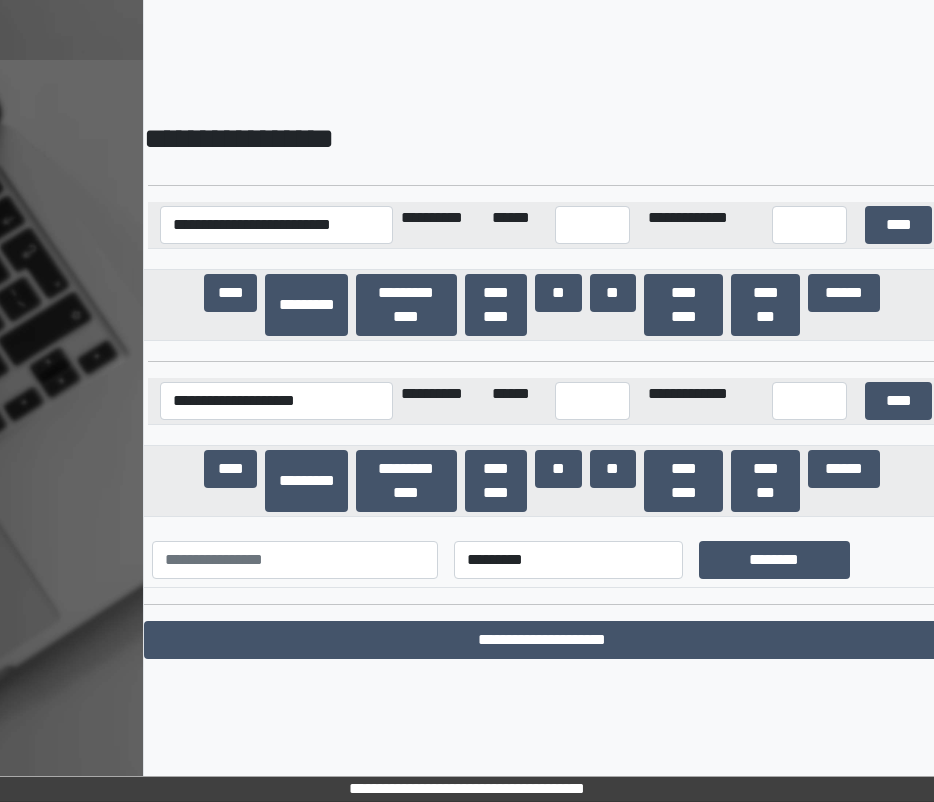 scroll, scrollTop: 9550, scrollLeft: 0, axis: vertical 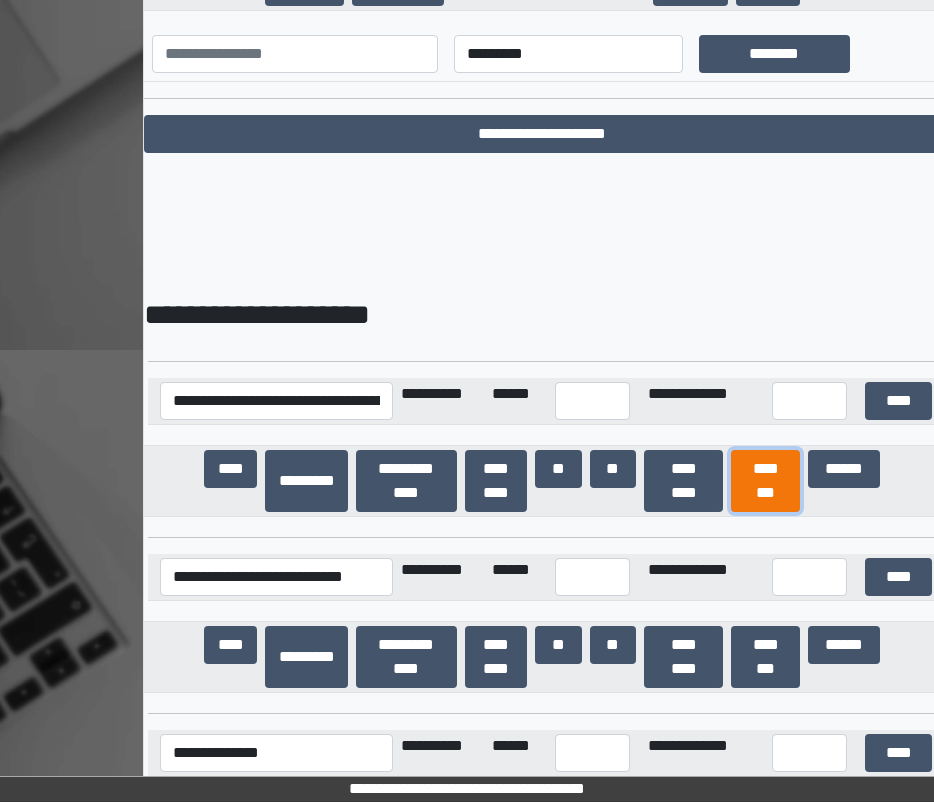 click on "********" at bounding box center [765, 481] 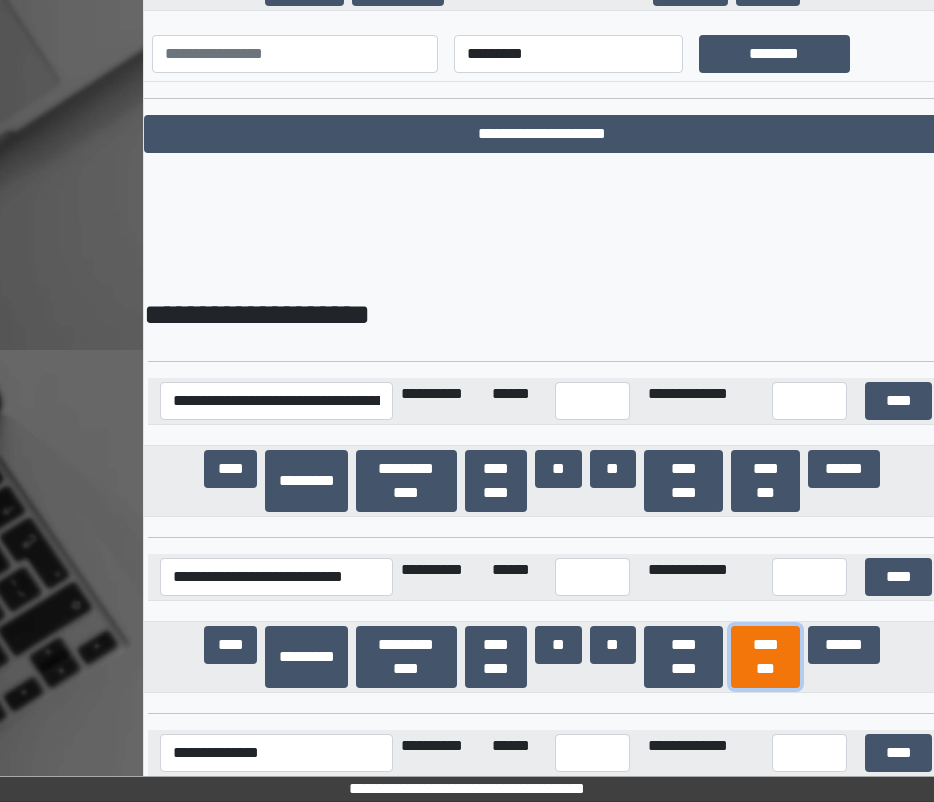 click on "********" at bounding box center (765, 657) 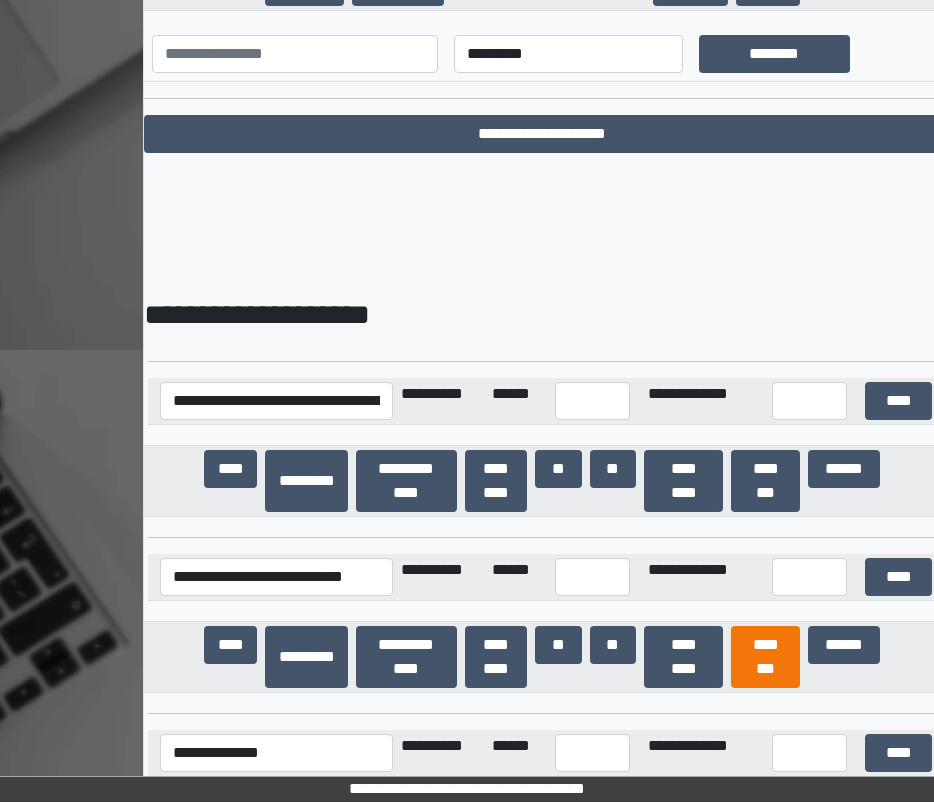 scroll, scrollTop: 11111, scrollLeft: 0, axis: vertical 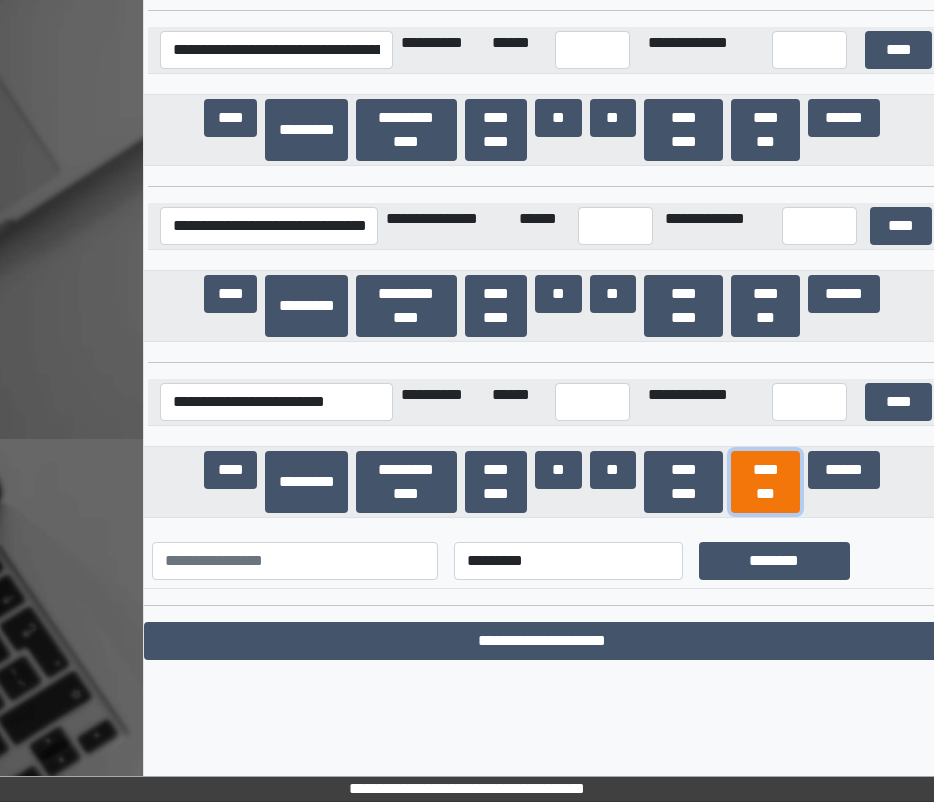 click on "********" at bounding box center (765, 482) 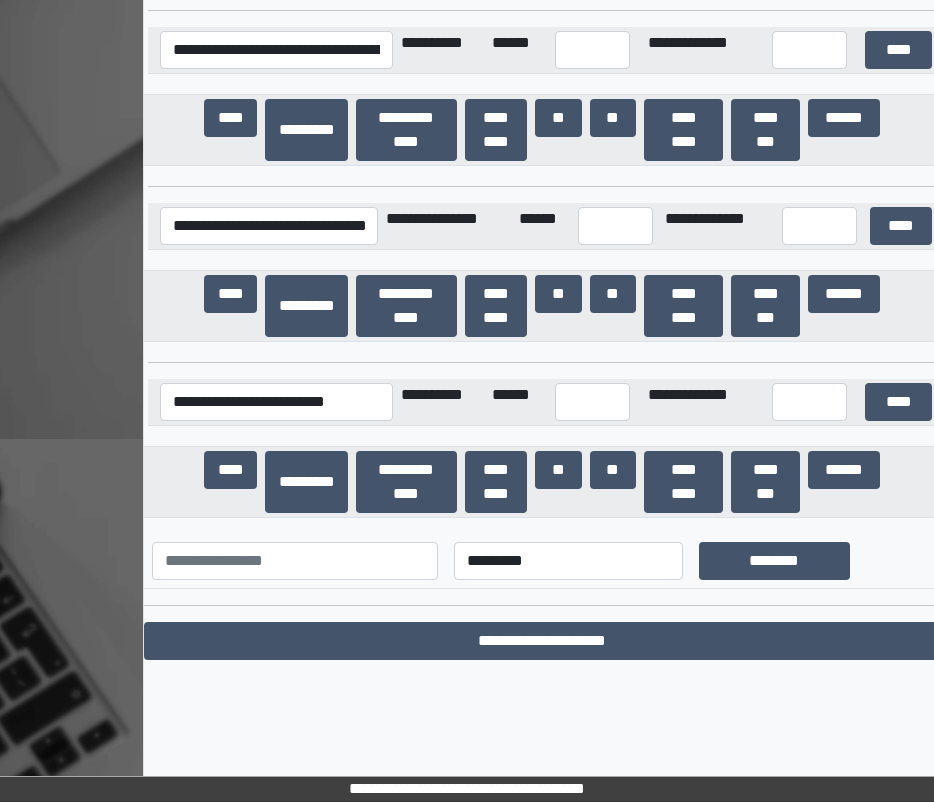 scroll, scrollTop: 10583, scrollLeft: 0, axis: vertical 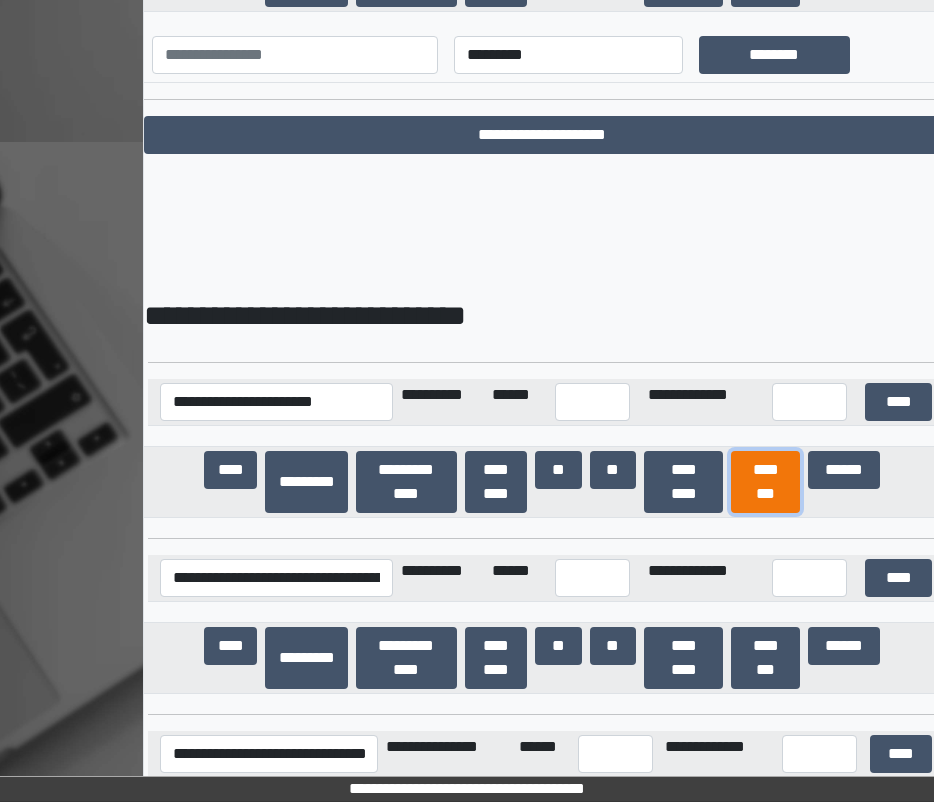 click on "********" at bounding box center (765, 482) 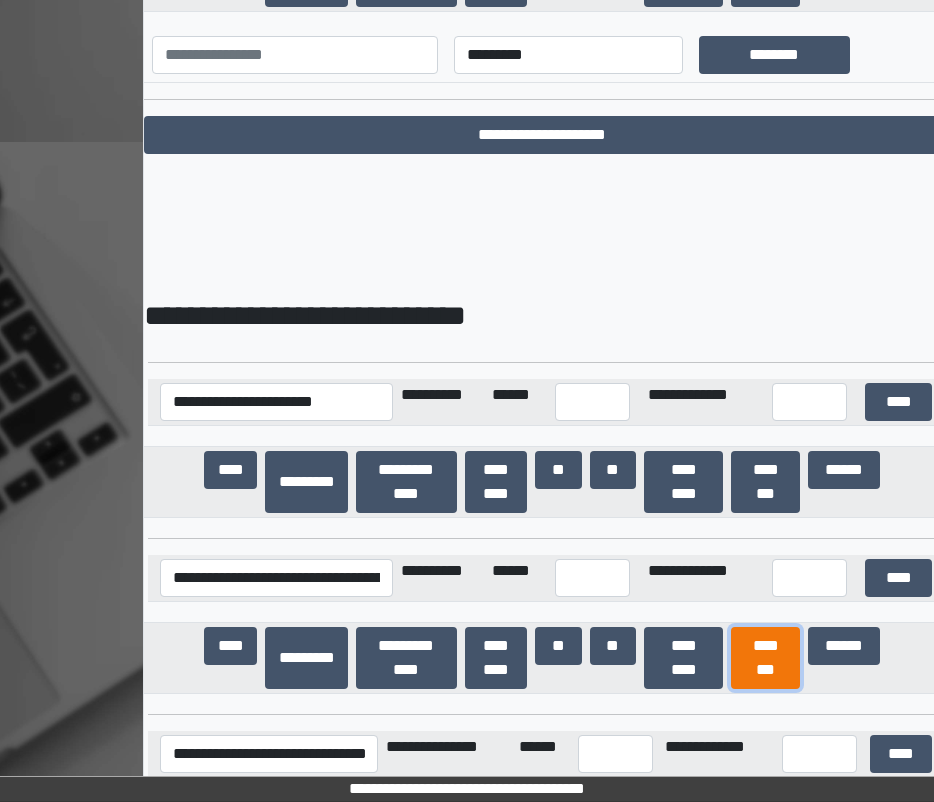 click on "********" at bounding box center (765, 658) 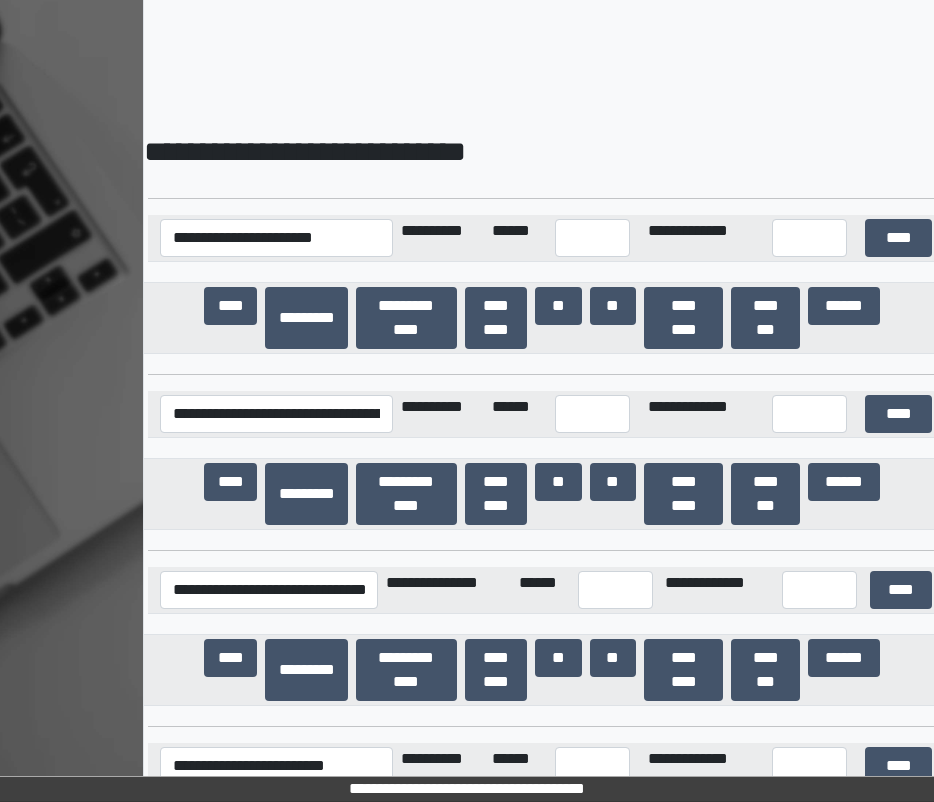 scroll, scrollTop: 10763, scrollLeft: 0, axis: vertical 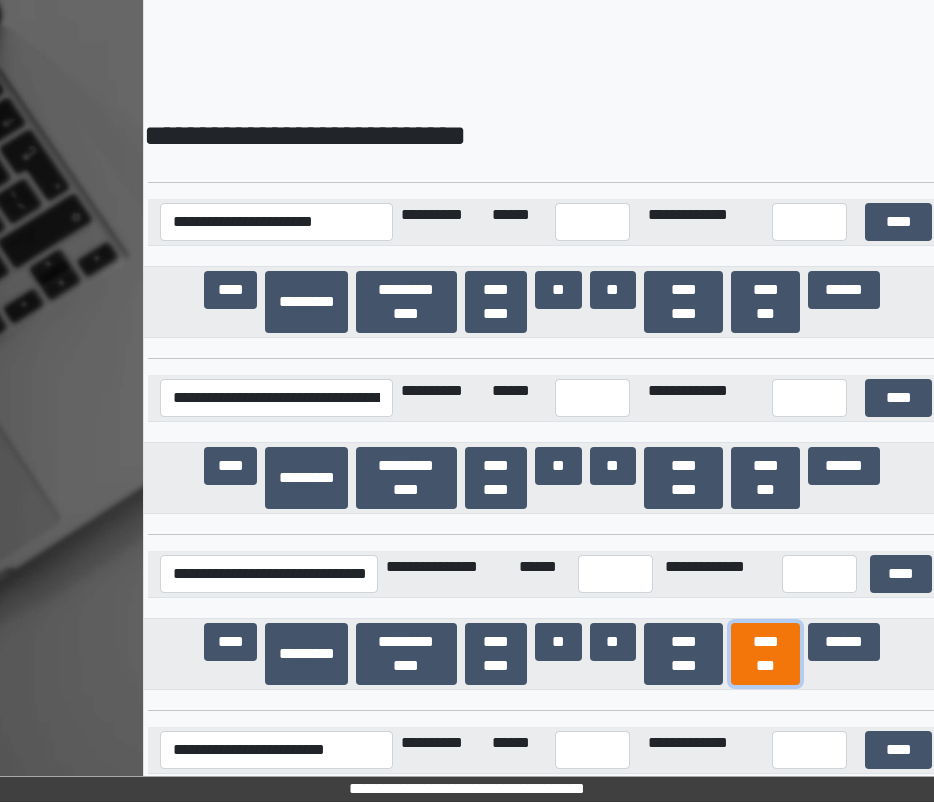 click on "********" at bounding box center (765, 654) 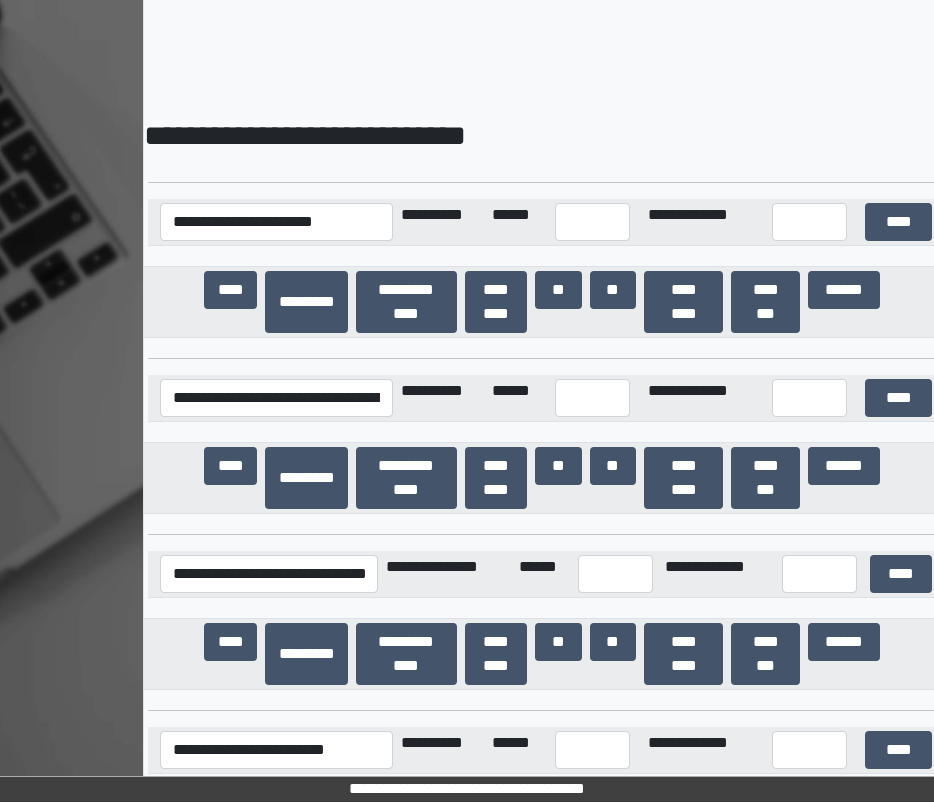 scroll, scrollTop: 21253, scrollLeft: 0, axis: vertical 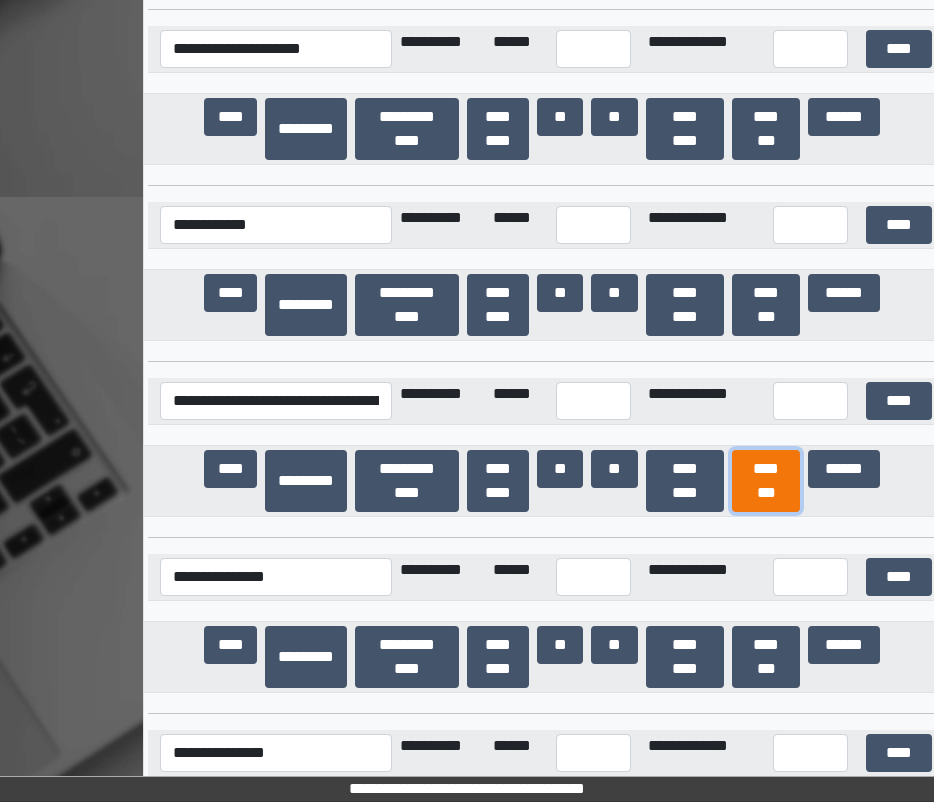 click on "********" at bounding box center (766, 481) 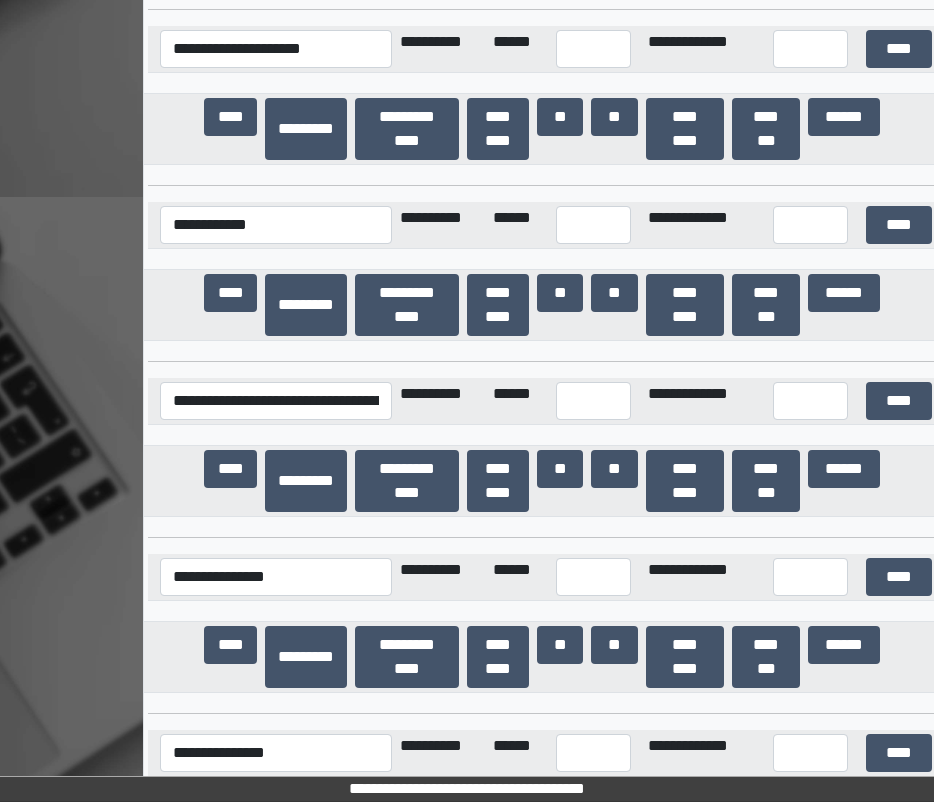 scroll, scrollTop: 18789, scrollLeft: 0, axis: vertical 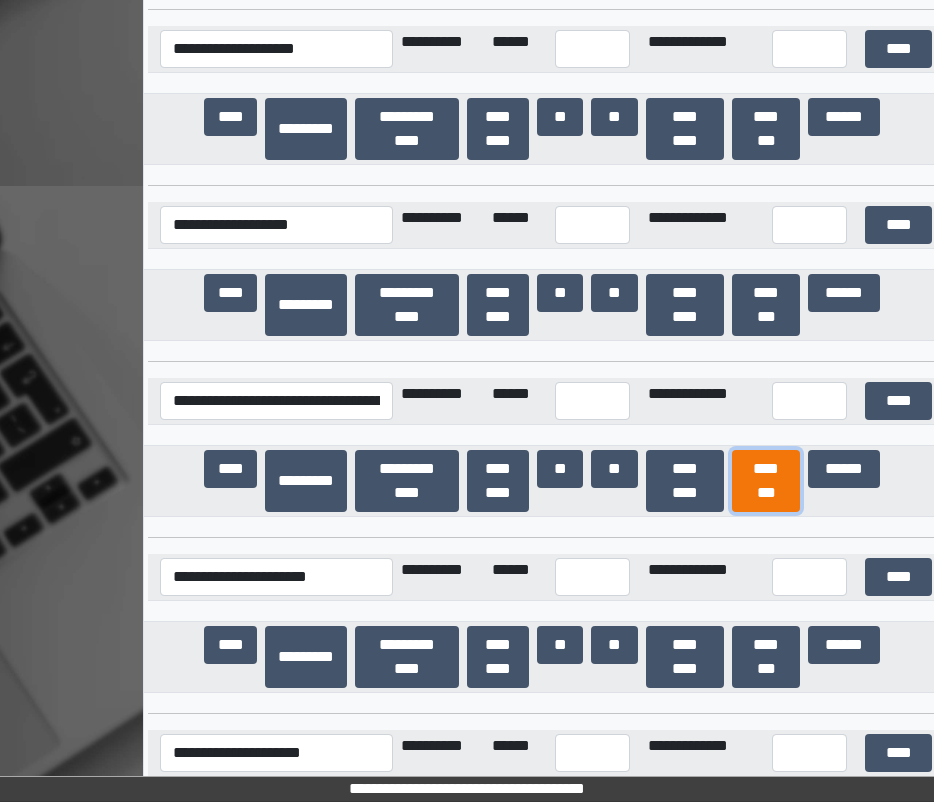 click on "********" at bounding box center [766, 481] 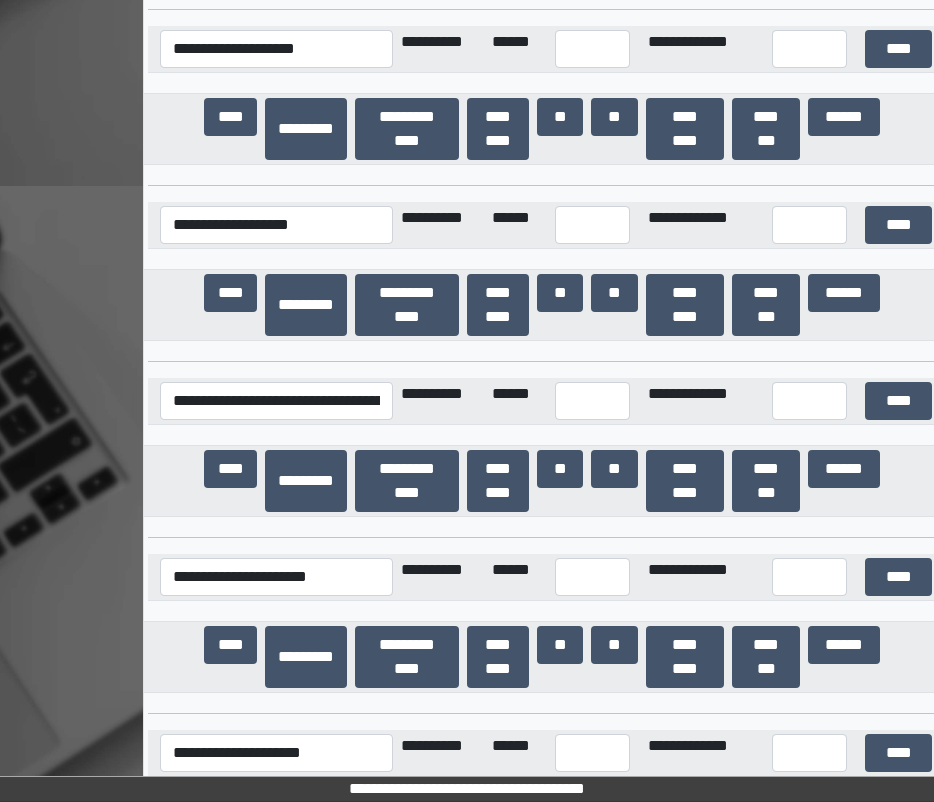 scroll, scrollTop: 35970, scrollLeft: 0, axis: vertical 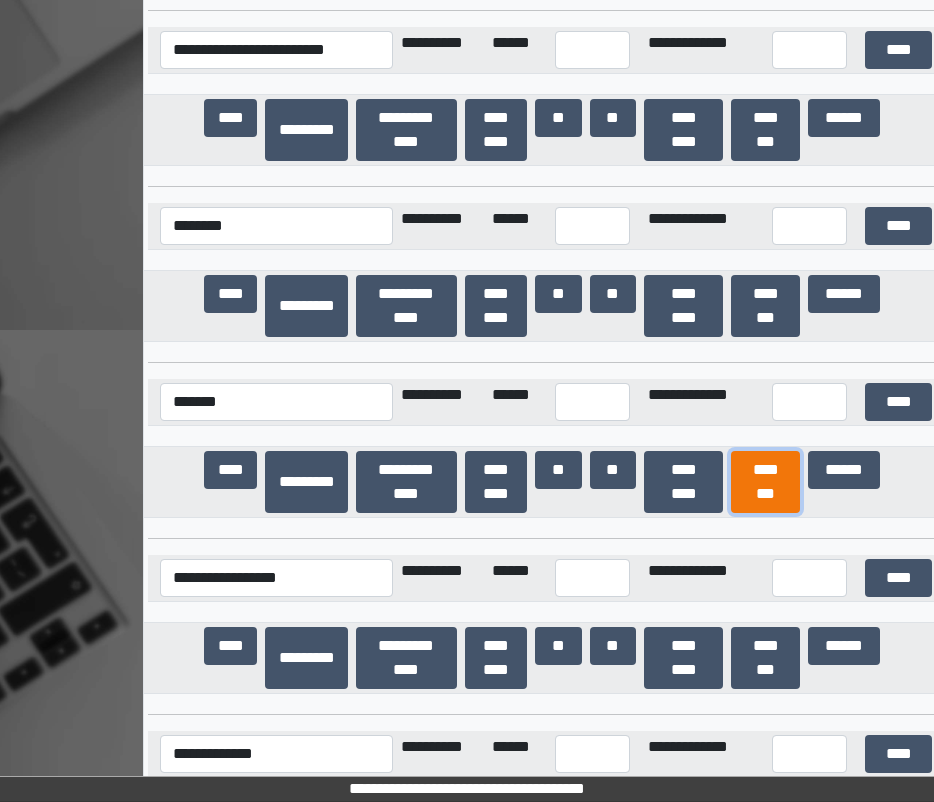 click on "********" at bounding box center [765, 482] 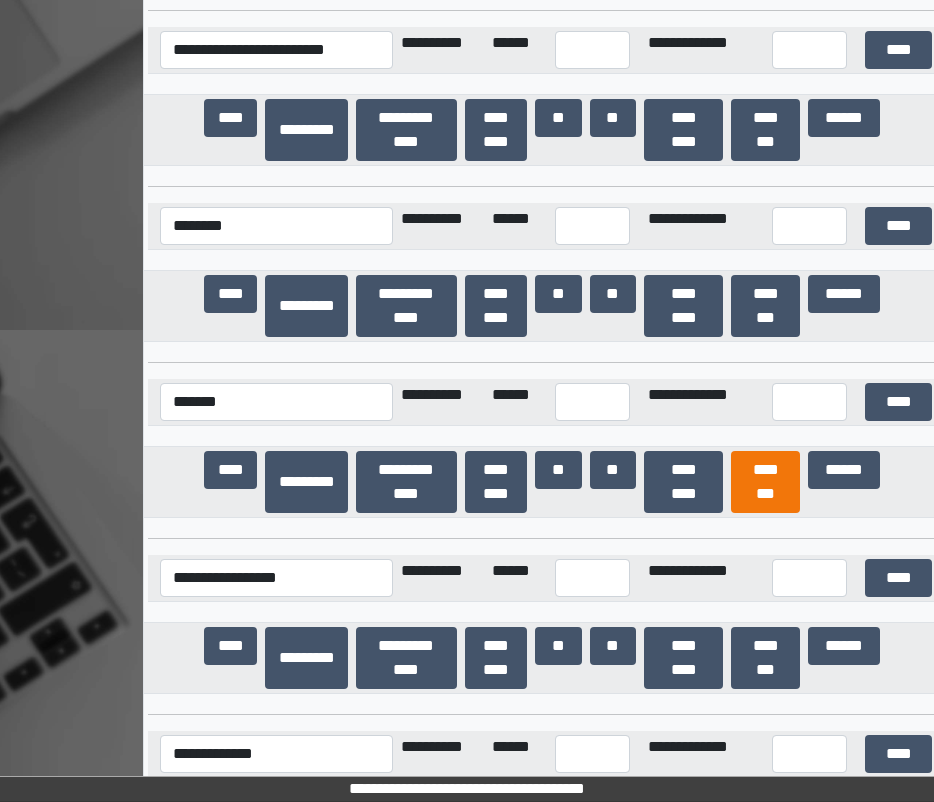 scroll, scrollTop: 5370, scrollLeft: 0, axis: vertical 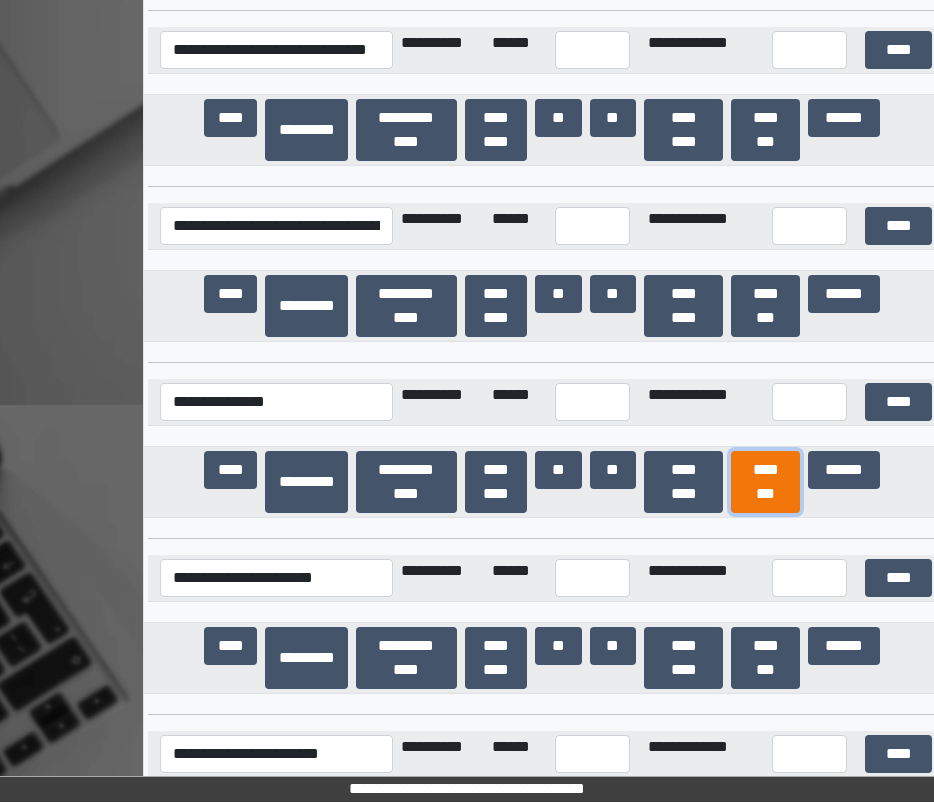 click on "********" at bounding box center (765, 482) 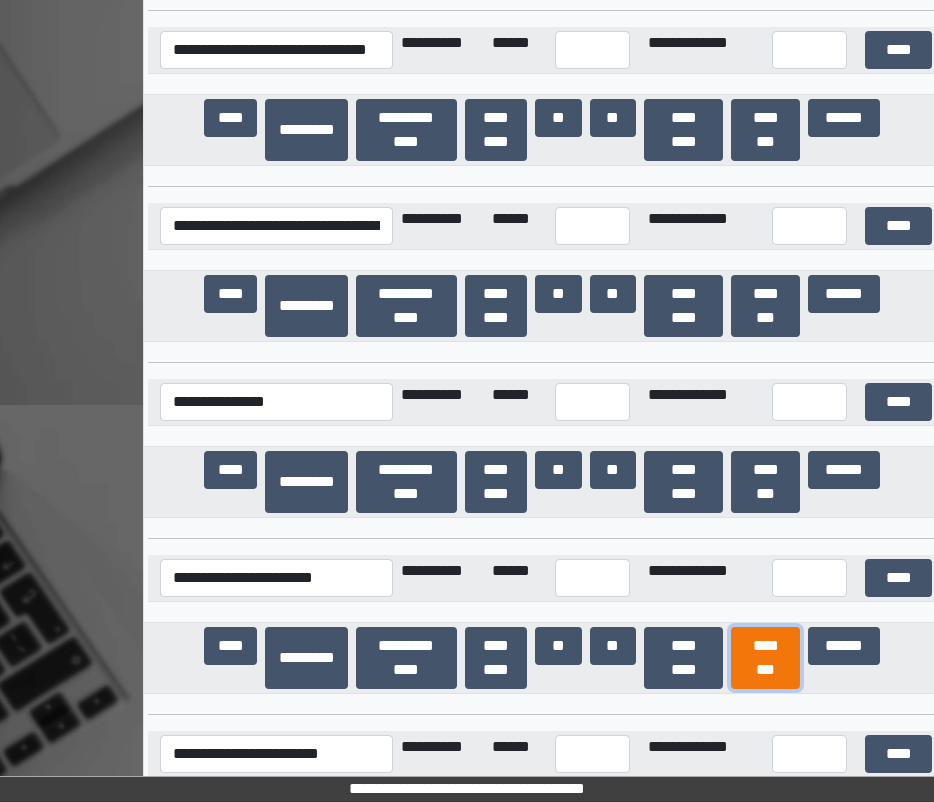click on "********" at bounding box center [765, 658] 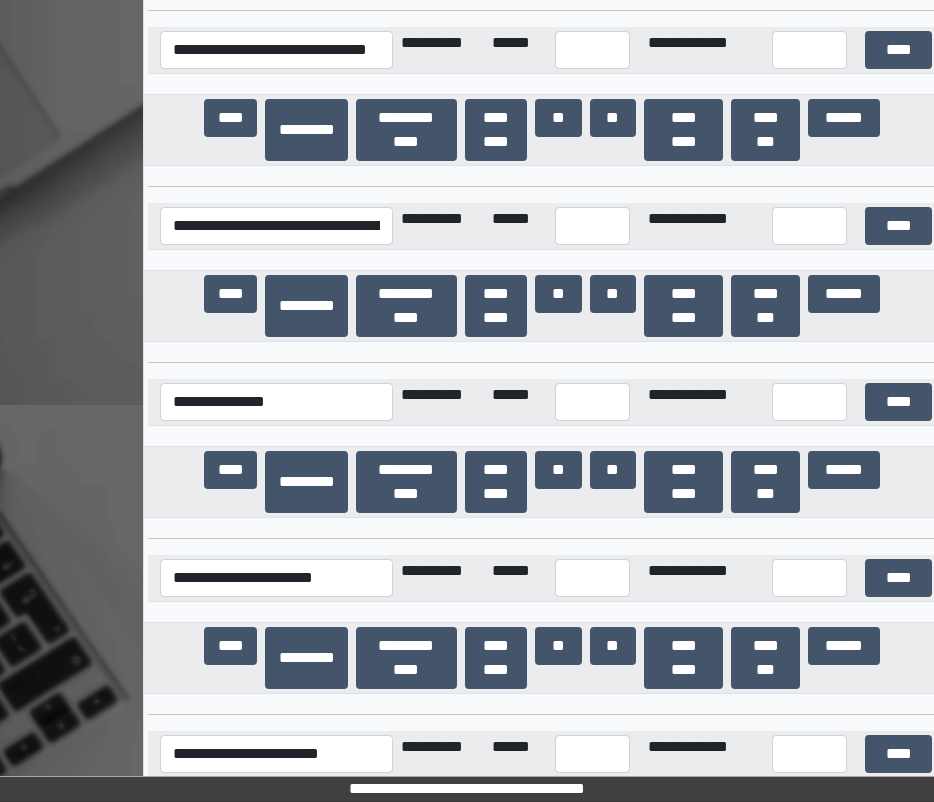 scroll, scrollTop: 36322, scrollLeft: 0, axis: vertical 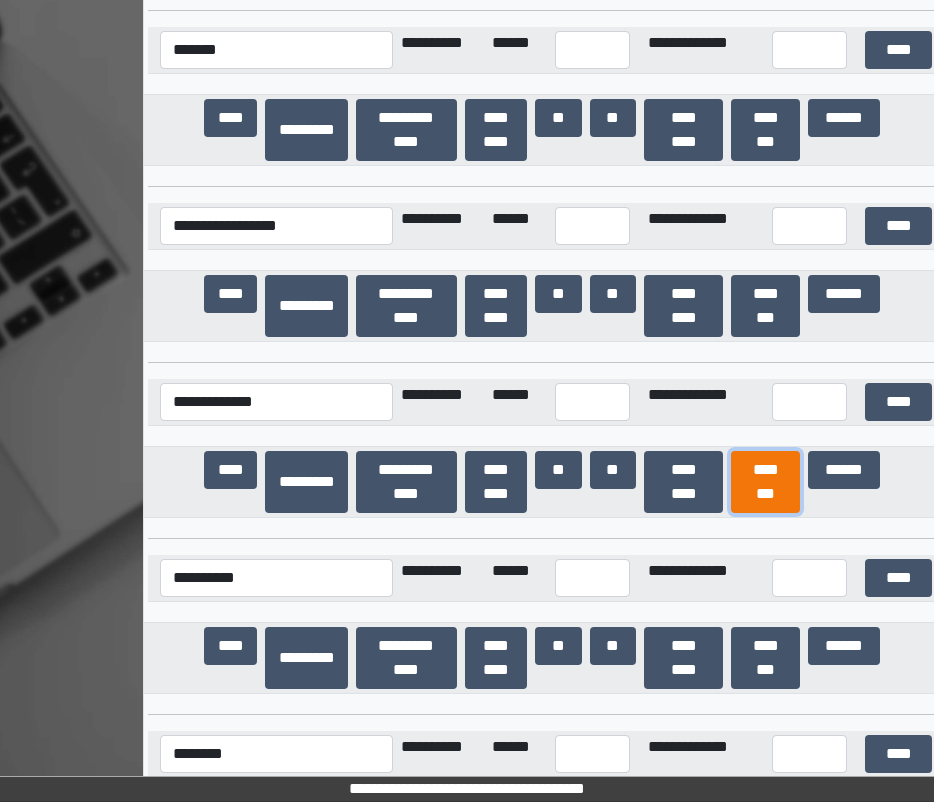 click on "********" at bounding box center [765, 482] 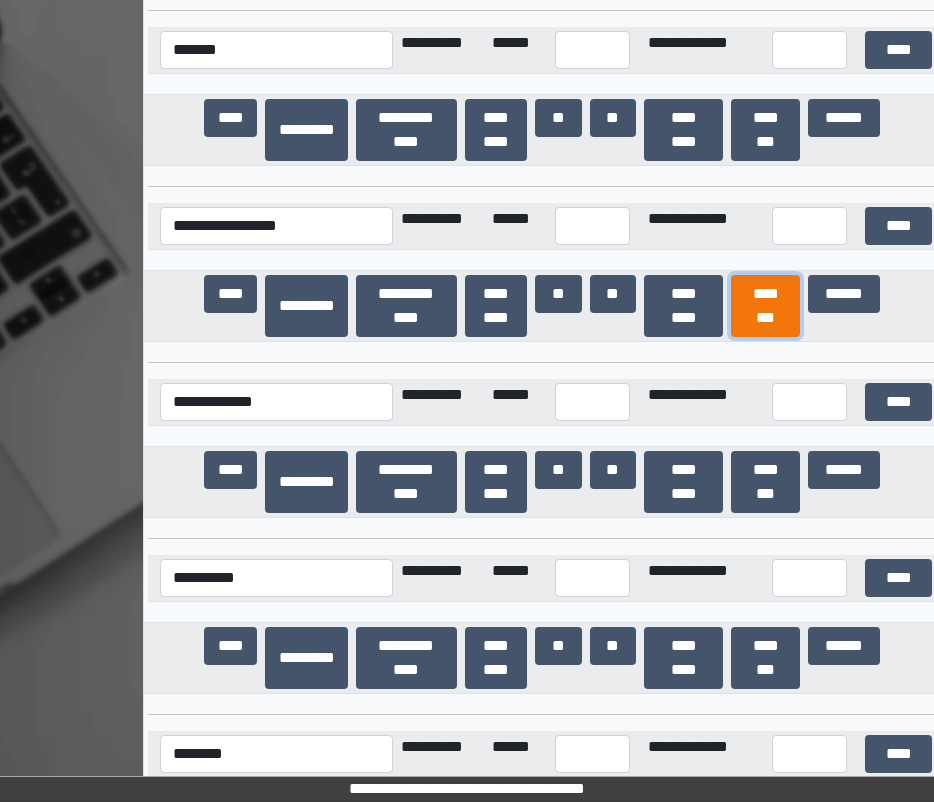 click on "********" at bounding box center [765, 306] 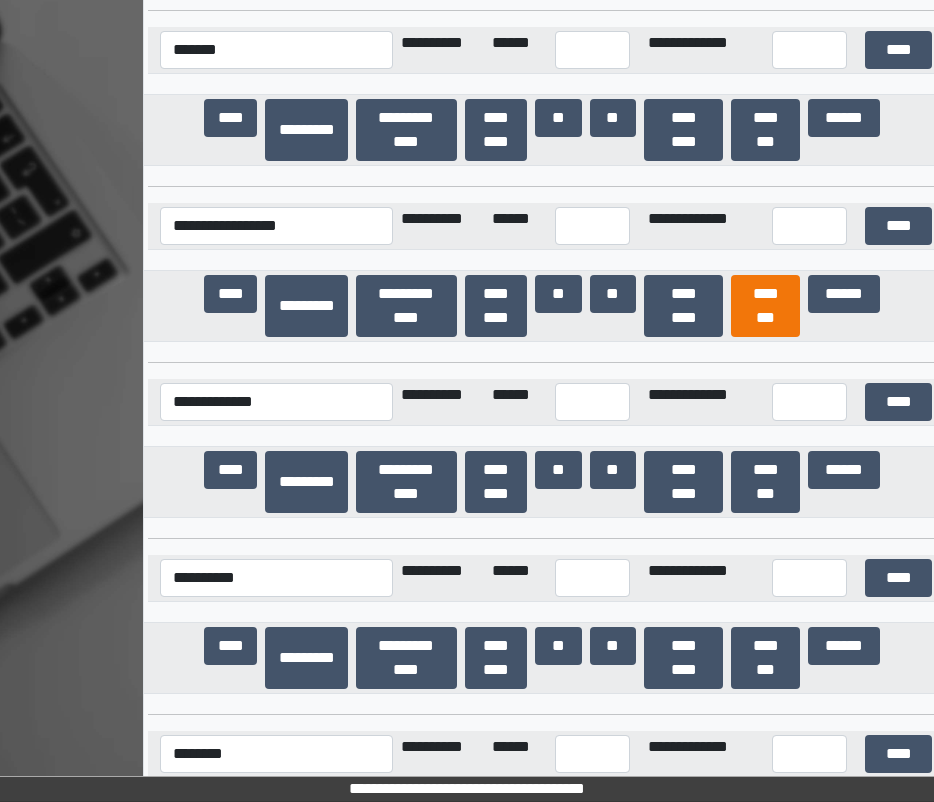 scroll, scrollTop: 11793, scrollLeft: 0, axis: vertical 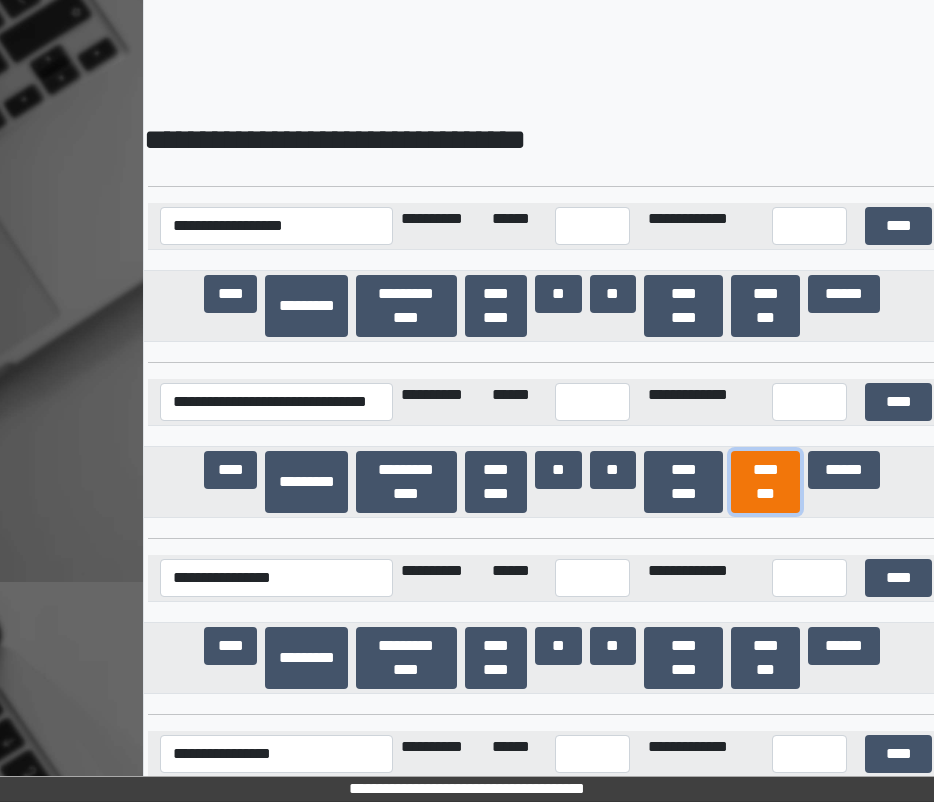 click on "********" at bounding box center (765, 482) 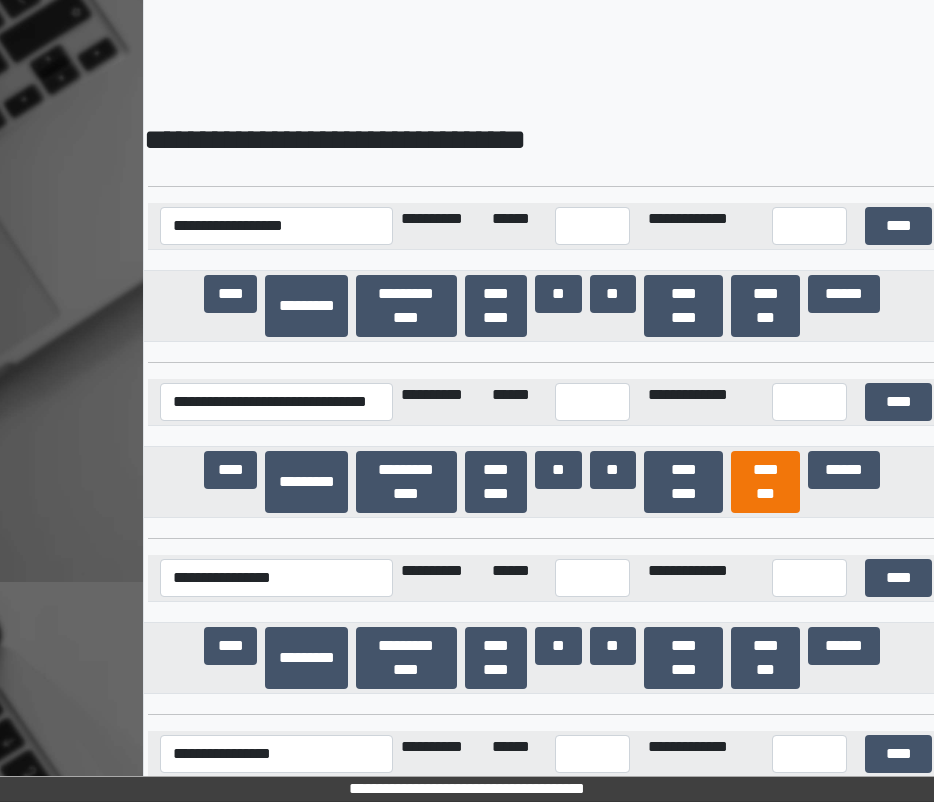 scroll, scrollTop: 36498, scrollLeft: 0, axis: vertical 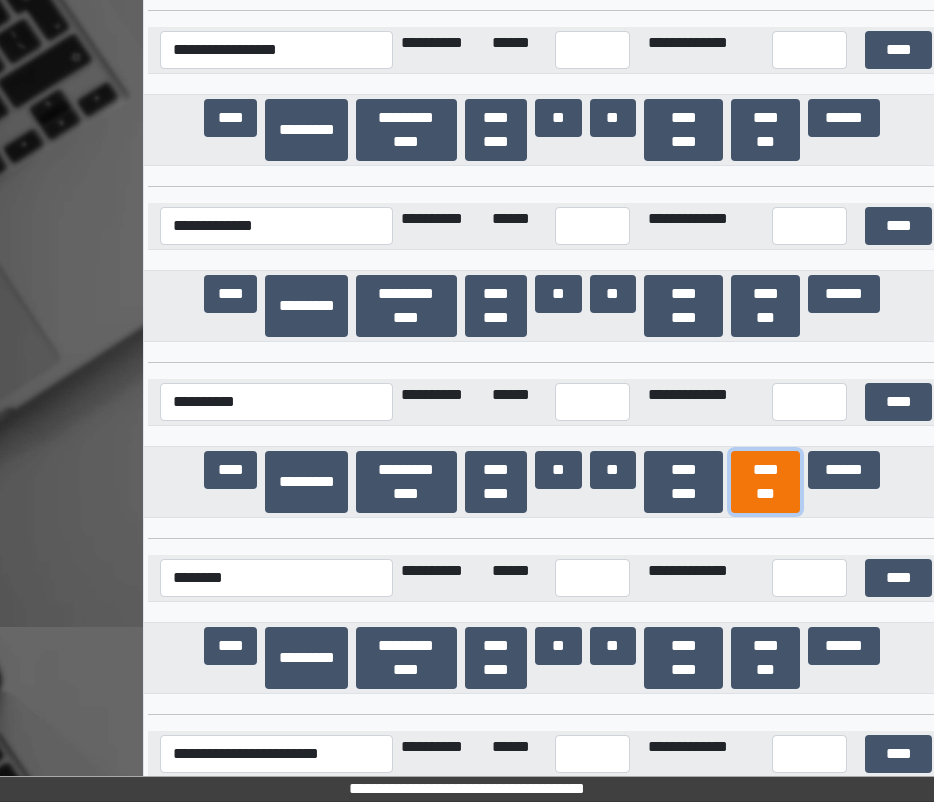 click on "********" at bounding box center [765, 482] 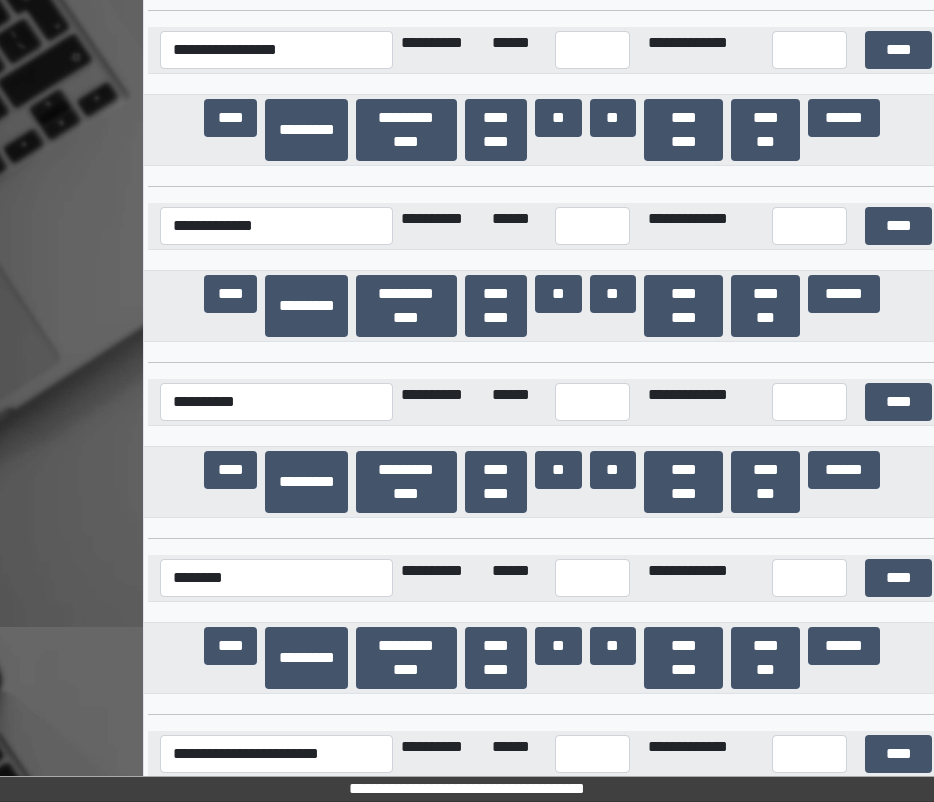scroll, scrollTop: 11969, scrollLeft: 0, axis: vertical 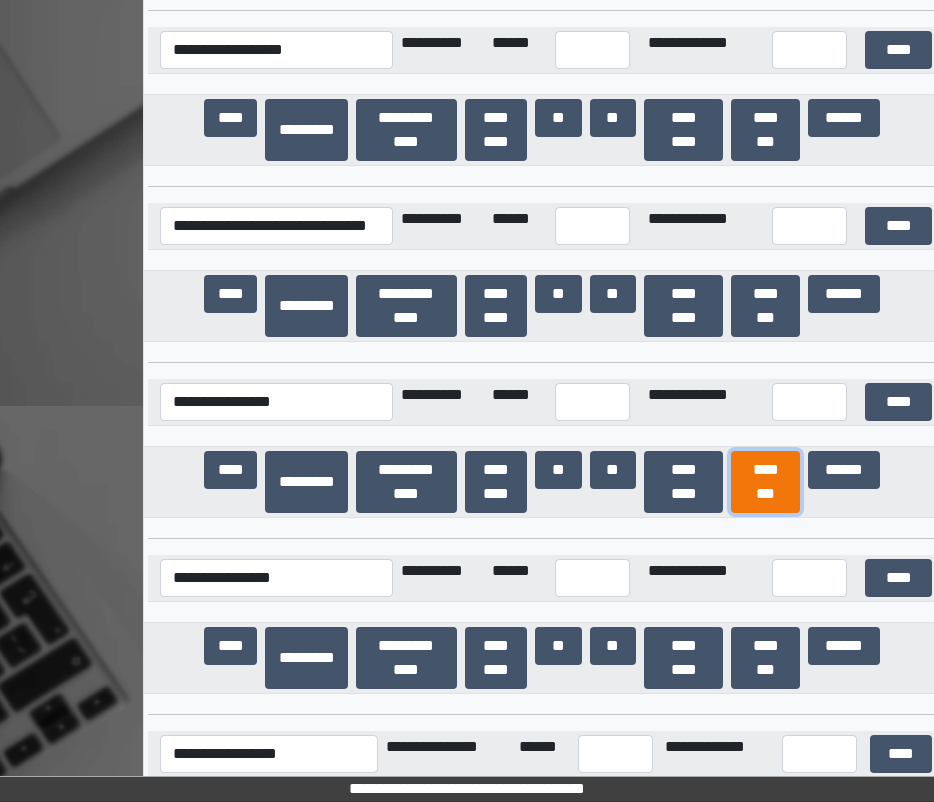 click on "********" at bounding box center [765, 482] 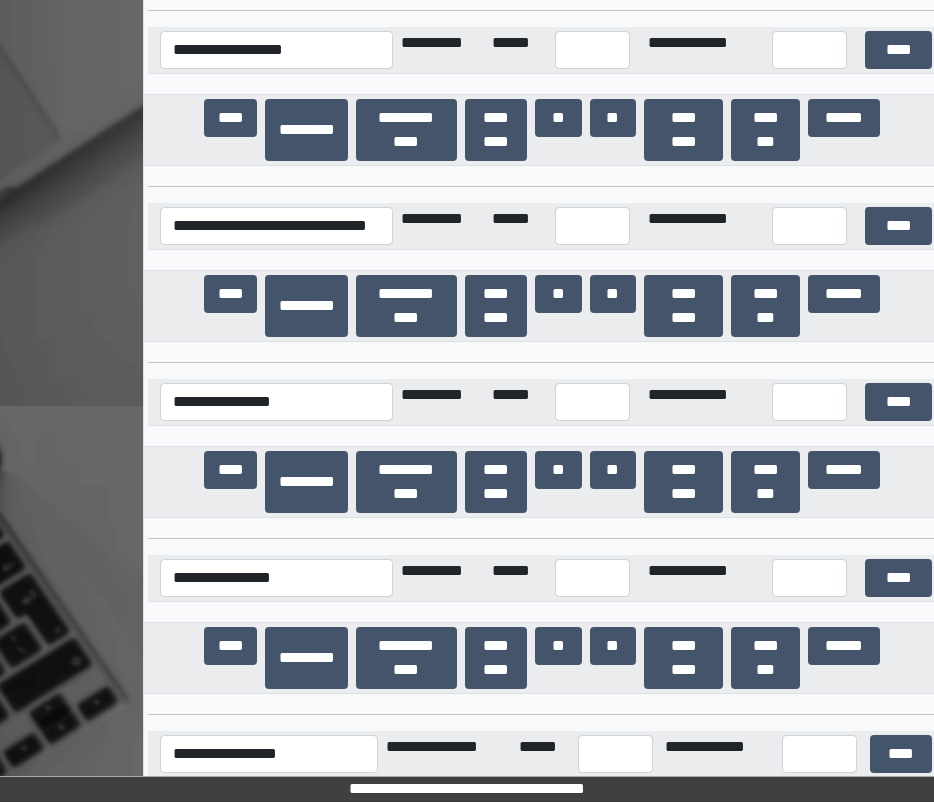 scroll, scrollTop: 26686, scrollLeft: 0, axis: vertical 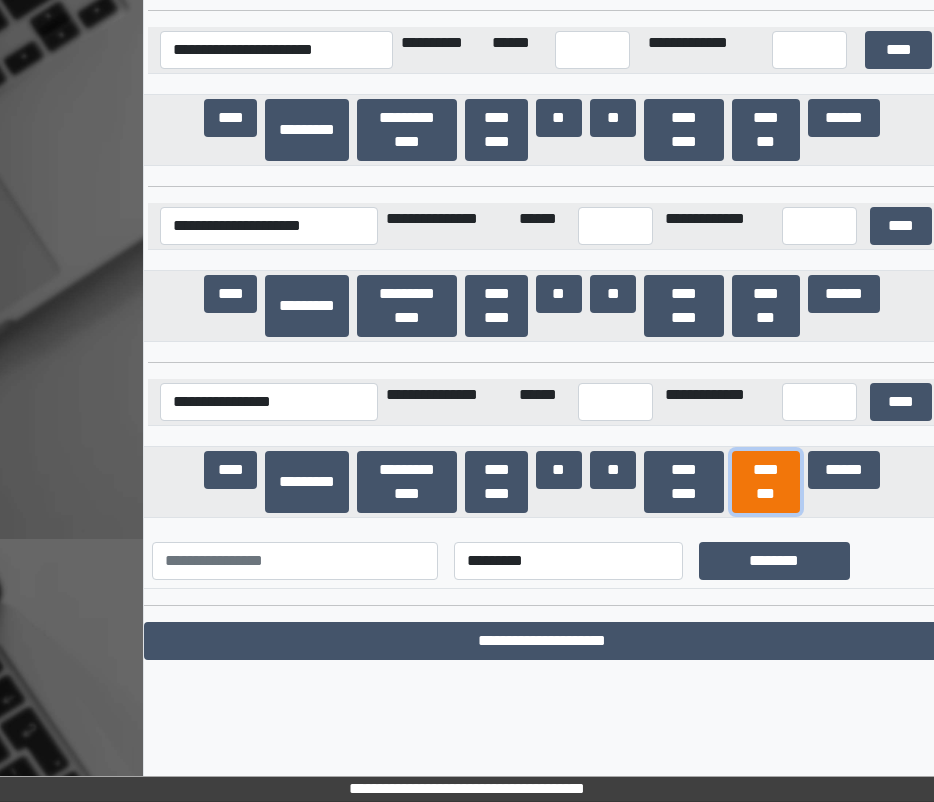 click on "********" at bounding box center (766, 482) 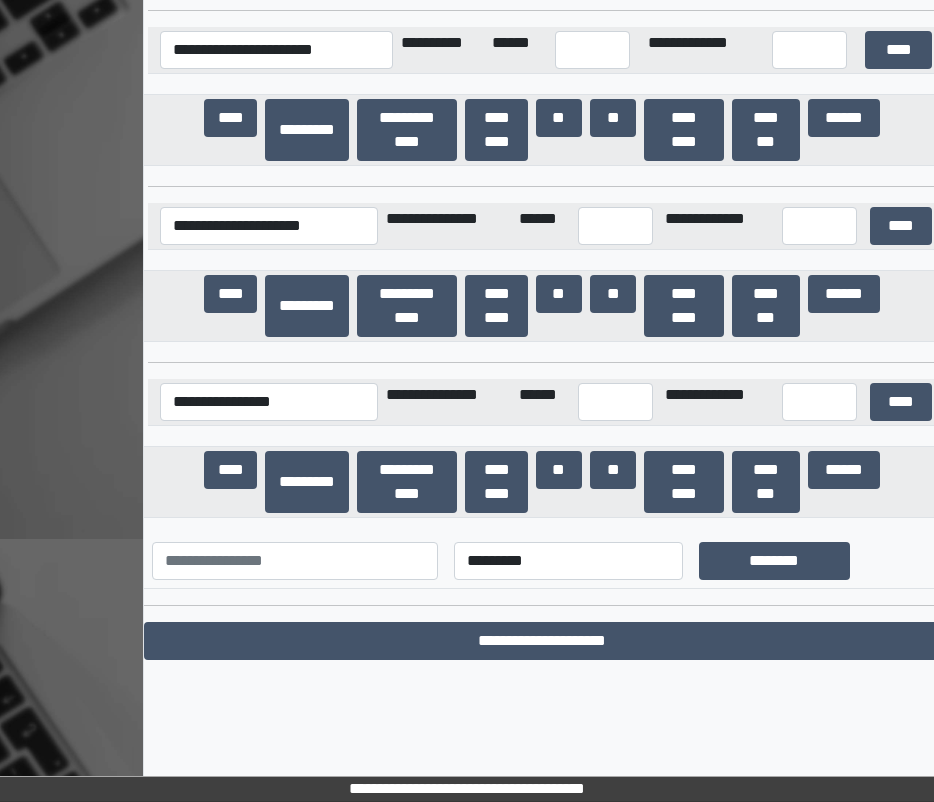 scroll, scrollTop: 23342, scrollLeft: 0, axis: vertical 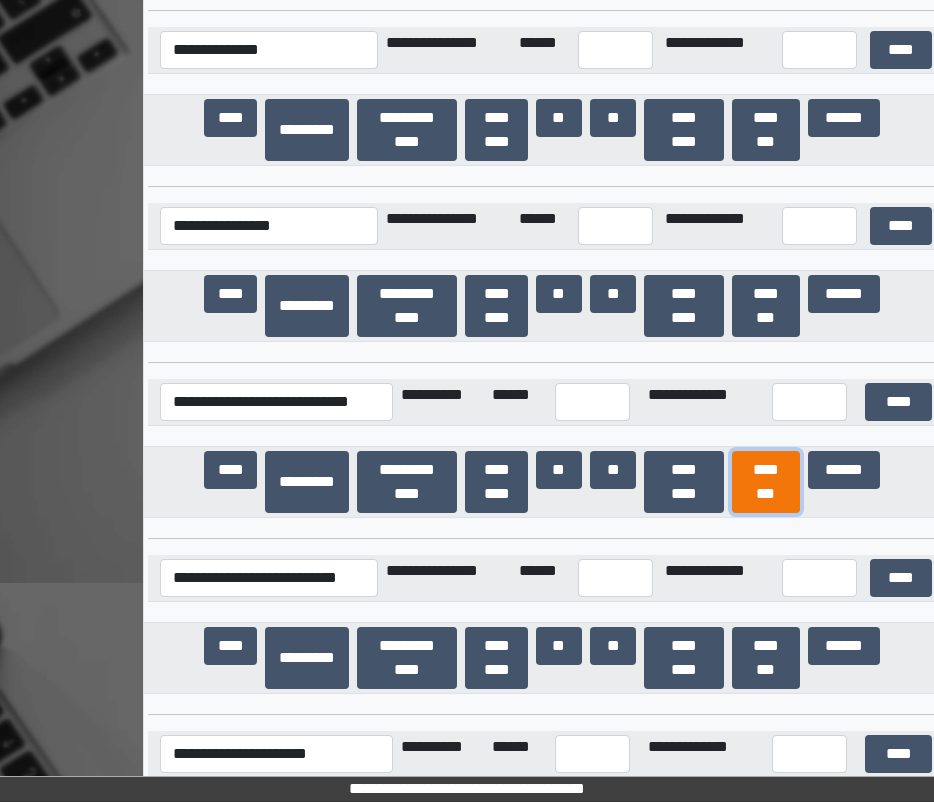 click on "********" at bounding box center (766, 482) 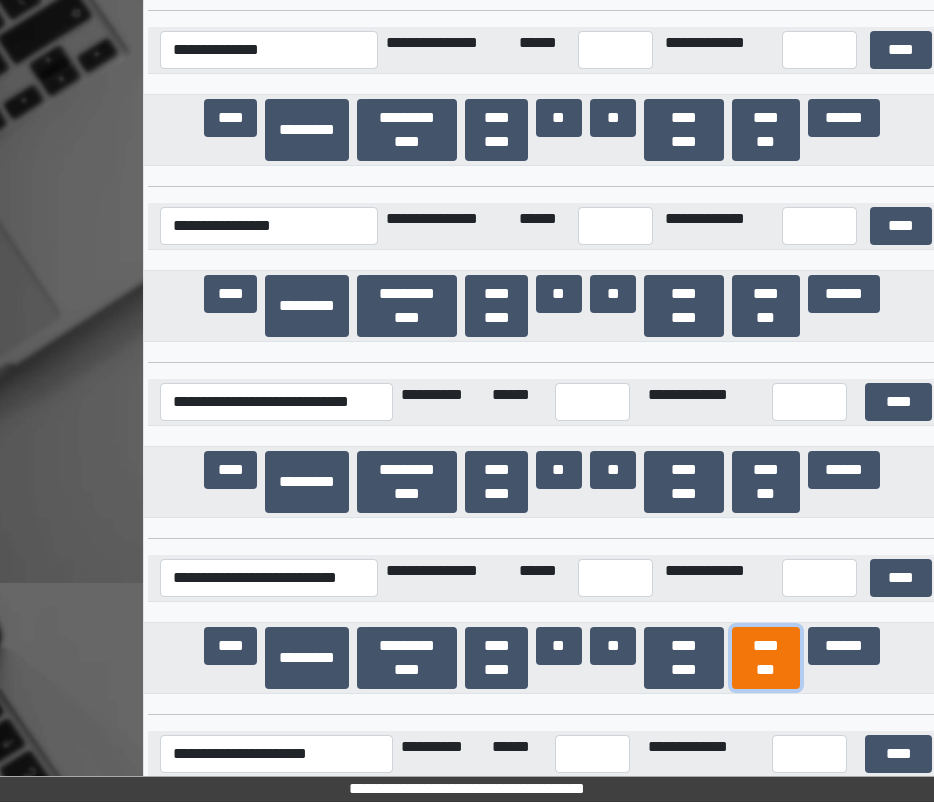 click on "********" at bounding box center [766, 658] 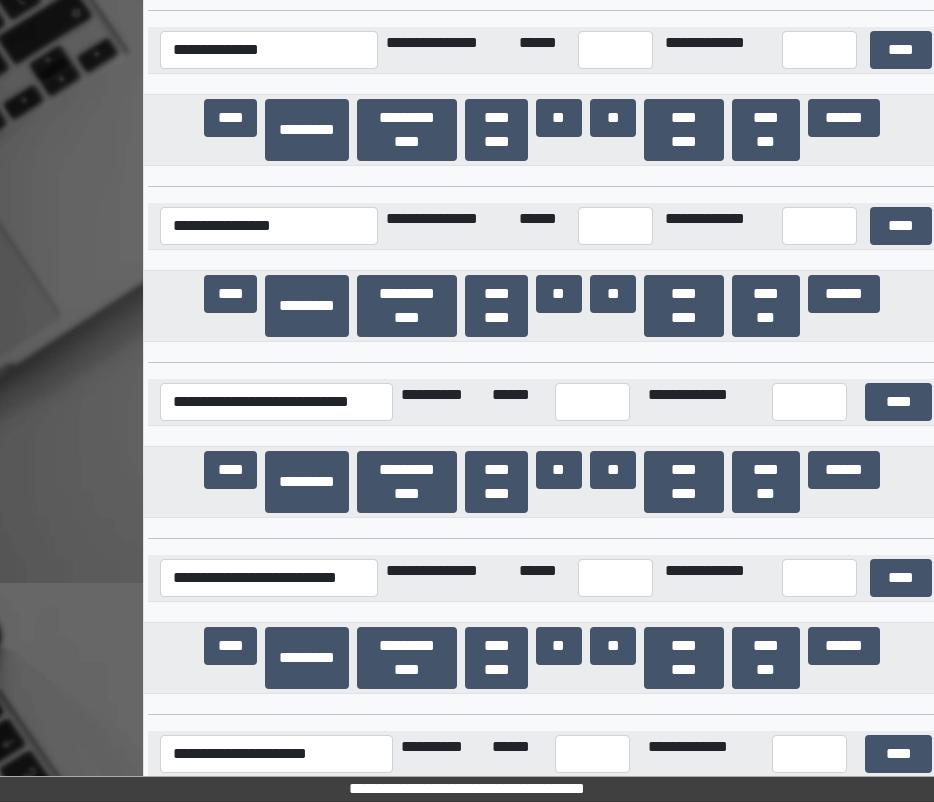 scroll, scrollTop: 5898, scrollLeft: 0, axis: vertical 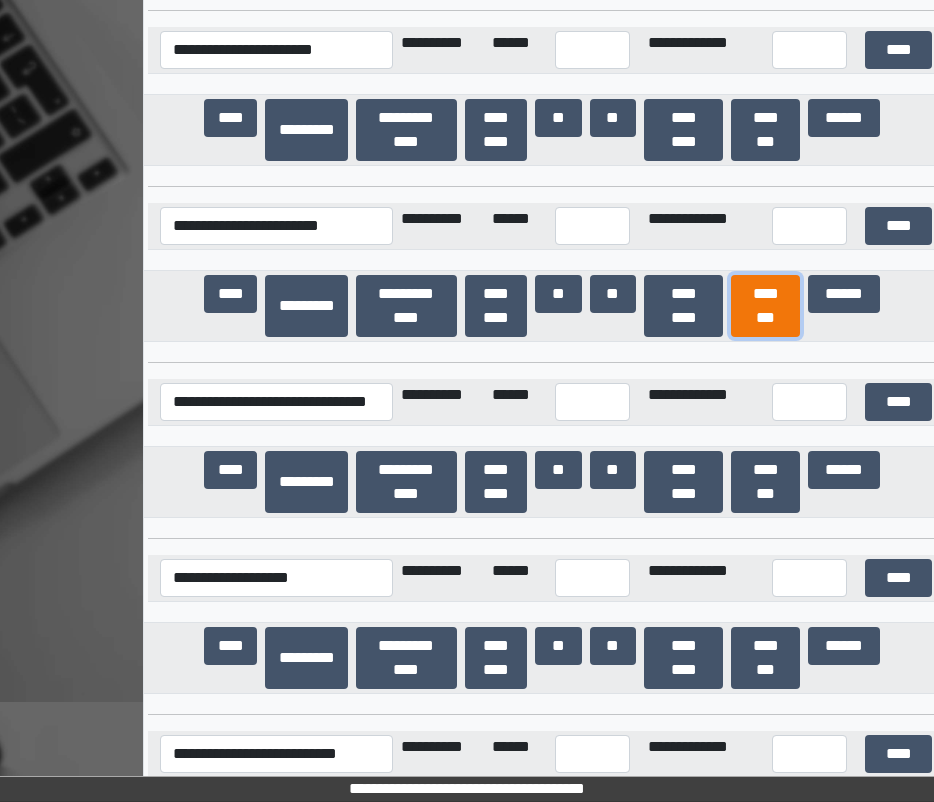 click on "********" at bounding box center (765, 306) 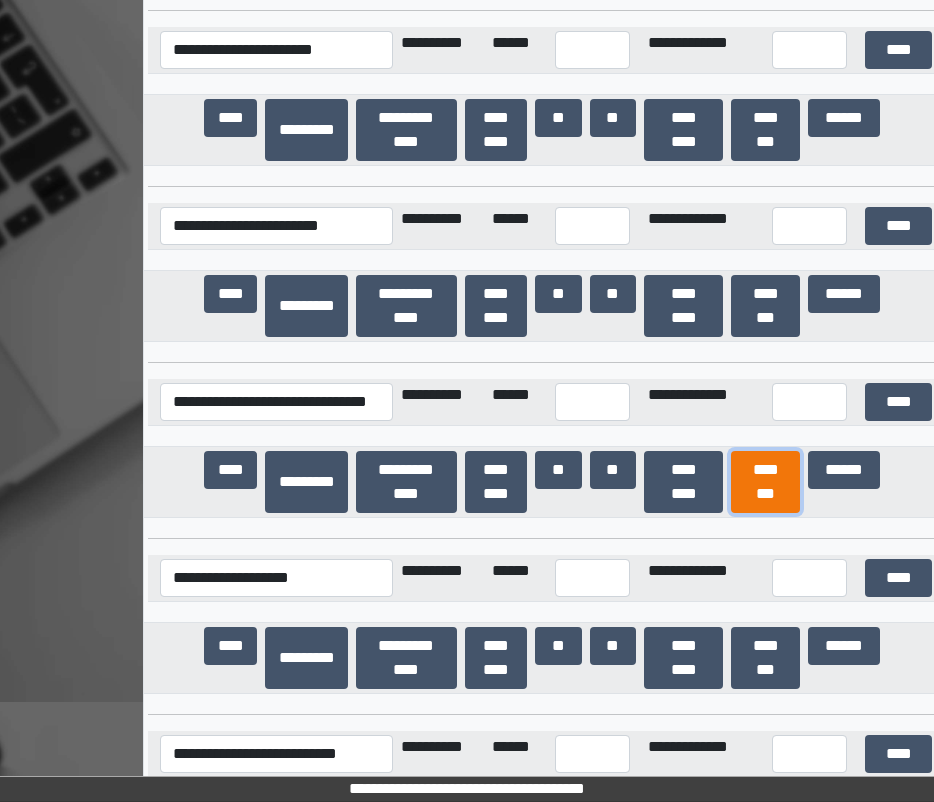 click on "********" at bounding box center (765, 482) 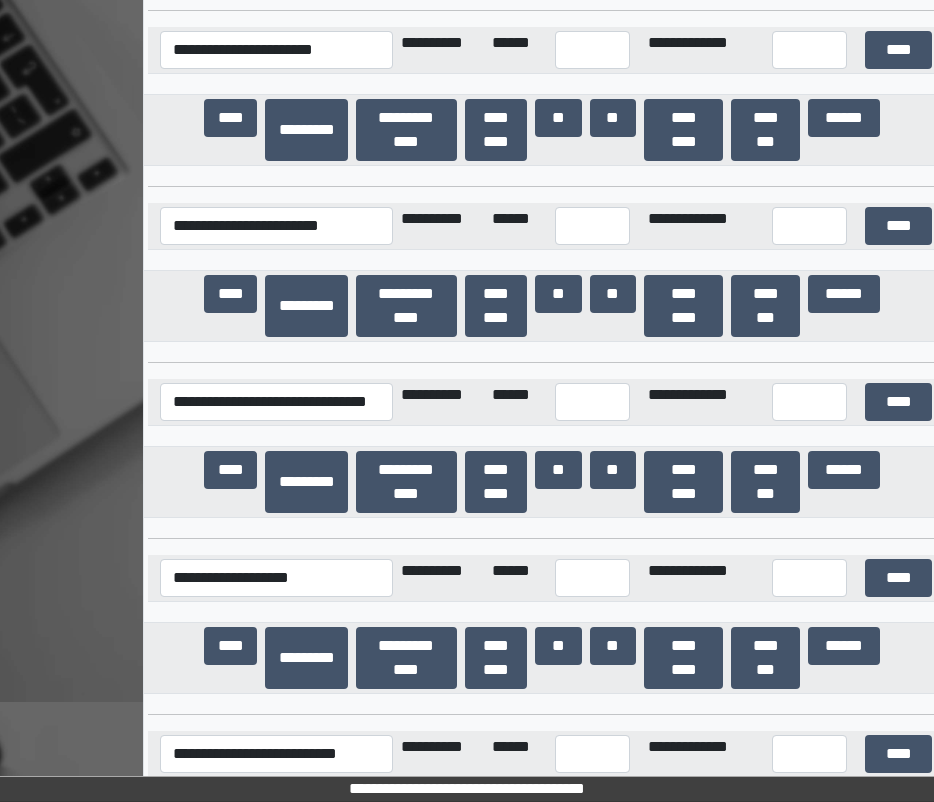 scroll, scrollTop: 12145, scrollLeft: 0, axis: vertical 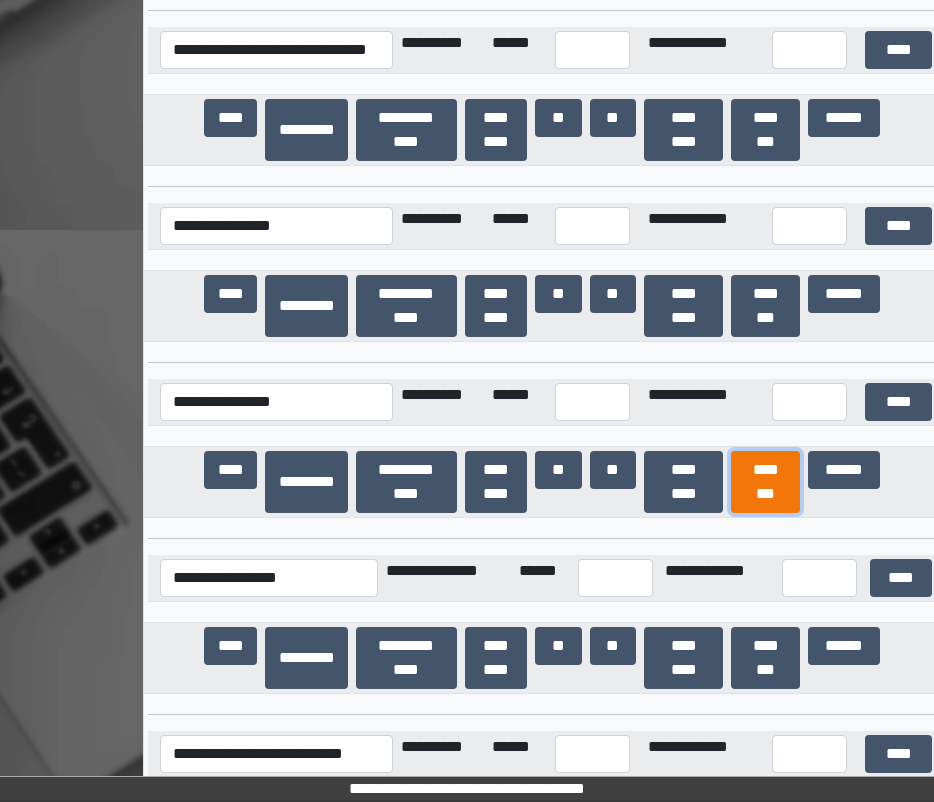 click on "********" at bounding box center [765, 482] 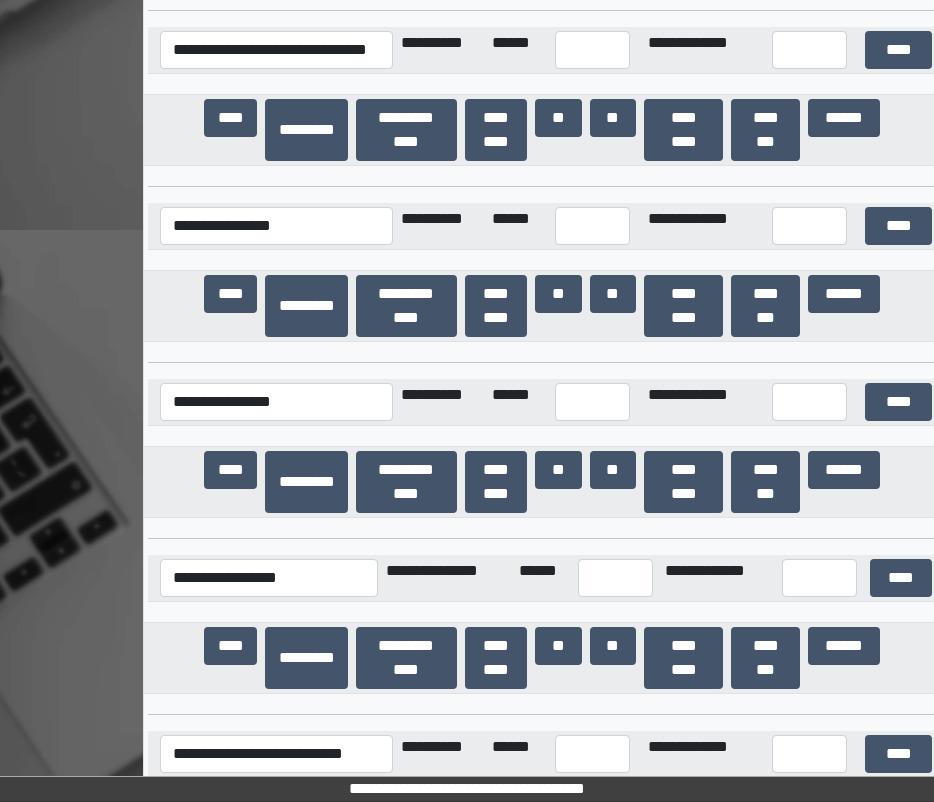 scroll, scrollTop: 36674, scrollLeft: 0, axis: vertical 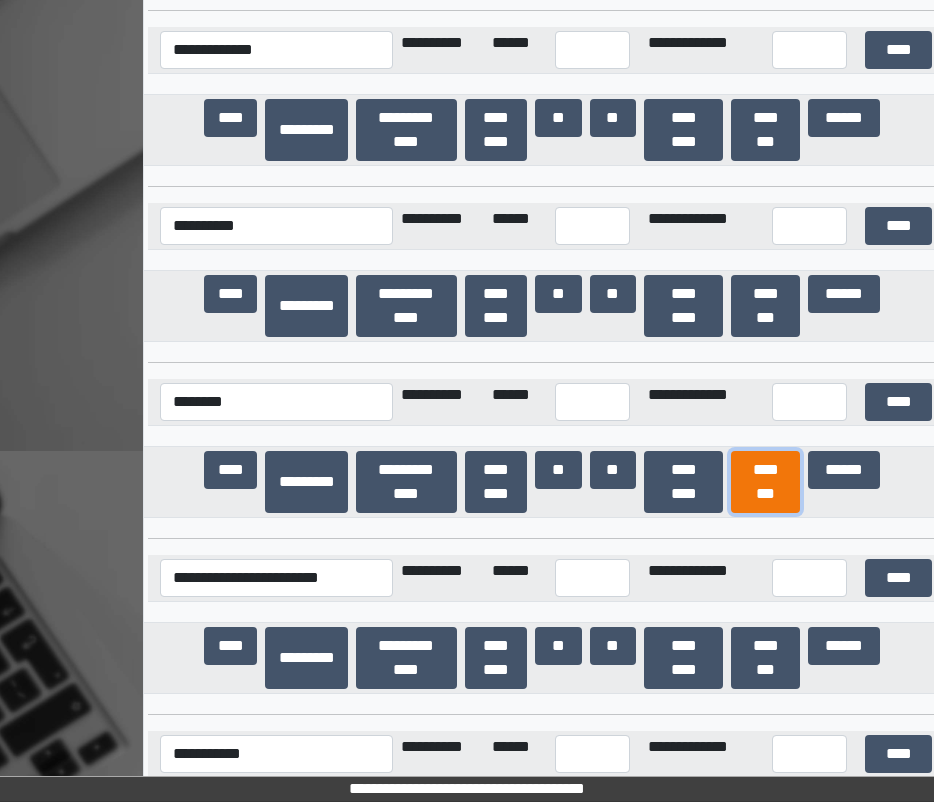 click on "********" at bounding box center [765, 482] 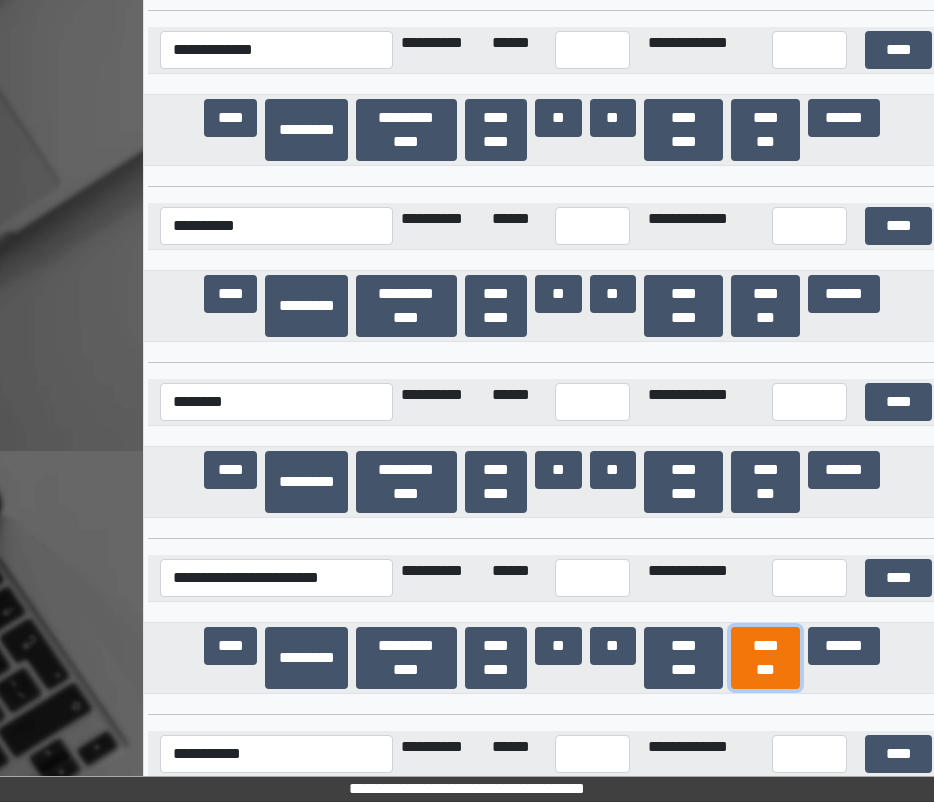 click on "********" at bounding box center (765, 658) 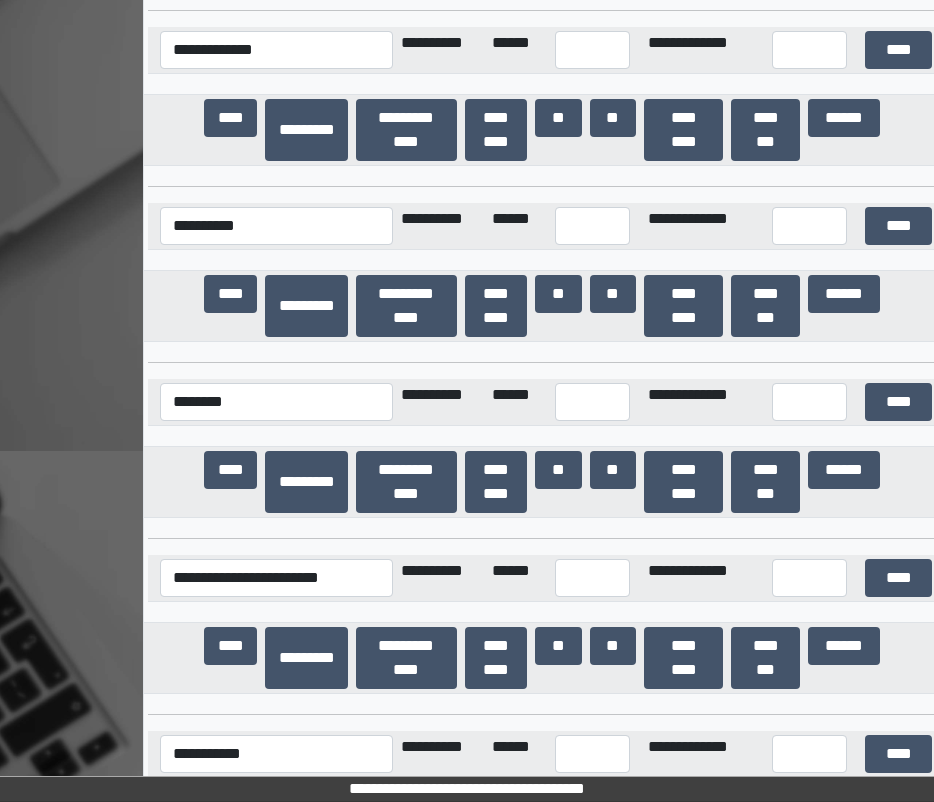 scroll, scrollTop: 6250, scrollLeft: 0, axis: vertical 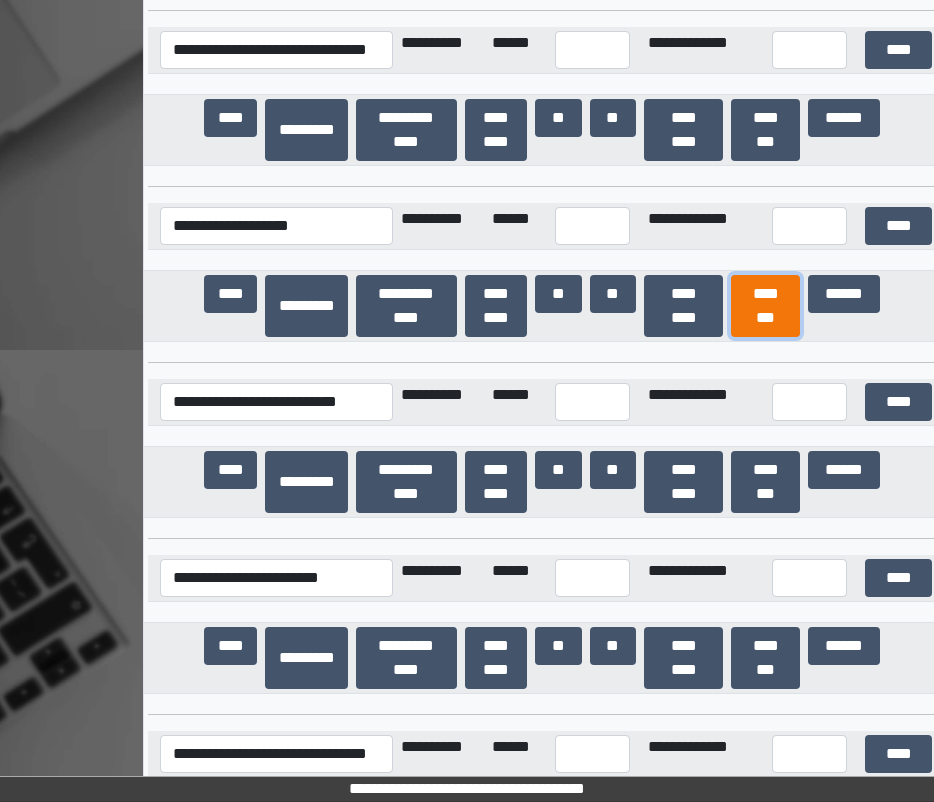click on "********" at bounding box center (765, 306) 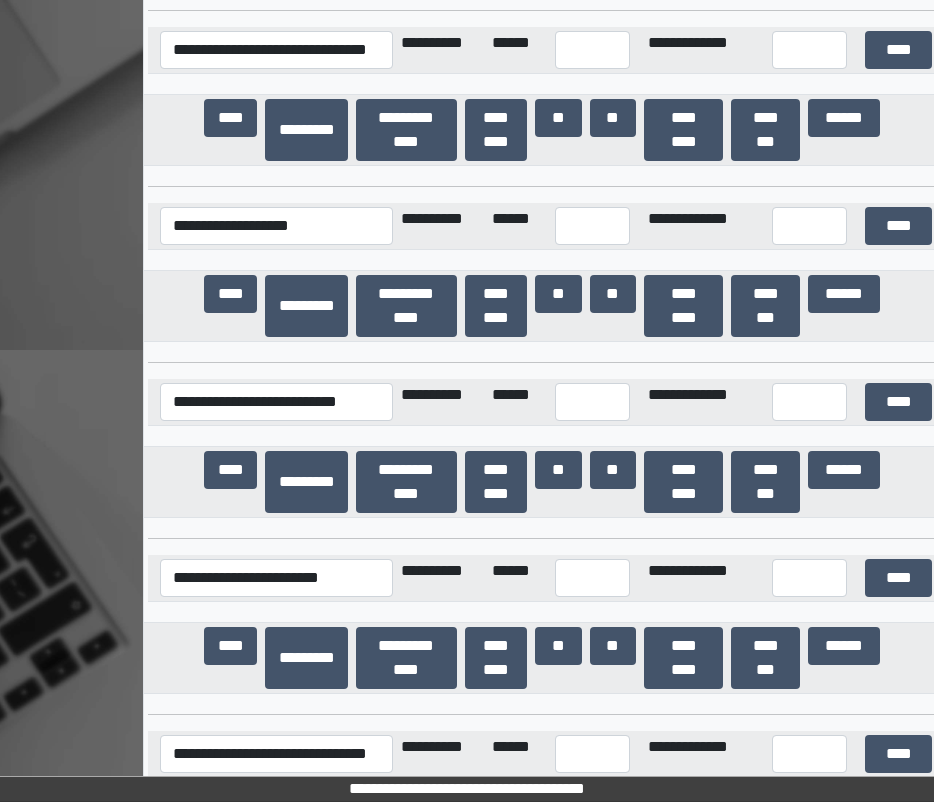 scroll, scrollTop: 42575, scrollLeft: 0, axis: vertical 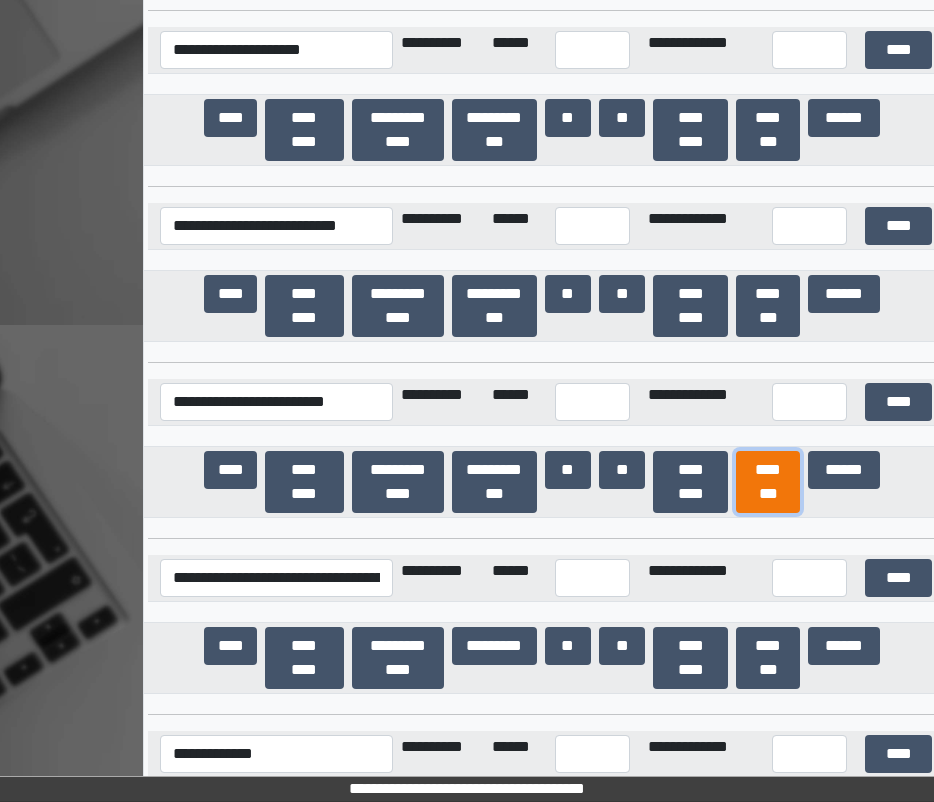 click on "********" at bounding box center (768, 482) 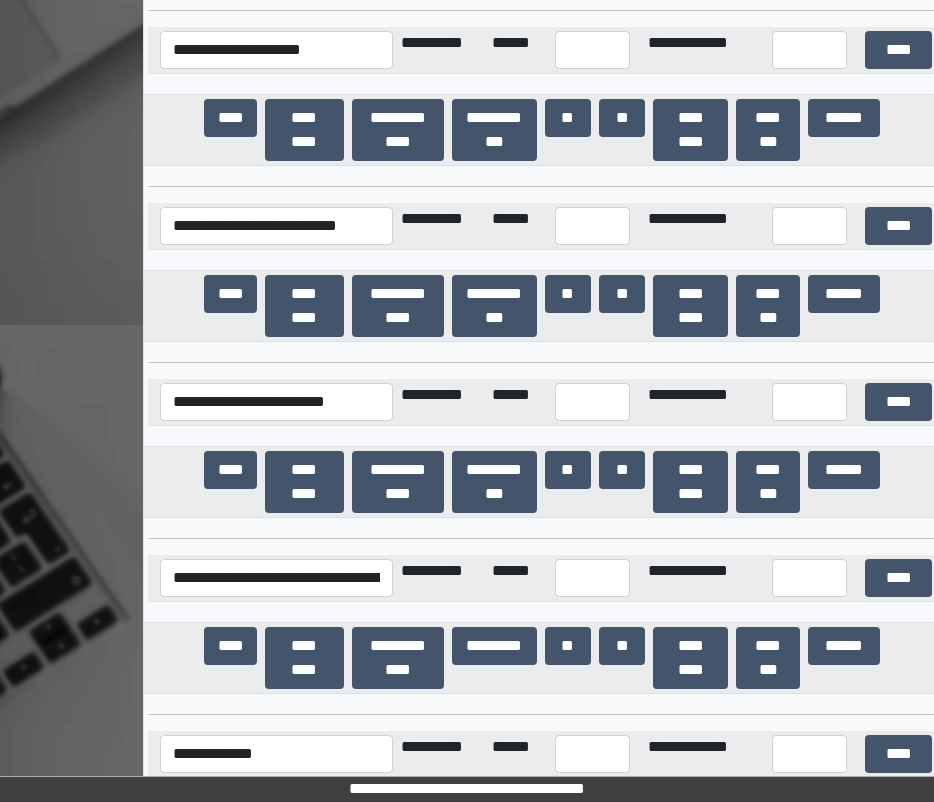 scroll, scrollTop: 23694, scrollLeft: 0, axis: vertical 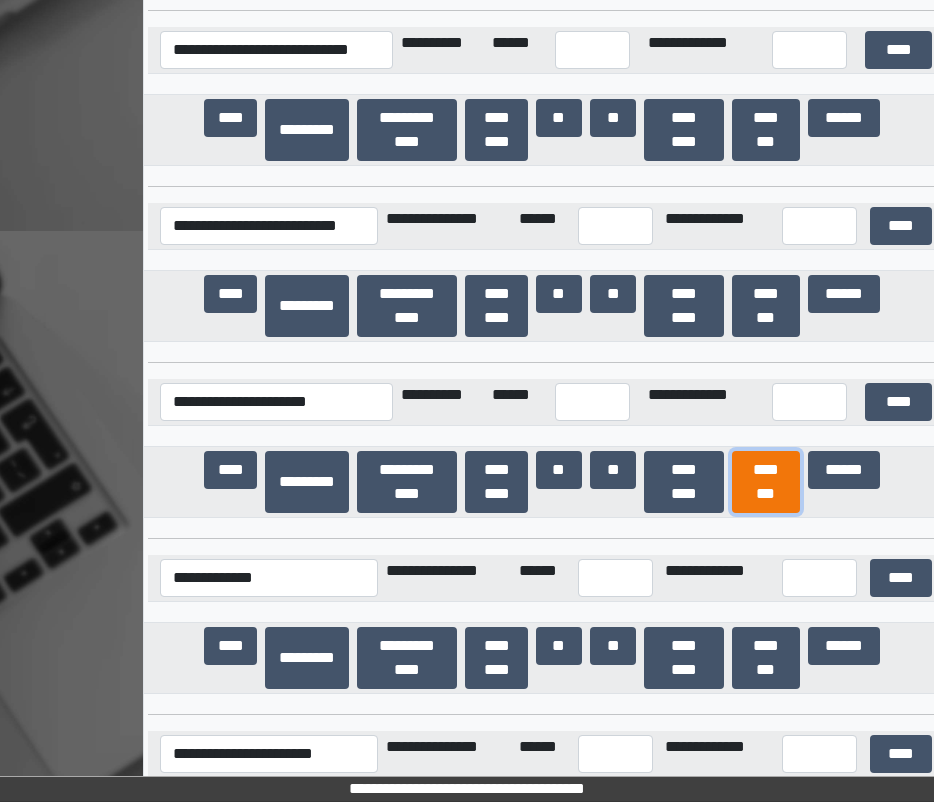 click on "********" at bounding box center [766, 482] 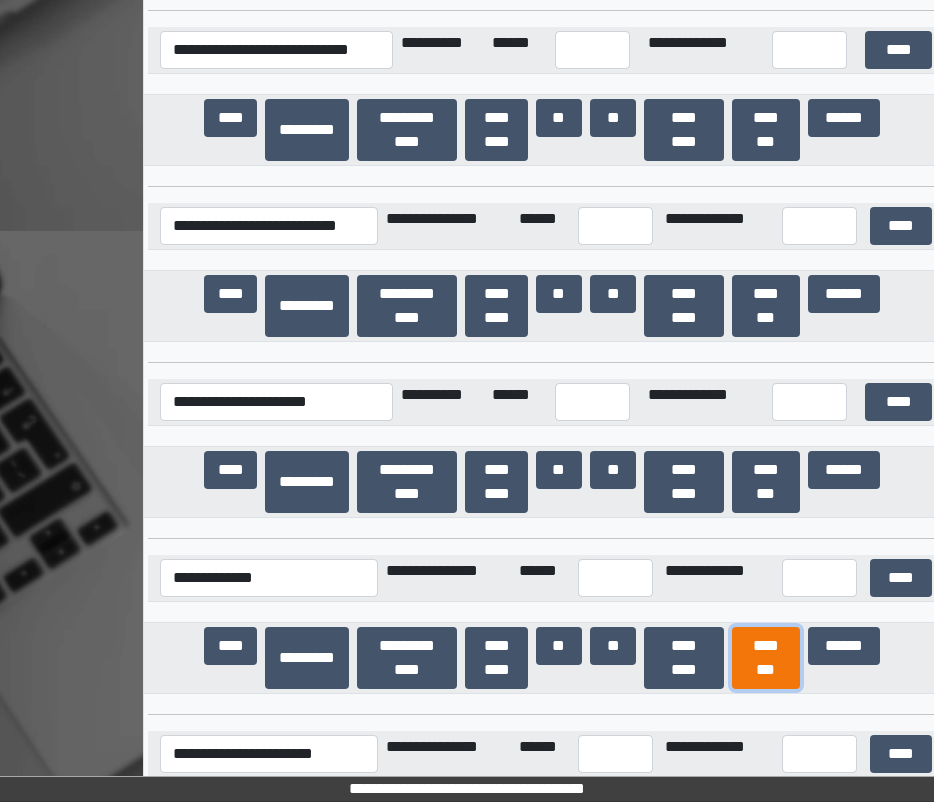 click on "********" at bounding box center [766, 658] 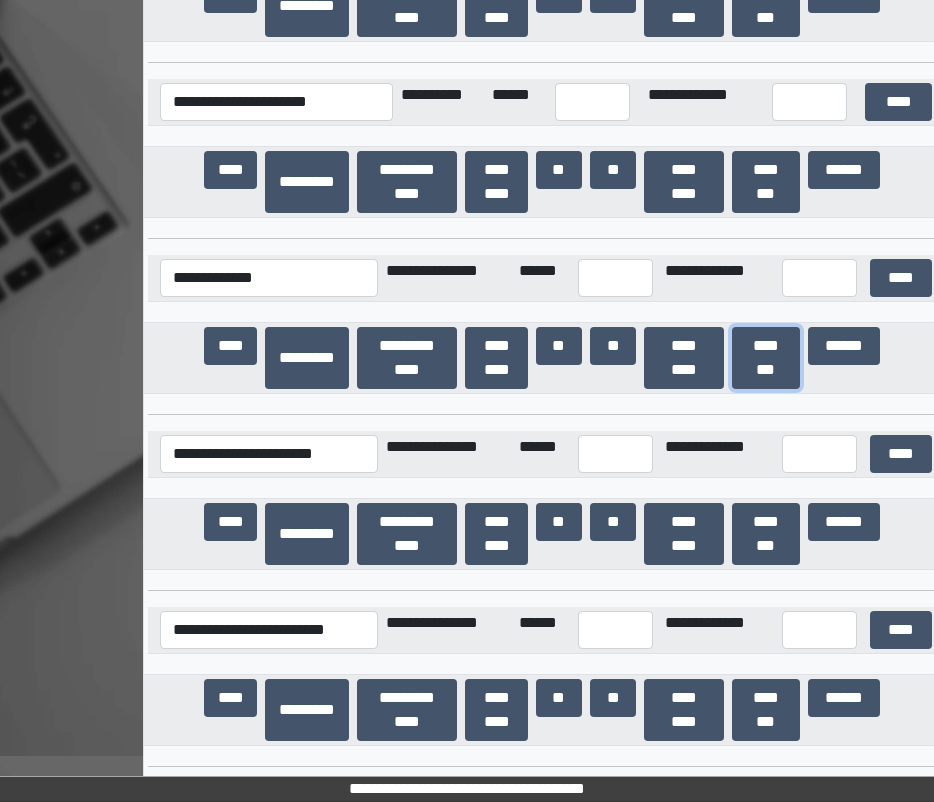 scroll, scrollTop: 24054, scrollLeft: 0, axis: vertical 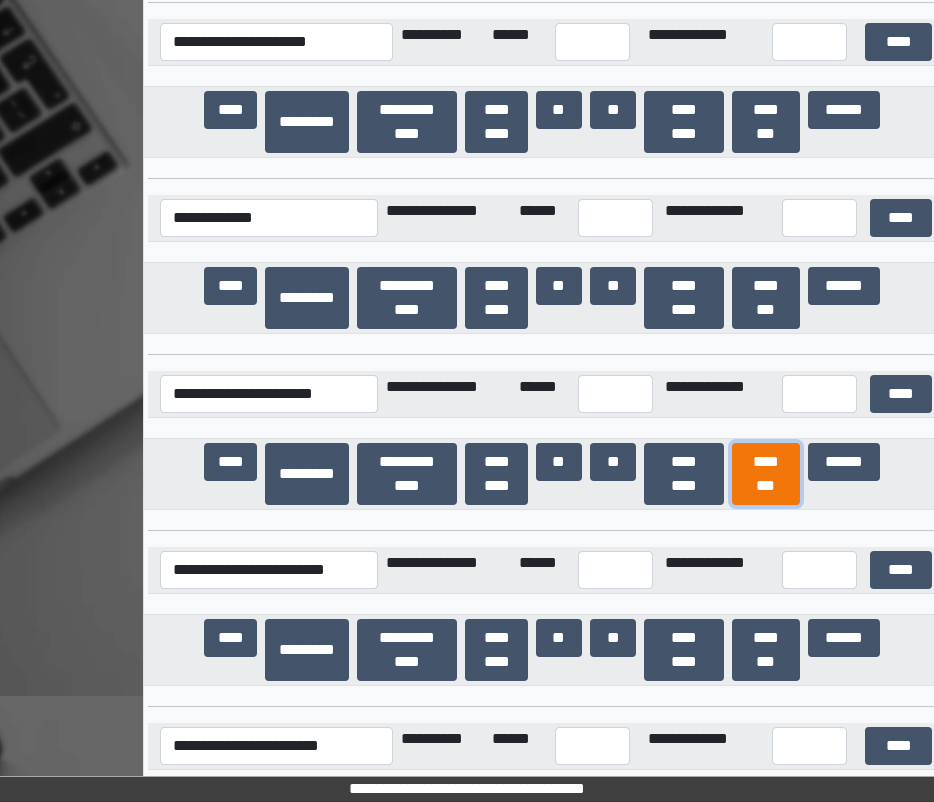 click on "********" at bounding box center [766, 474] 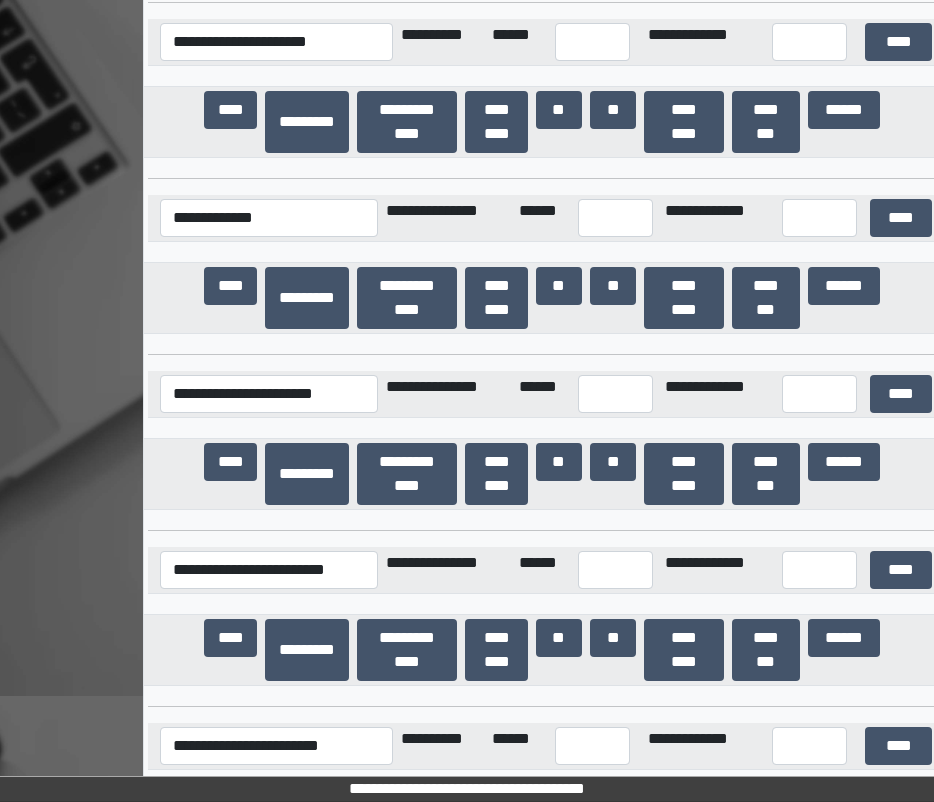 scroll, scrollTop: 28248, scrollLeft: 0, axis: vertical 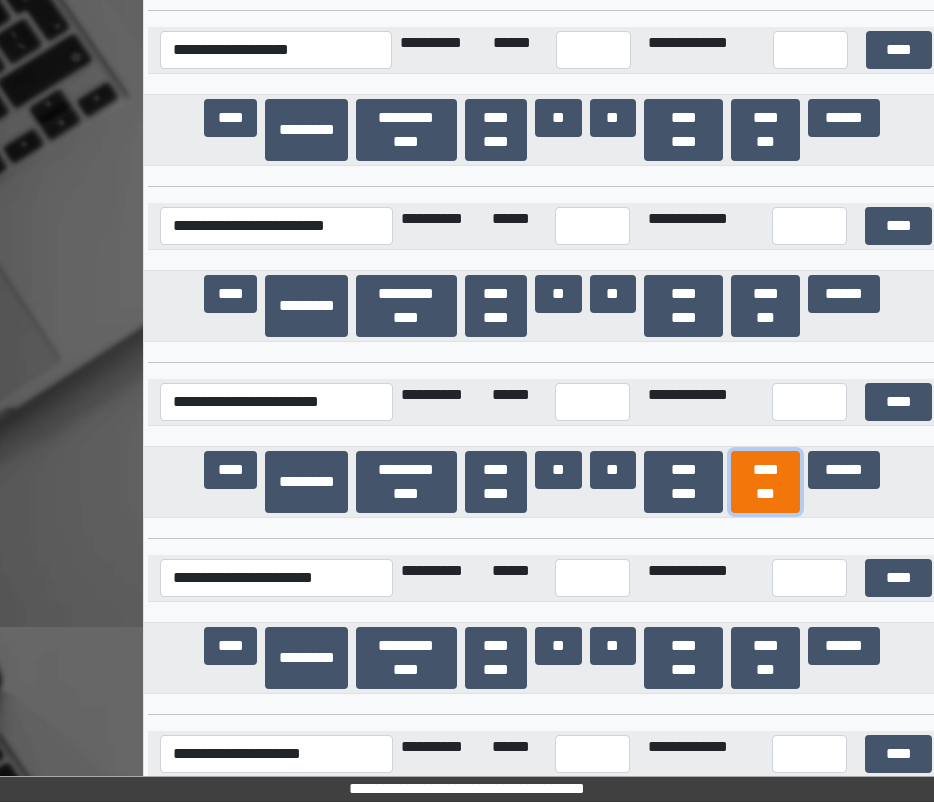 click on "********" at bounding box center [765, 482] 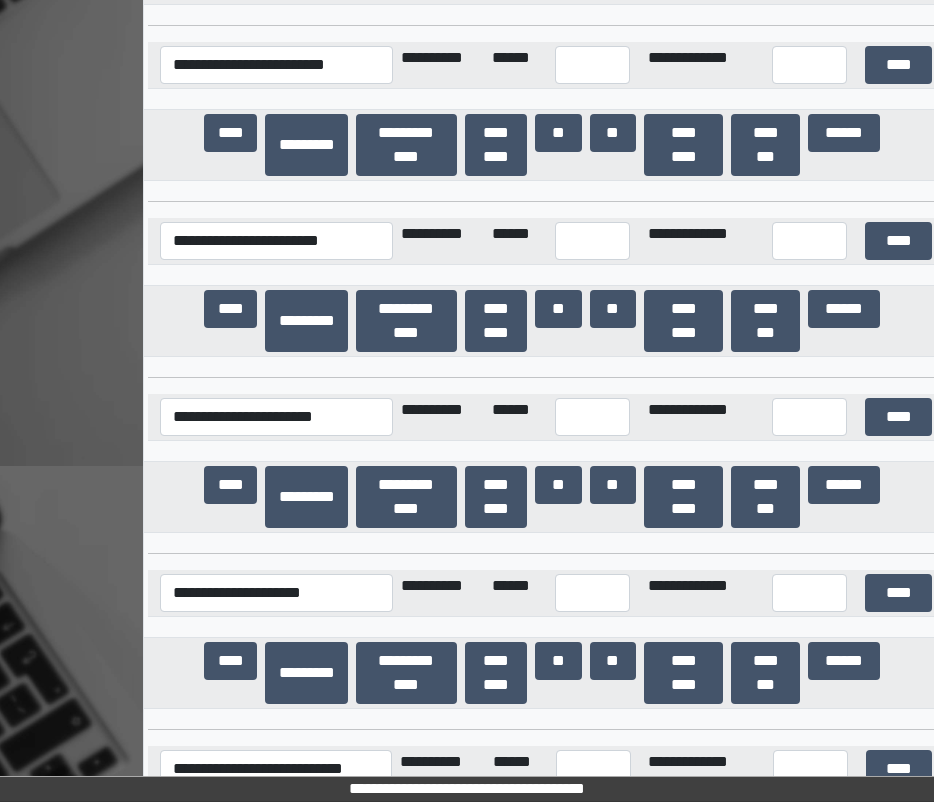 scroll, scrollTop: 28428, scrollLeft: 0, axis: vertical 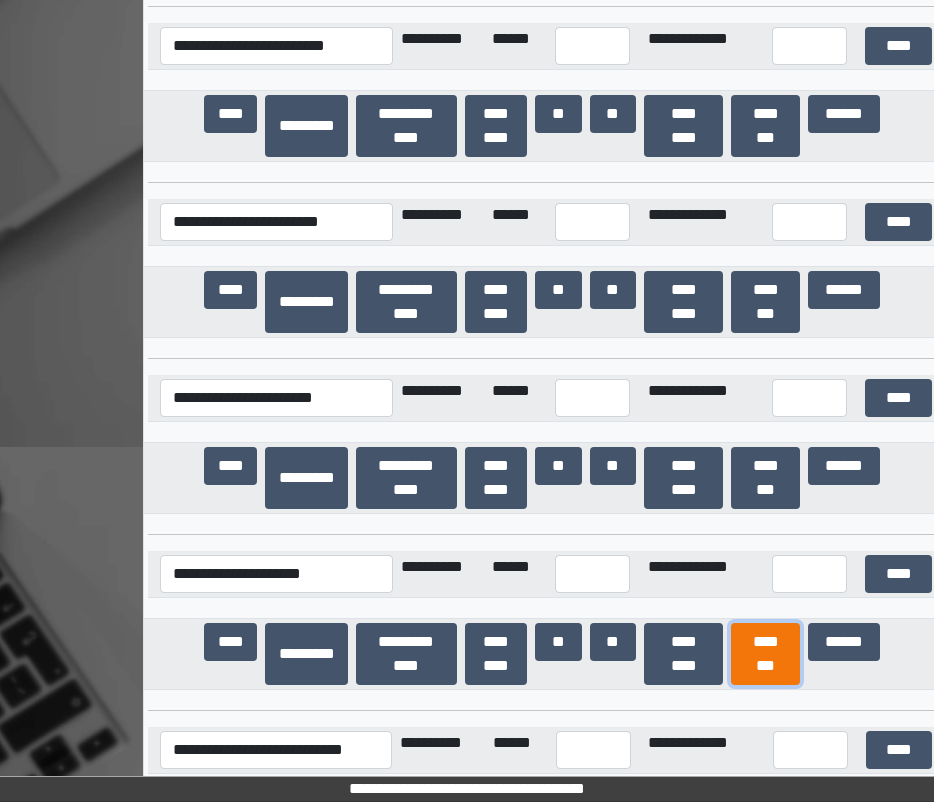 click on "********" at bounding box center (765, 654) 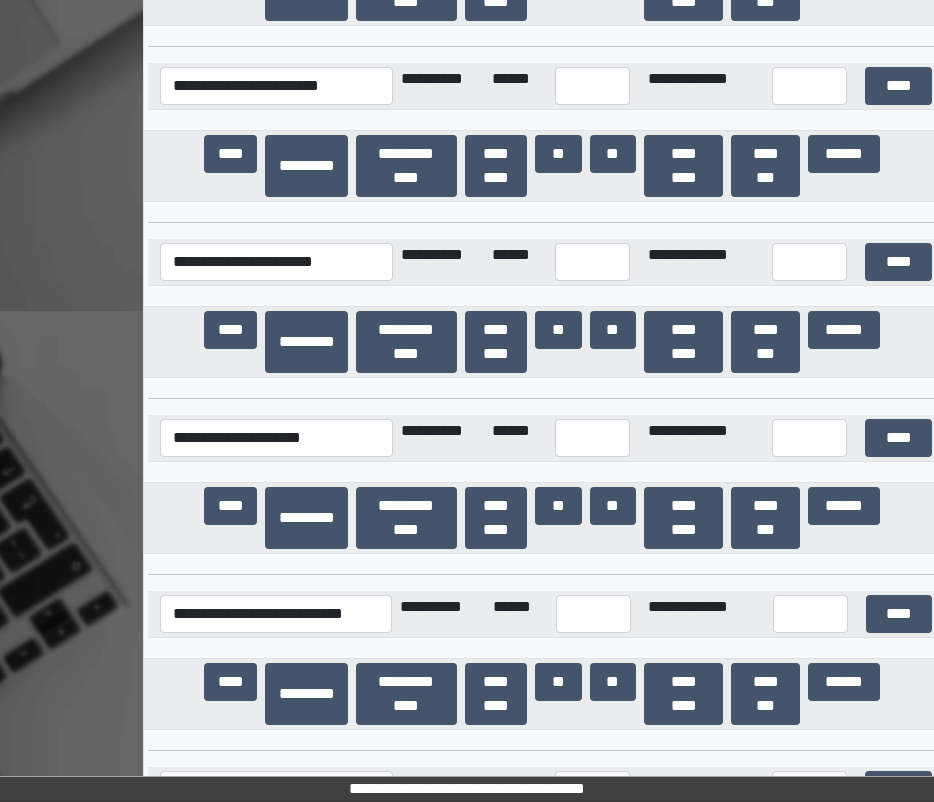 scroll, scrollTop: 28608, scrollLeft: 0, axis: vertical 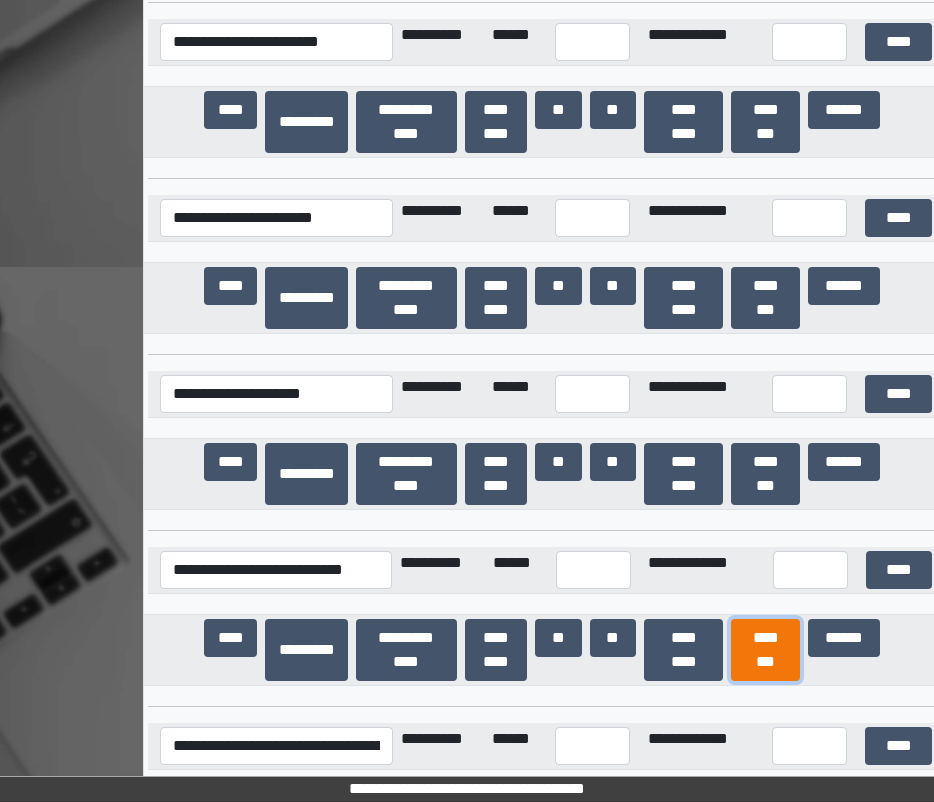 click on "********" at bounding box center (765, 650) 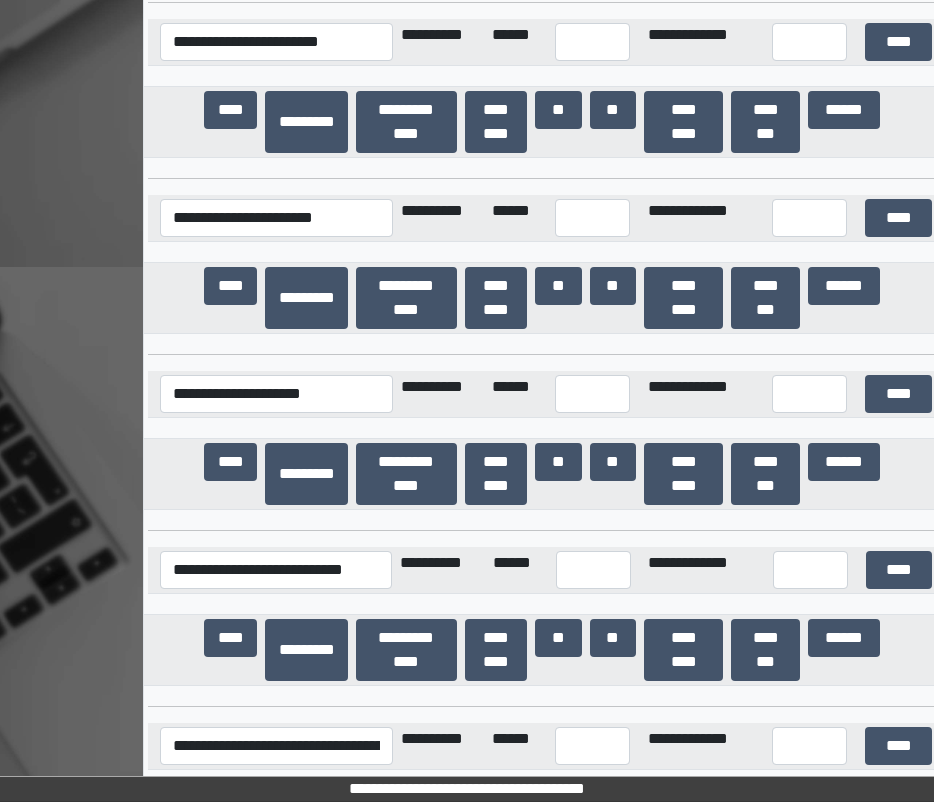 scroll, scrollTop: 37026, scrollLeft: 0, axis: vertical 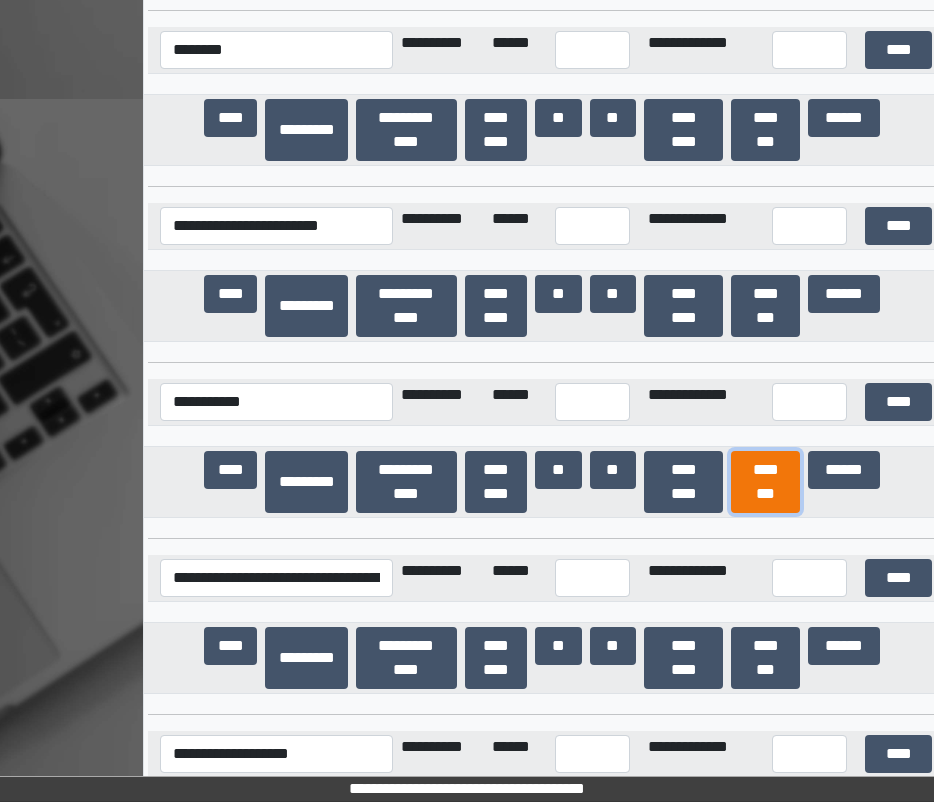 click on "********" at bounding box center [765, 482] 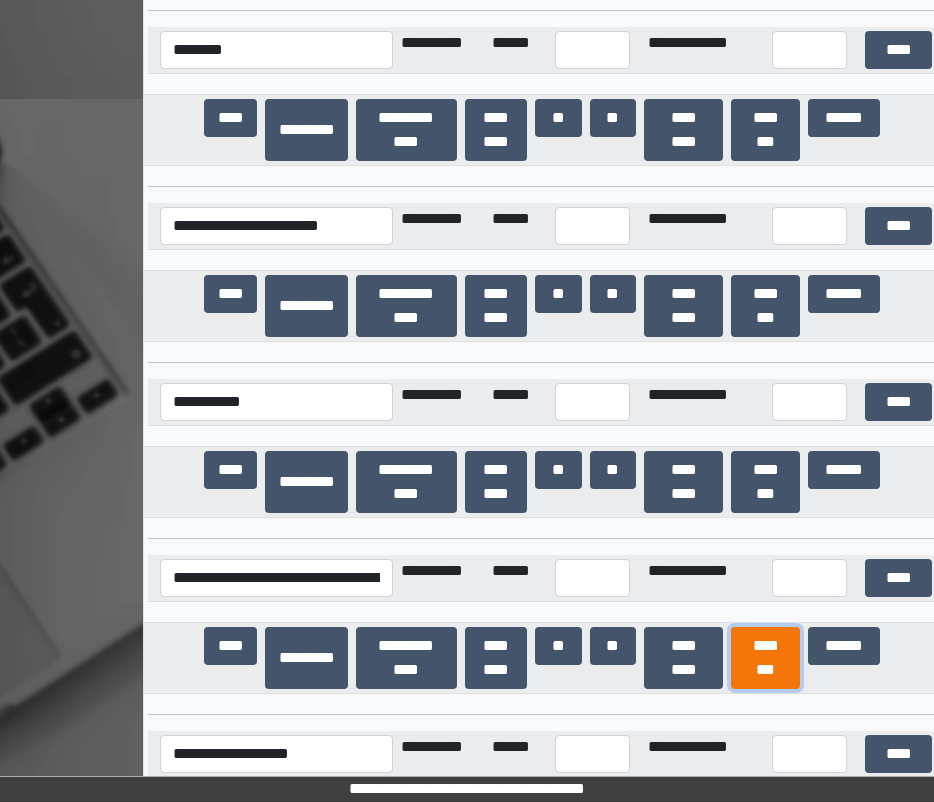 click on "********" at bounding box center (765, 658) 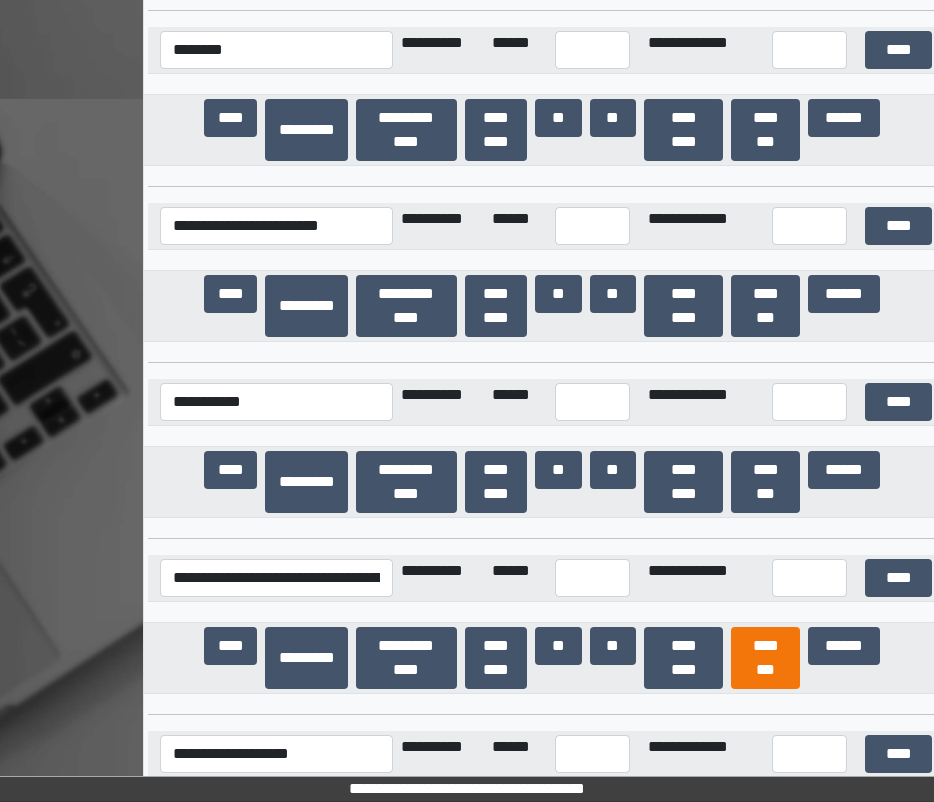 scroll, scrollTop: 42223, scrollLeft: 0, axis: vertical 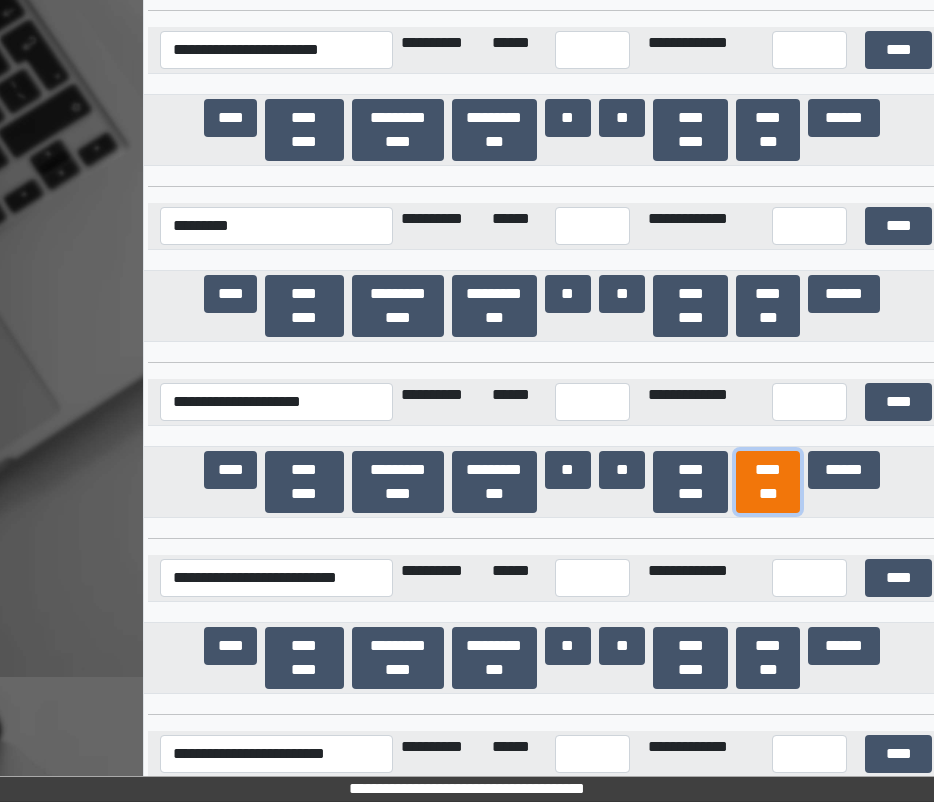 click on "********" at bounding box center (768, 482) 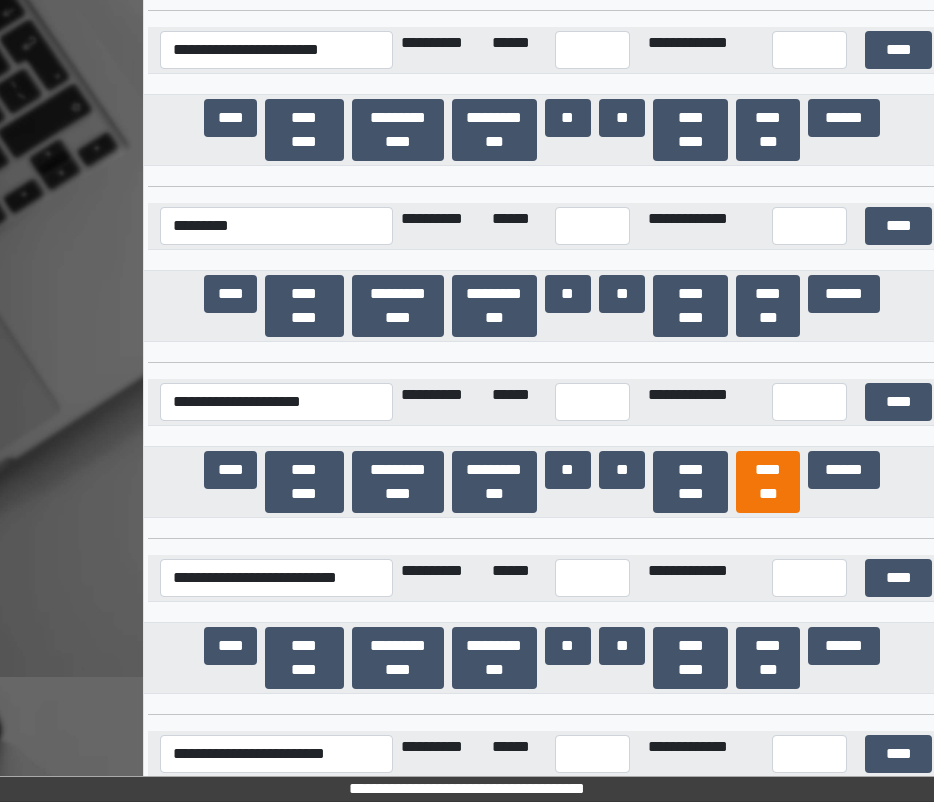 scroll, scrollTop: 28952, scrollLeft: 0, axis: vertical 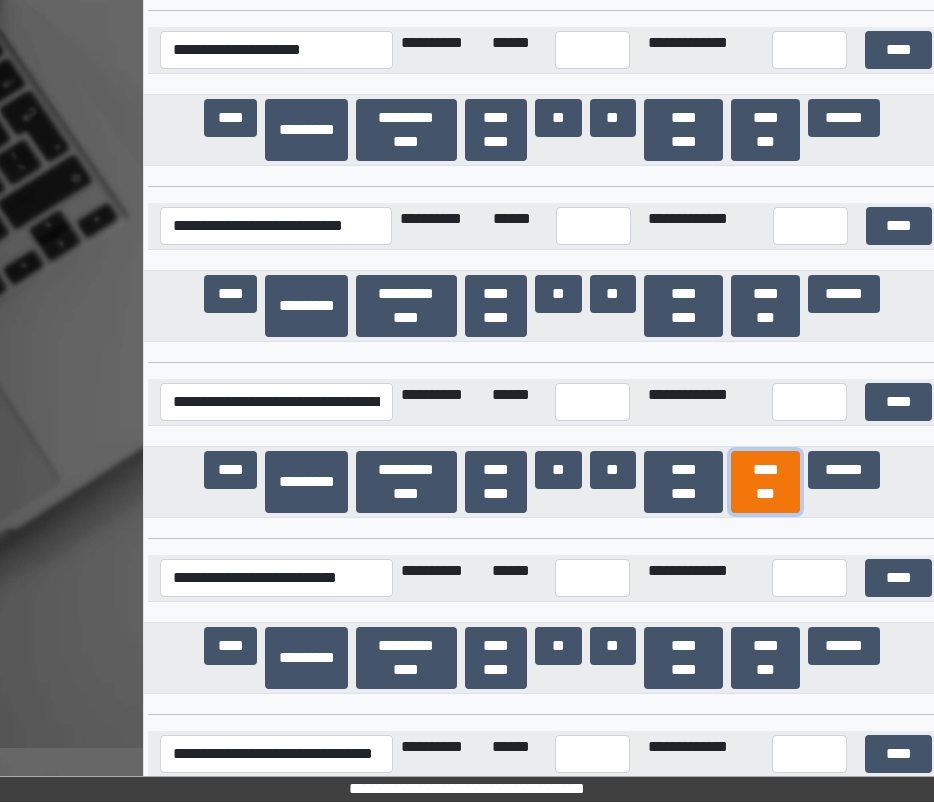 click on "********" at bounding box center (765, 482) 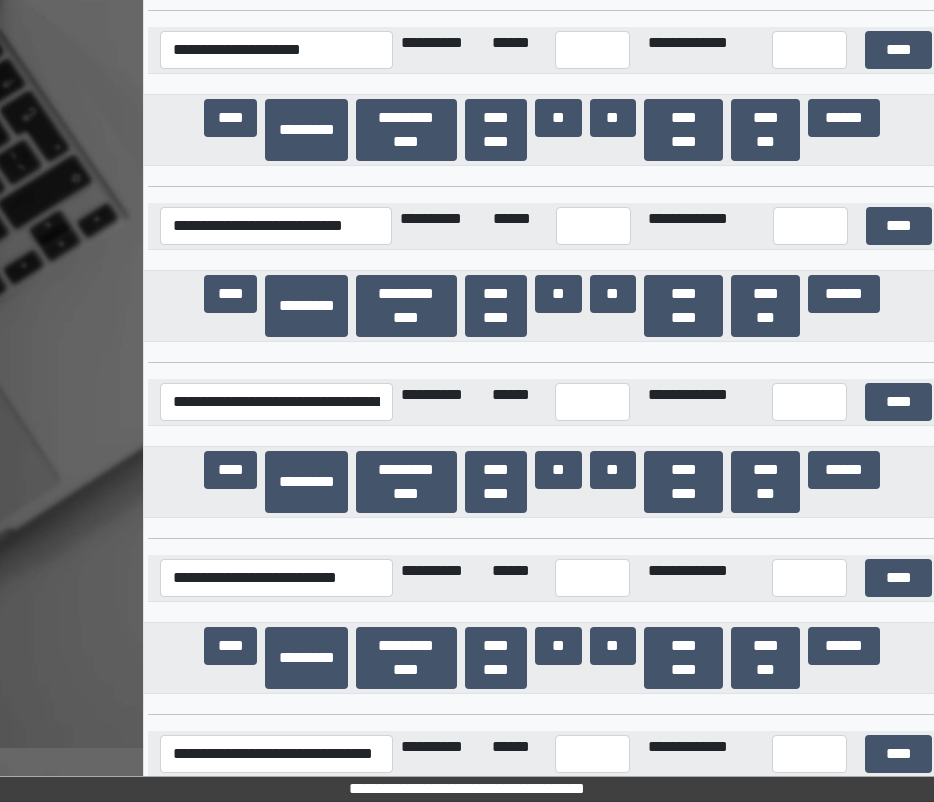 scroll, scrollTop: 18965, scrollLeft: 0, axis: vertical 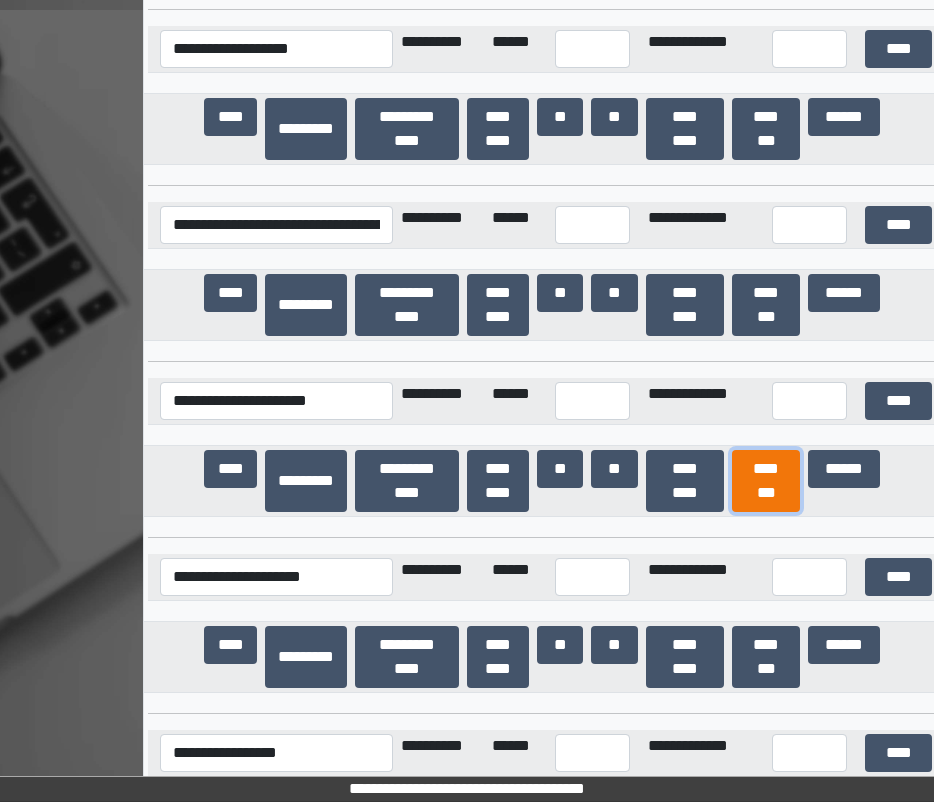 click on "********" at bounding box center (766, 481) 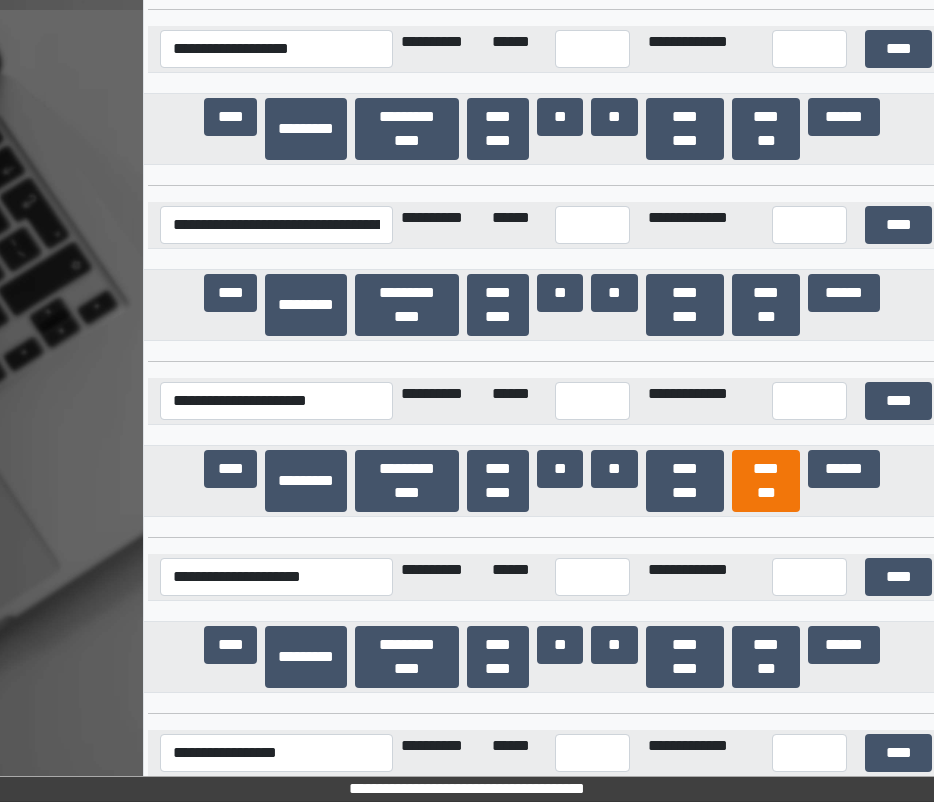 scroll, scrollTop: 839, scrollLeft: 0, axis: vertical 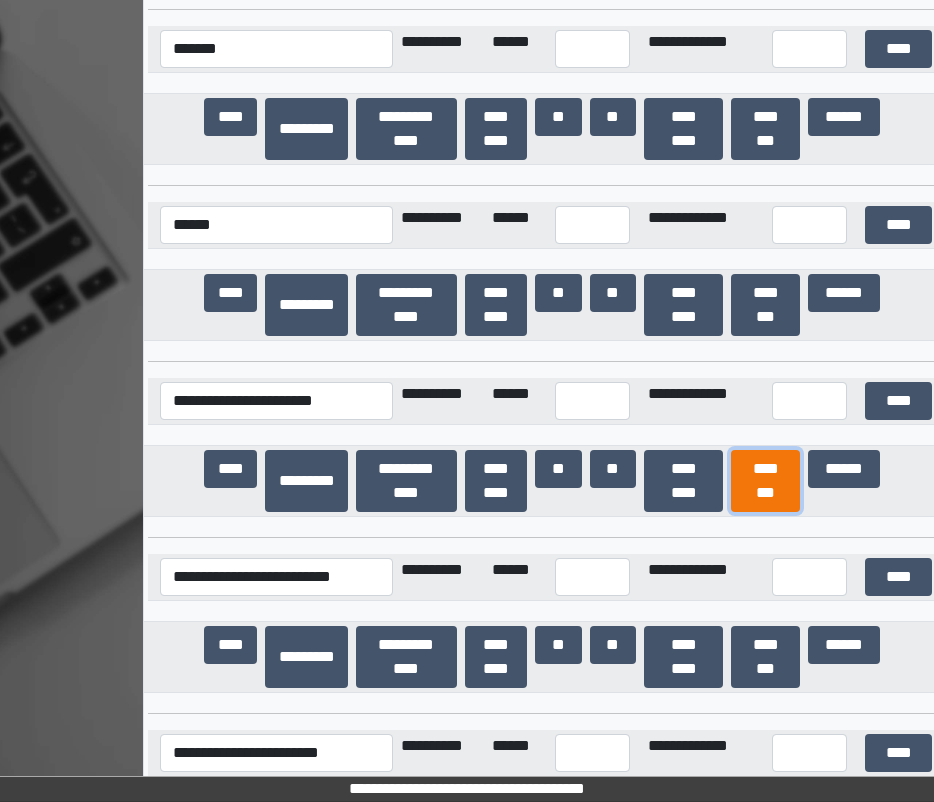 click on "********" at bounding box center [765, 481] 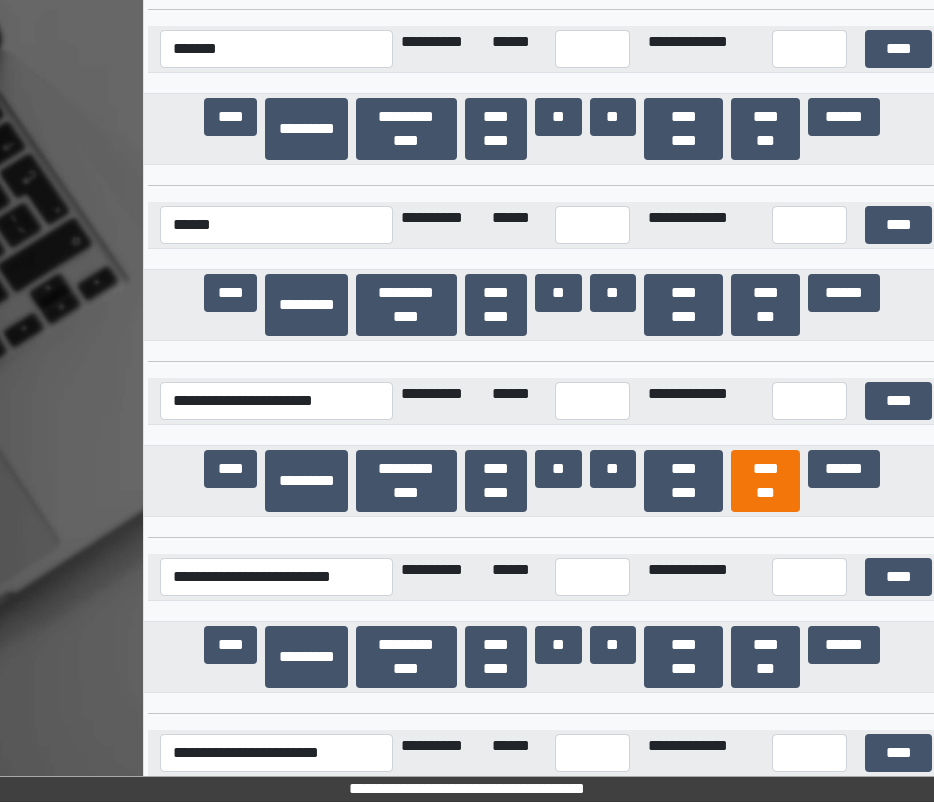 scroll, scrollTop: 42751, scrollLeft: 0, axis: vertical 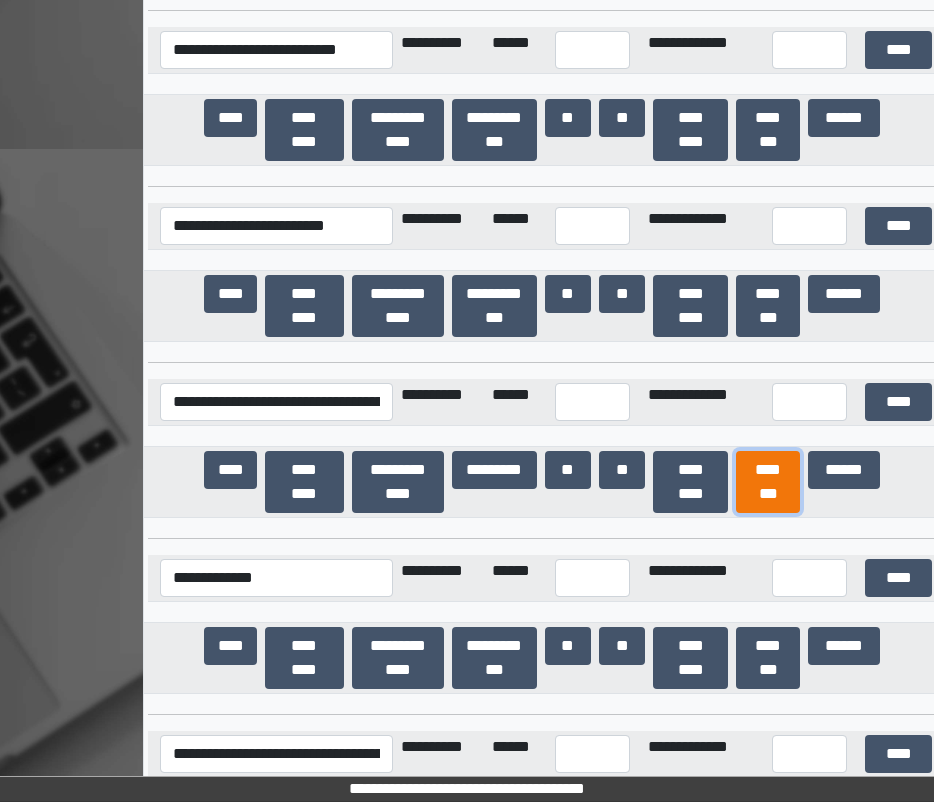 click on "********" at bounding box center [768, 482] 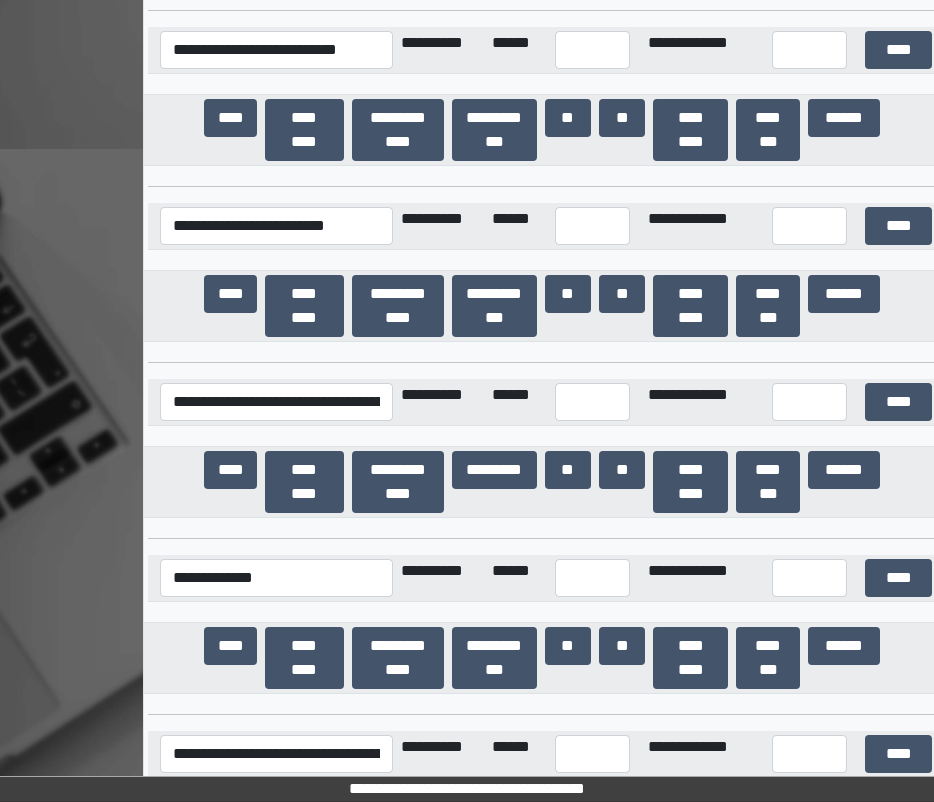 scroll, scrollTop: 37378, scrollLeft: 0, axis: vertical 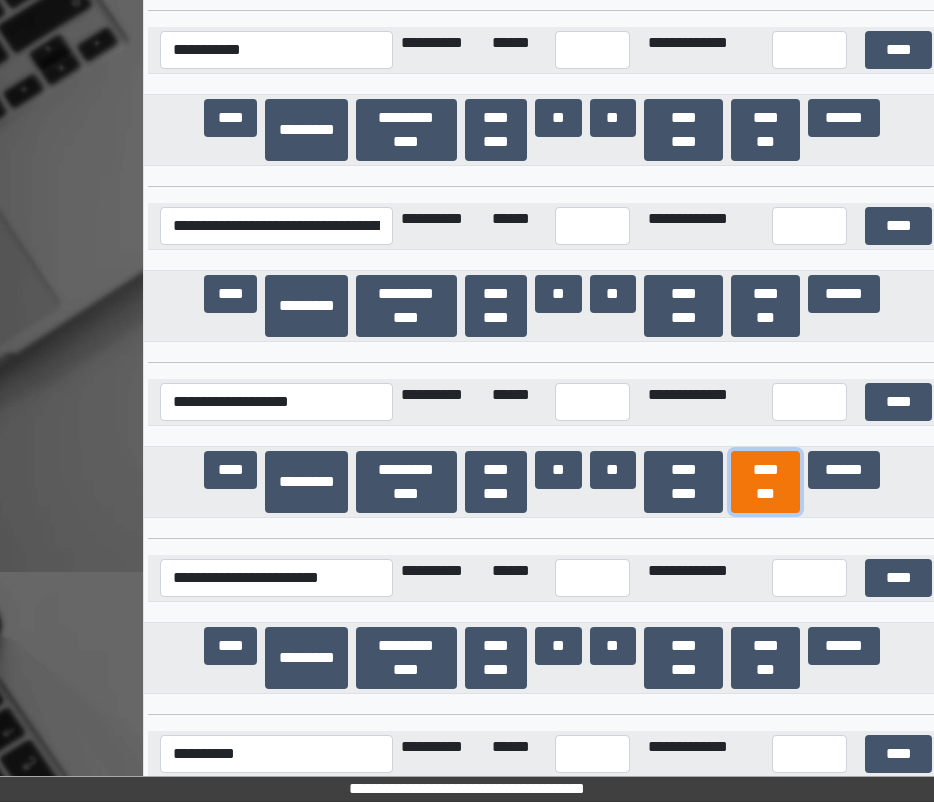 click on "********" at bounding box center (765, 482) 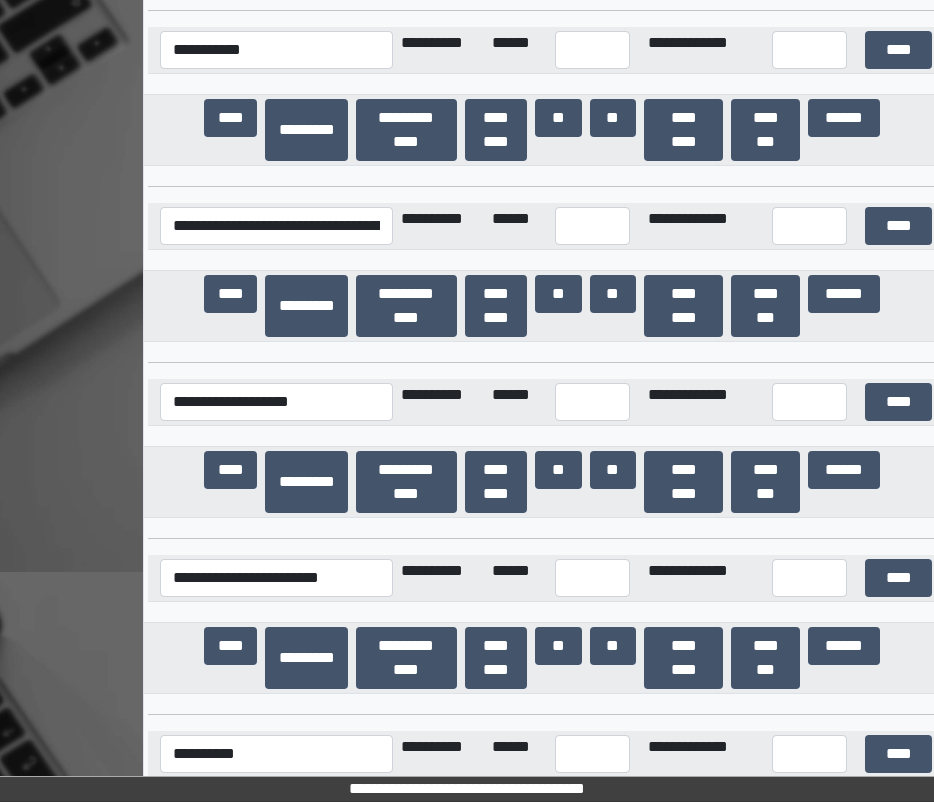 scroll, scrollTop: 0, scrollLeft: 5, axis: horizontal 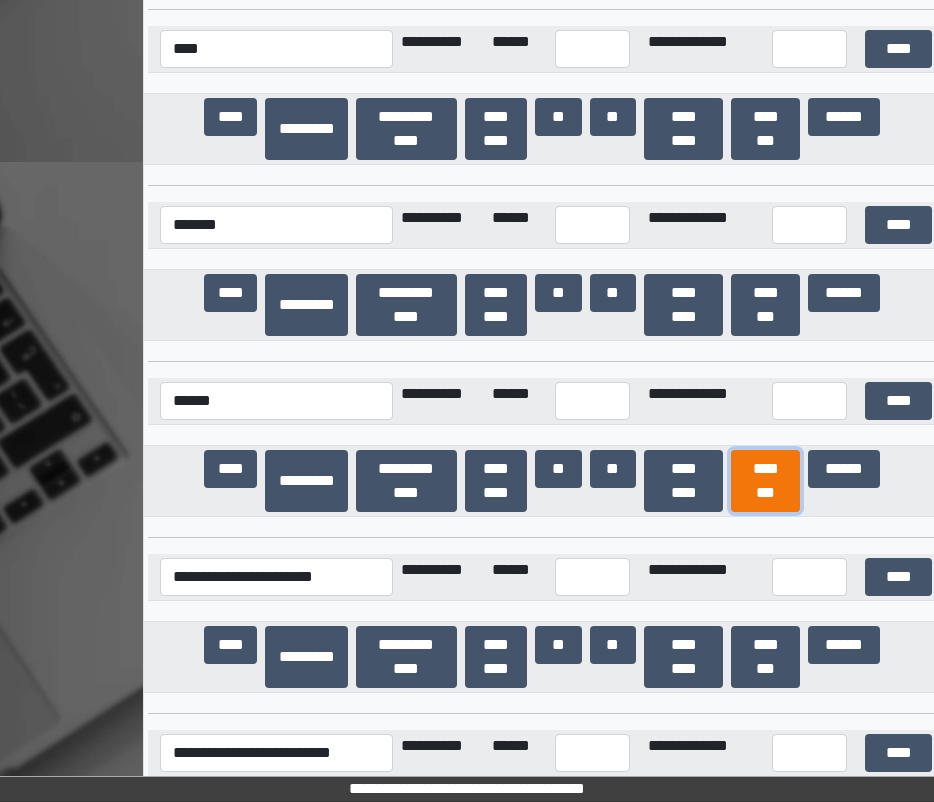 click on "********" at bounding box center (765, 481) 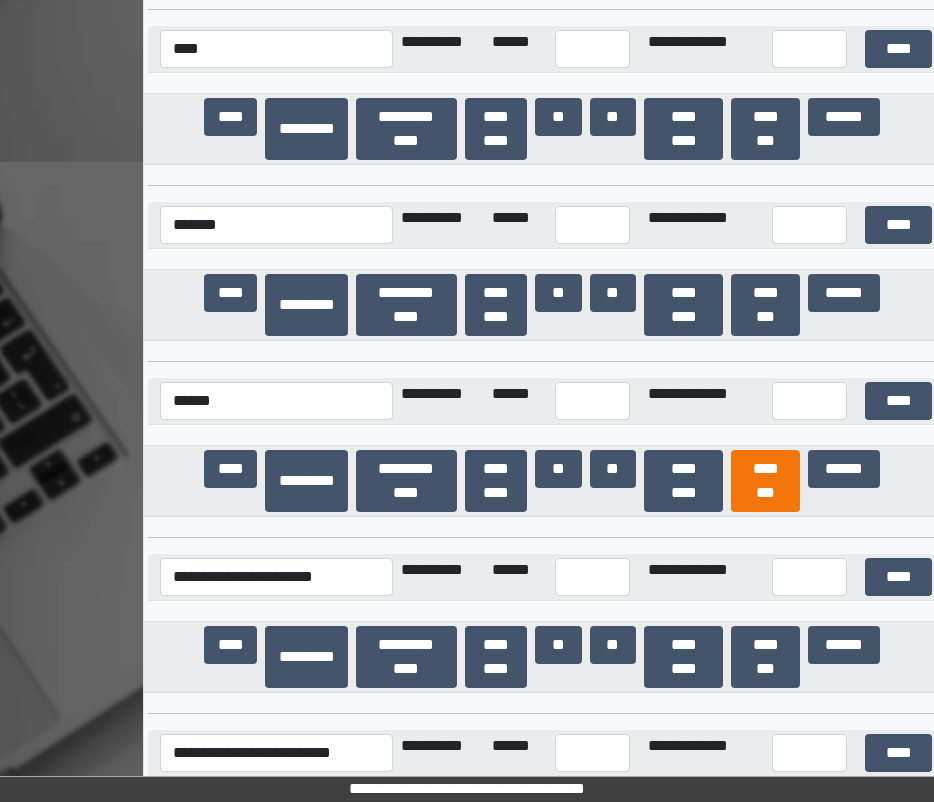 scroll, scrollTop: 37554, scrollLeft: 0, axis: vertical 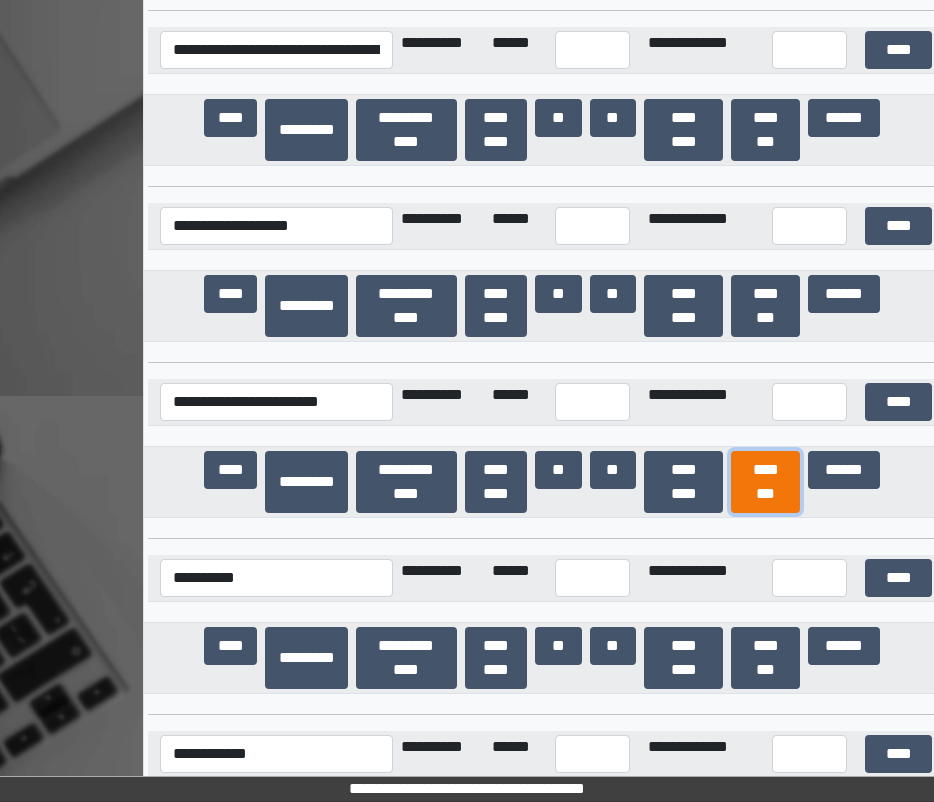 click on "********" at bounding box center (765, 482) 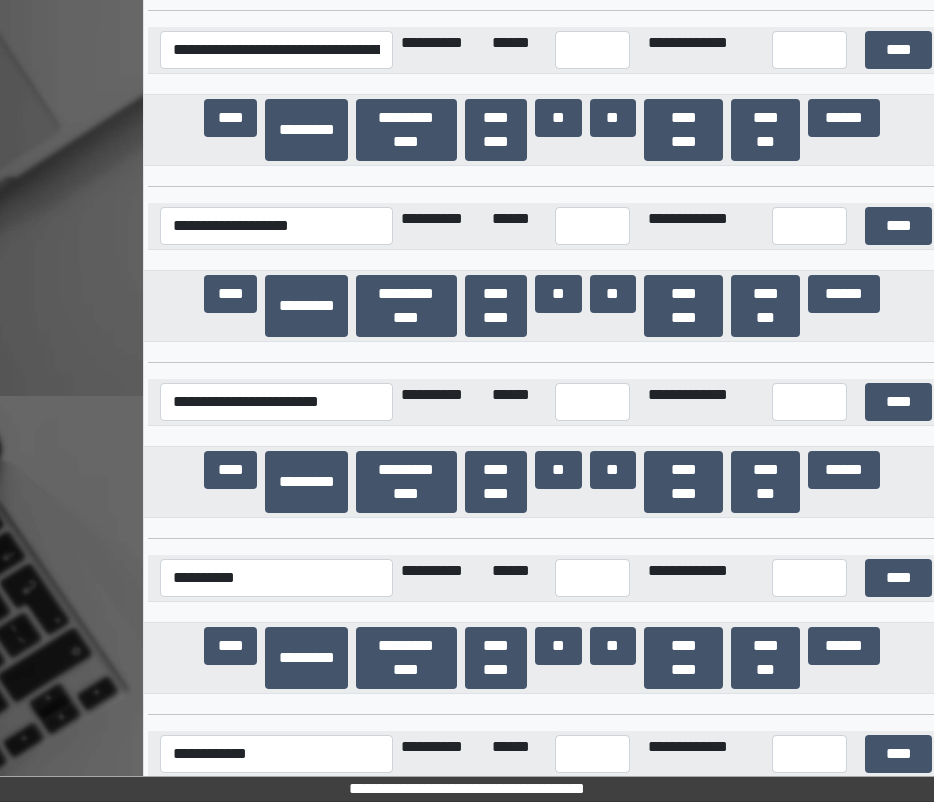 scroll, scrollTop: 29128, scrollLeft: 0, axis: vertical 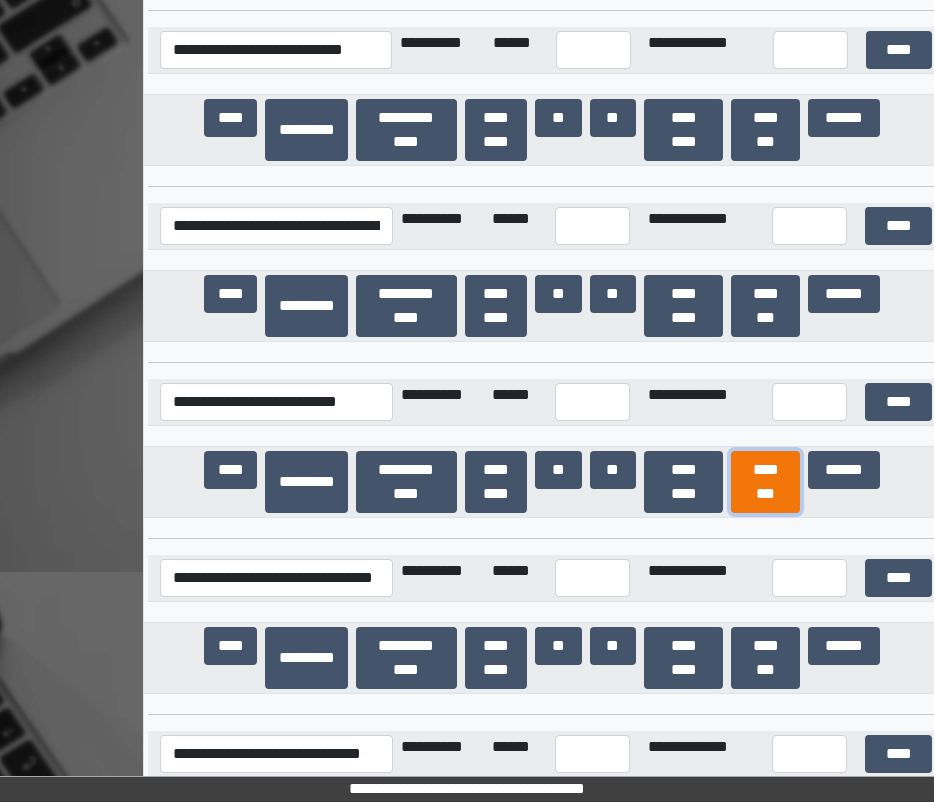 click on "********" at bounding box center [765, 482] 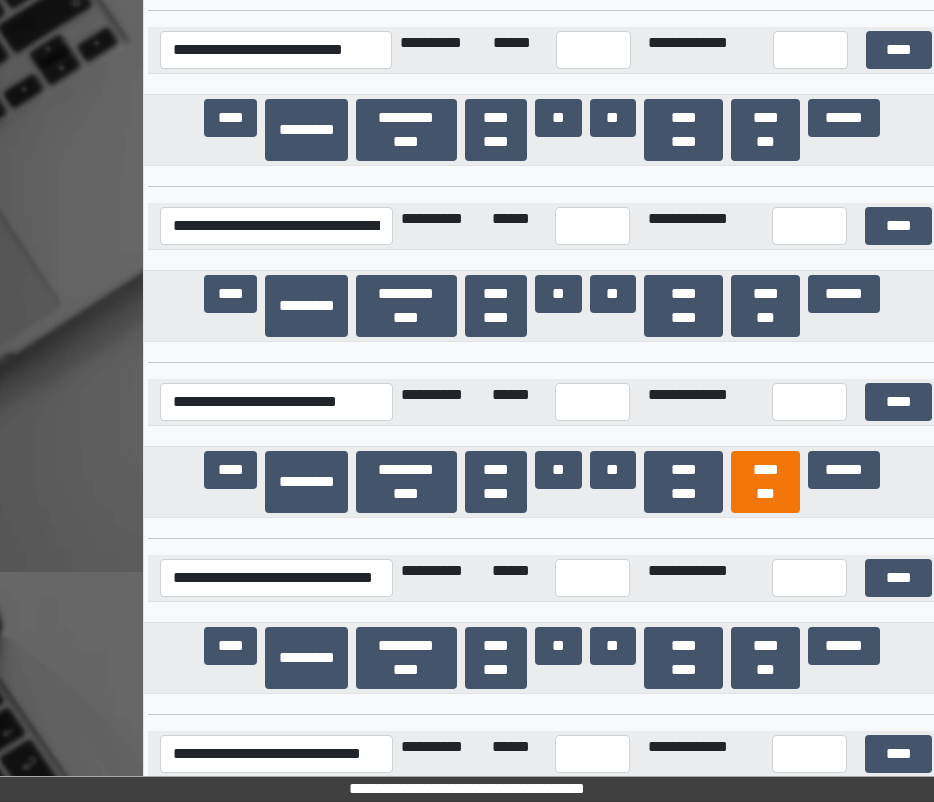 scroll, scrollTop: 12497, scrollLeft: 0, axis: vertical 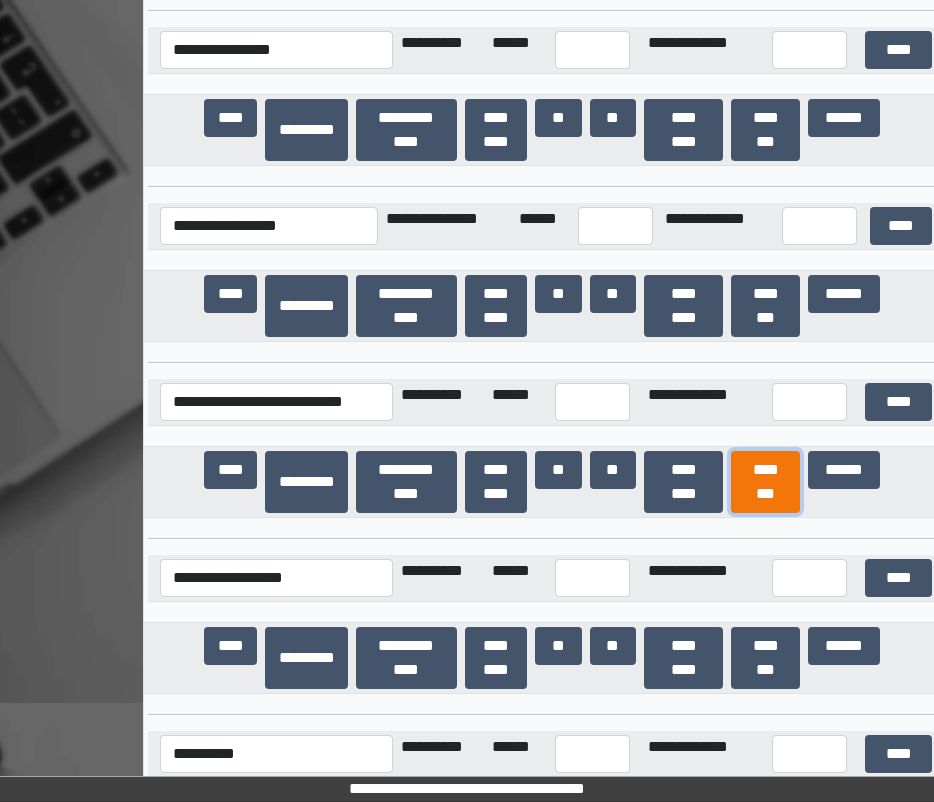 click on "********" at bounding box center [765, 482] 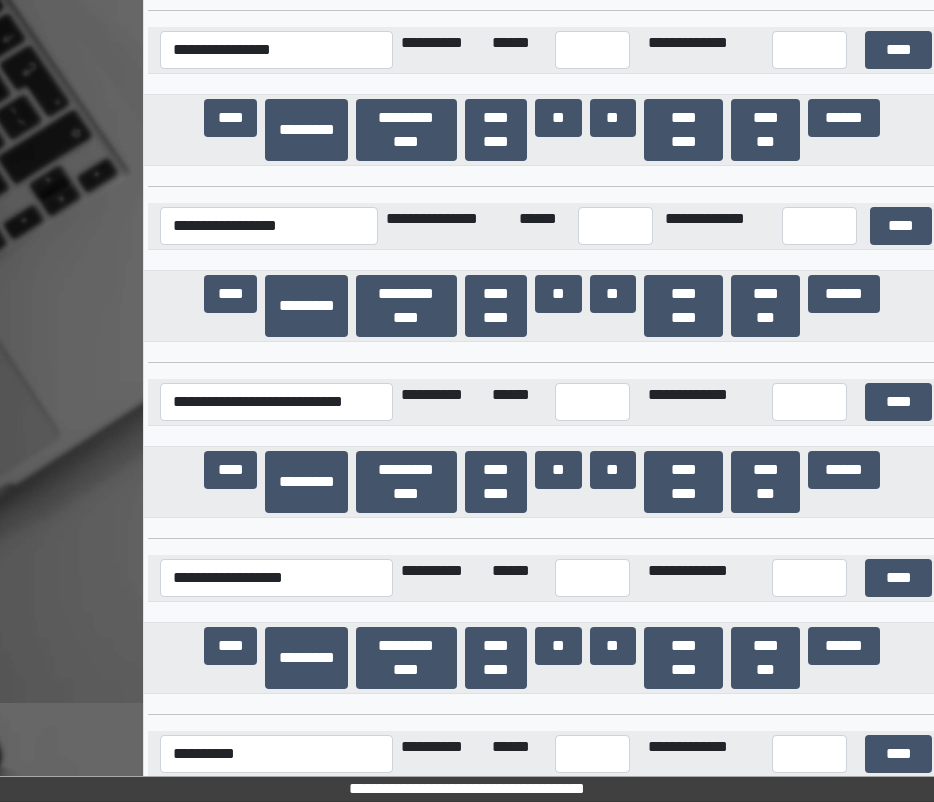 scroll, scrollTop: 29304, scrollLeft: 0, axis: vertical 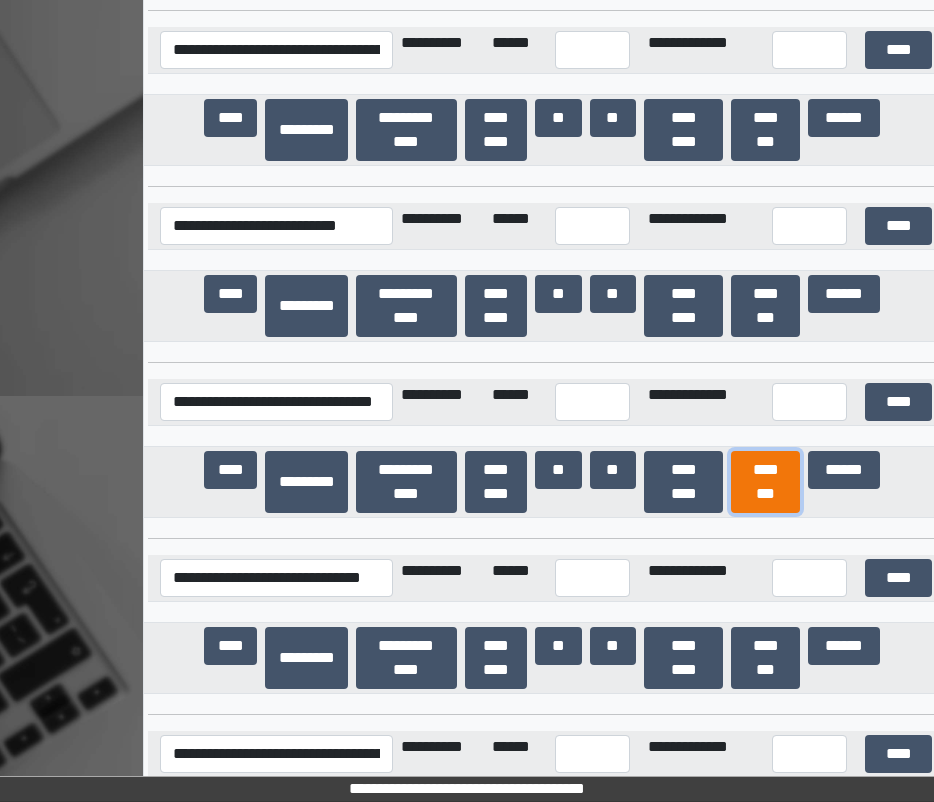 click on "********" at bounding box center (765, 482) 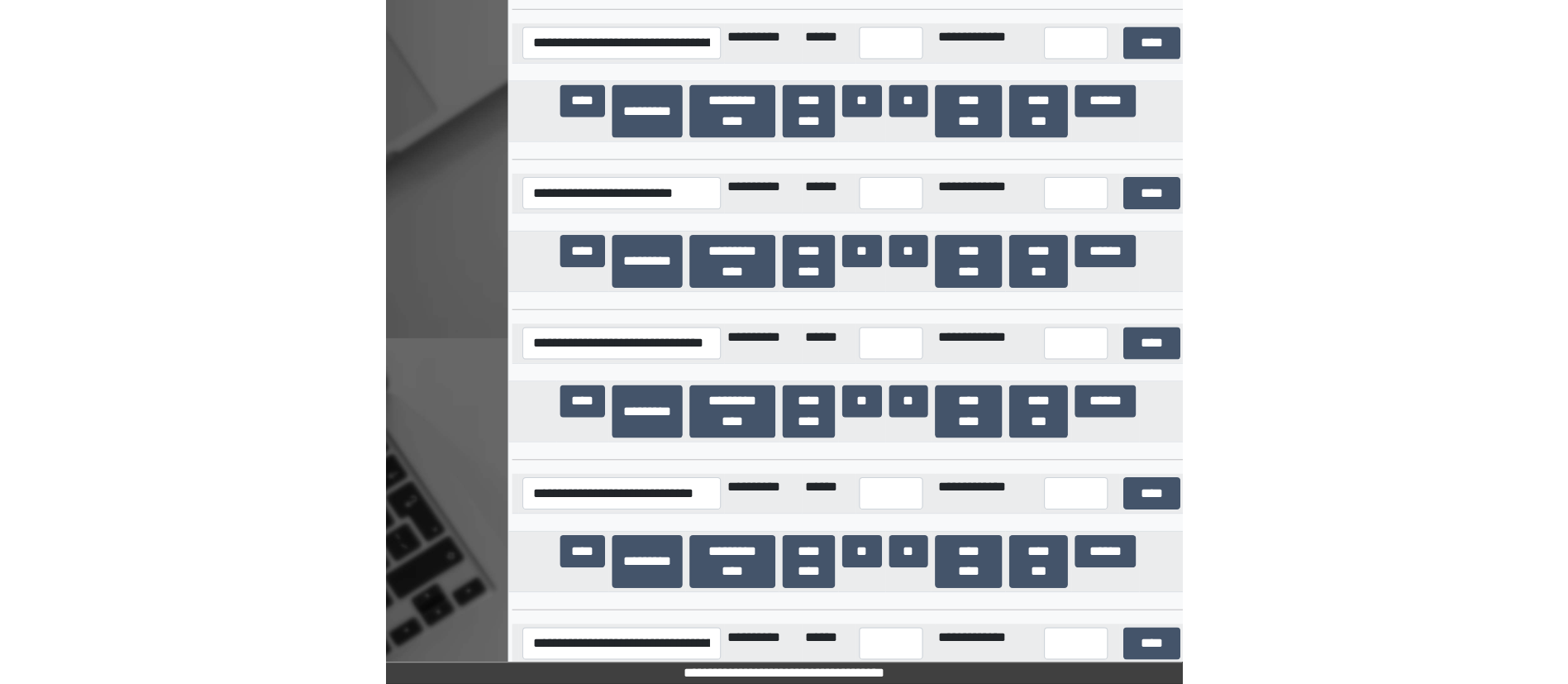 scroll, scrollTop: 31206, scrollLeft: 0, axis: vertical 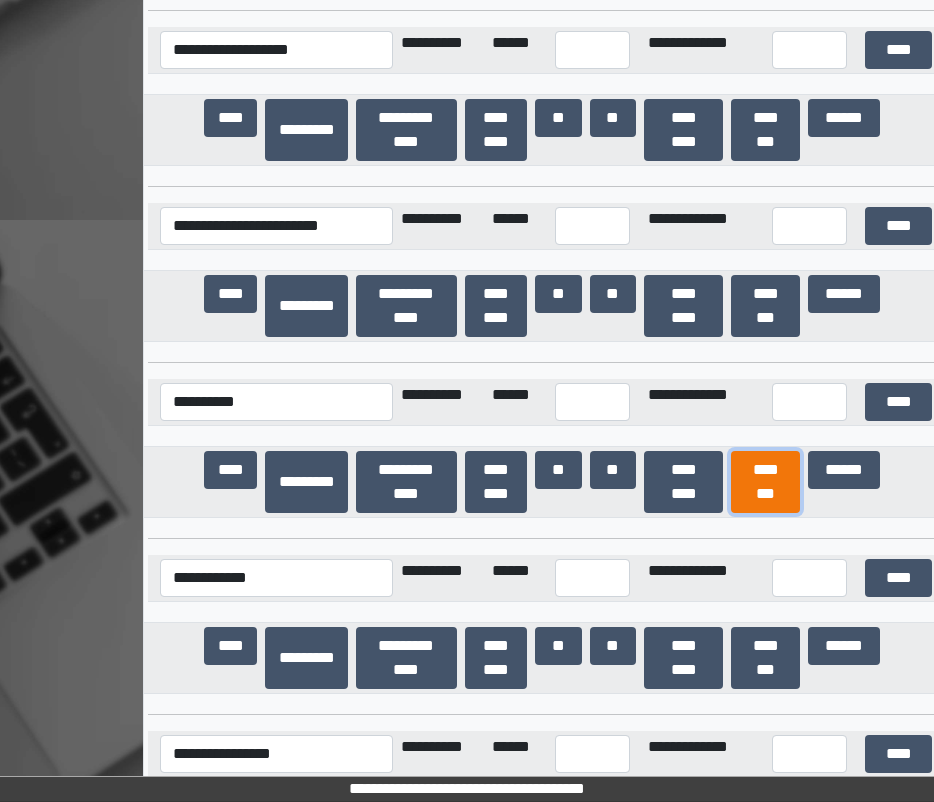 click on "********" at bounding box center [765, 482] 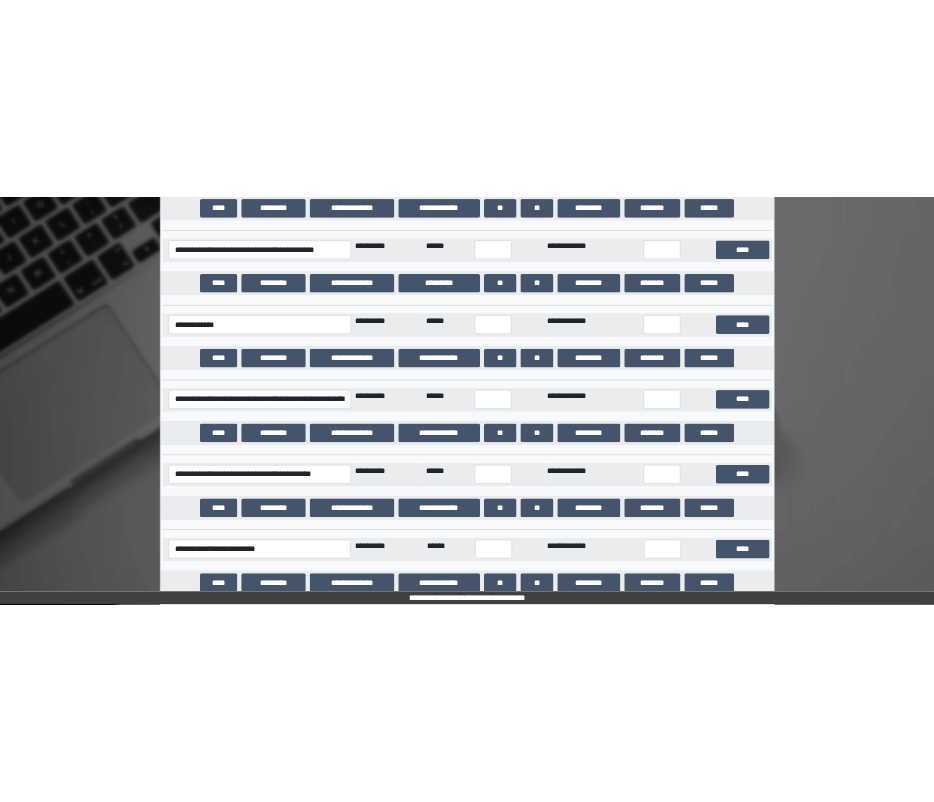 scroll, scrollTop: 0, scrollLeft: 0, axis: both 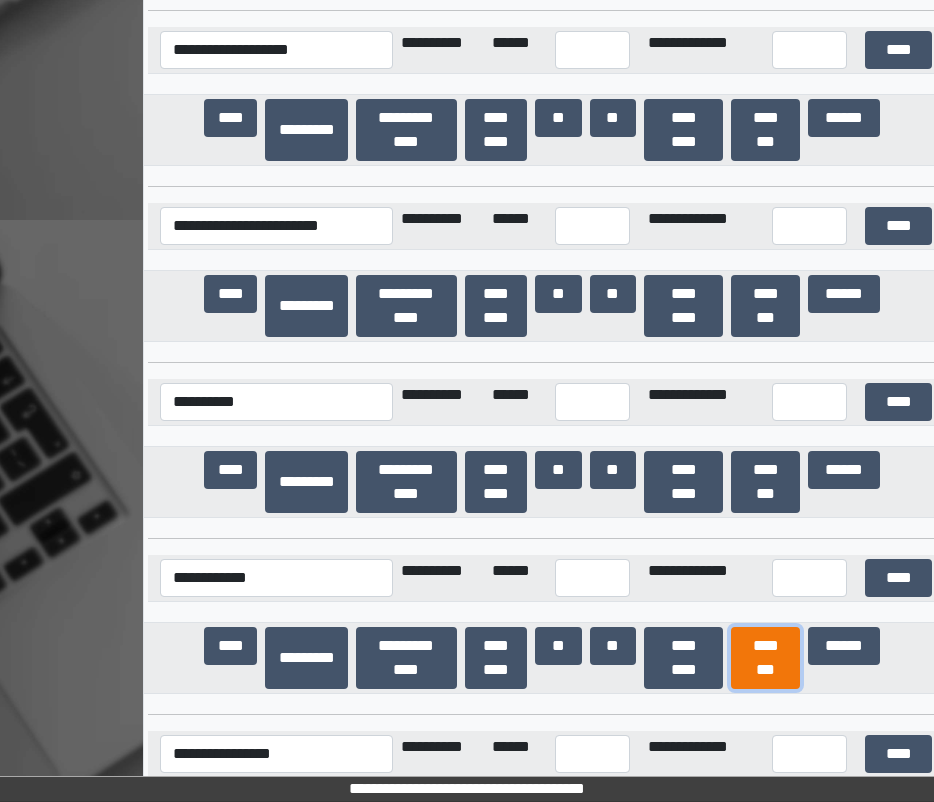click on "********" at bounding box center [765, 658] 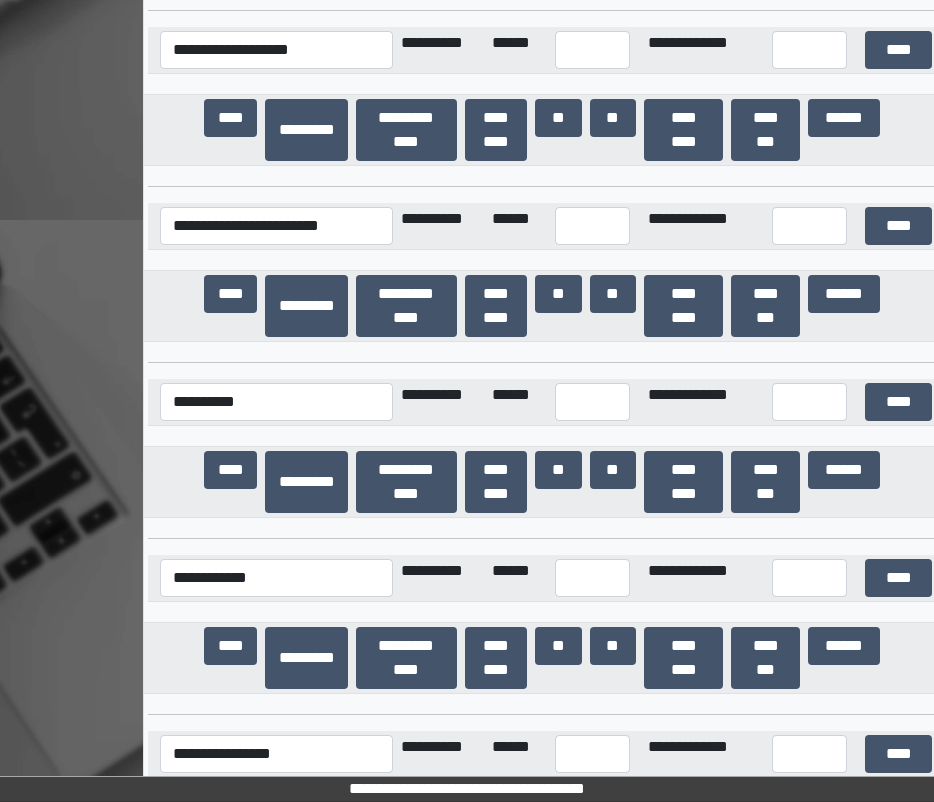 scroll, scrollTop: 19141, scrollLeft: 0, axis: vertical 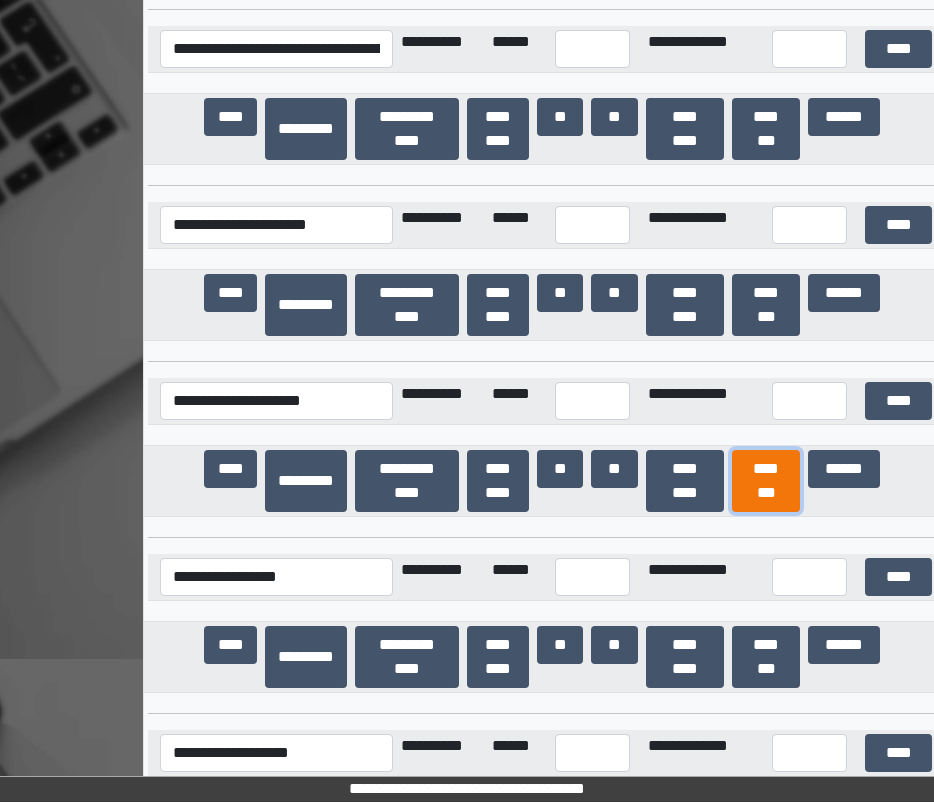 click on "********" at bounding box center (766, 481) 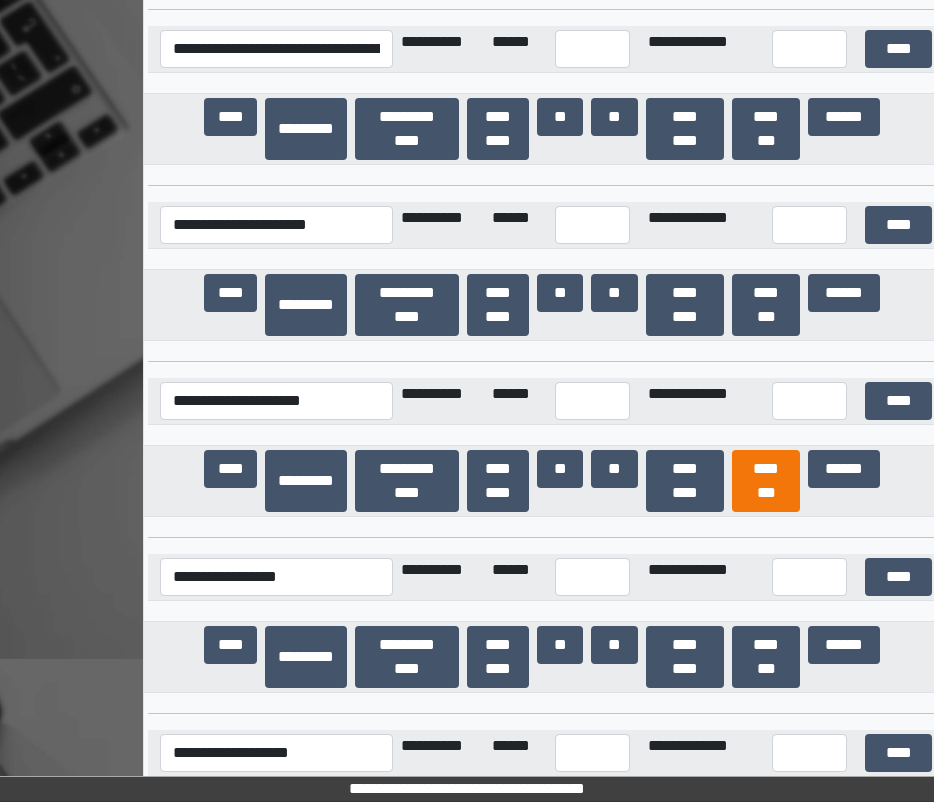 scroll, scrollTop: 15115, scrollLeft: 0, axis: vertical 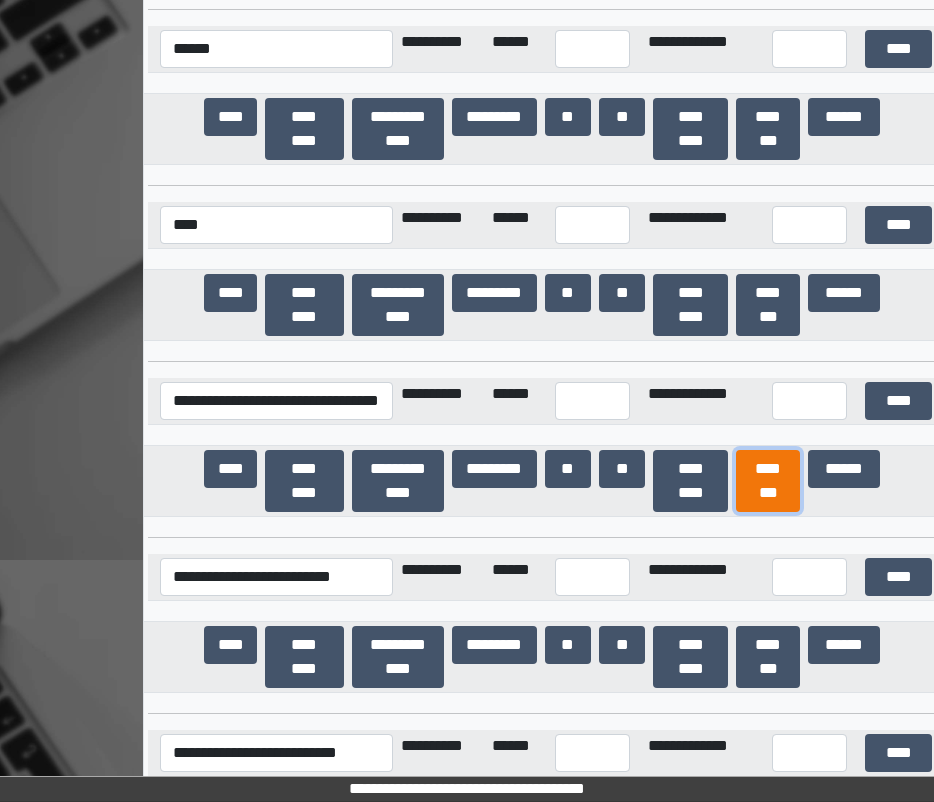 click on "********" at bounding box center [768, 481] 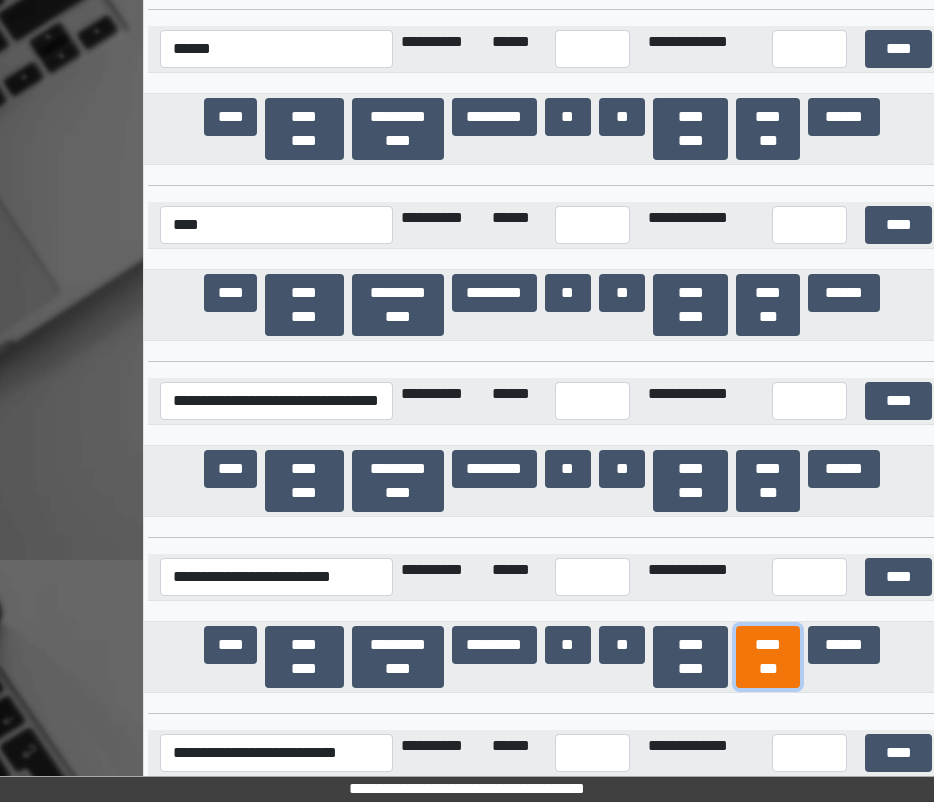 click on "********" at bounding box center [768, 657] 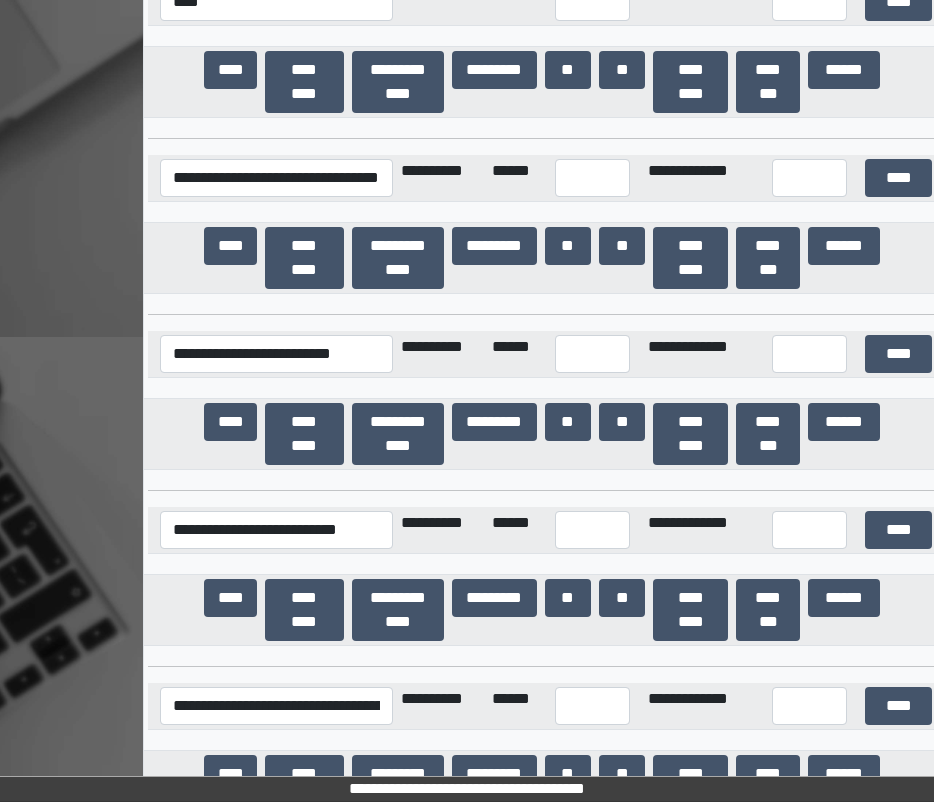scroll, scrollTop: 15355, scrollLeft: 0, axis: vertical 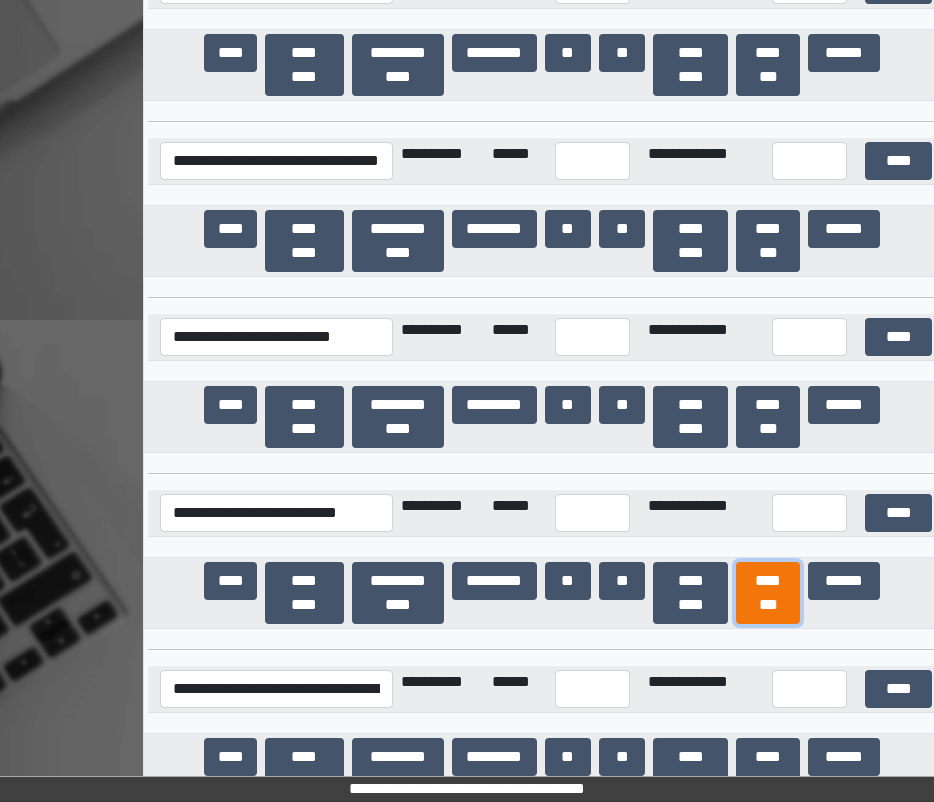 click on "********" at bounding box center [768, 593] 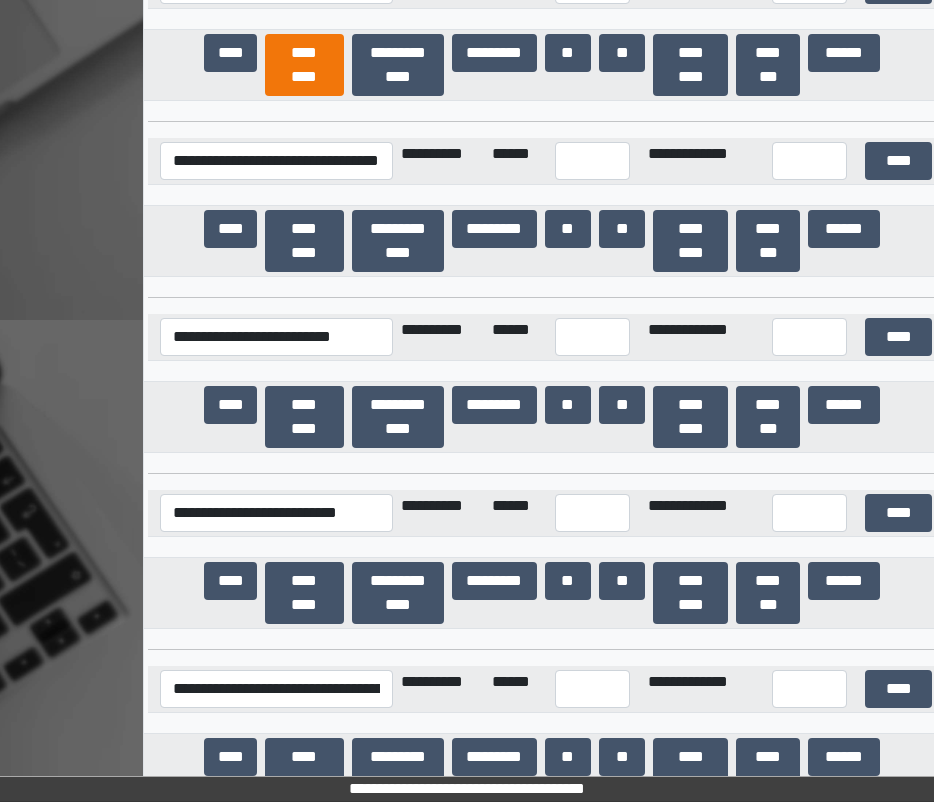 scroll, scrollTop: 19317, scrollLeft: 0, axis: vertical 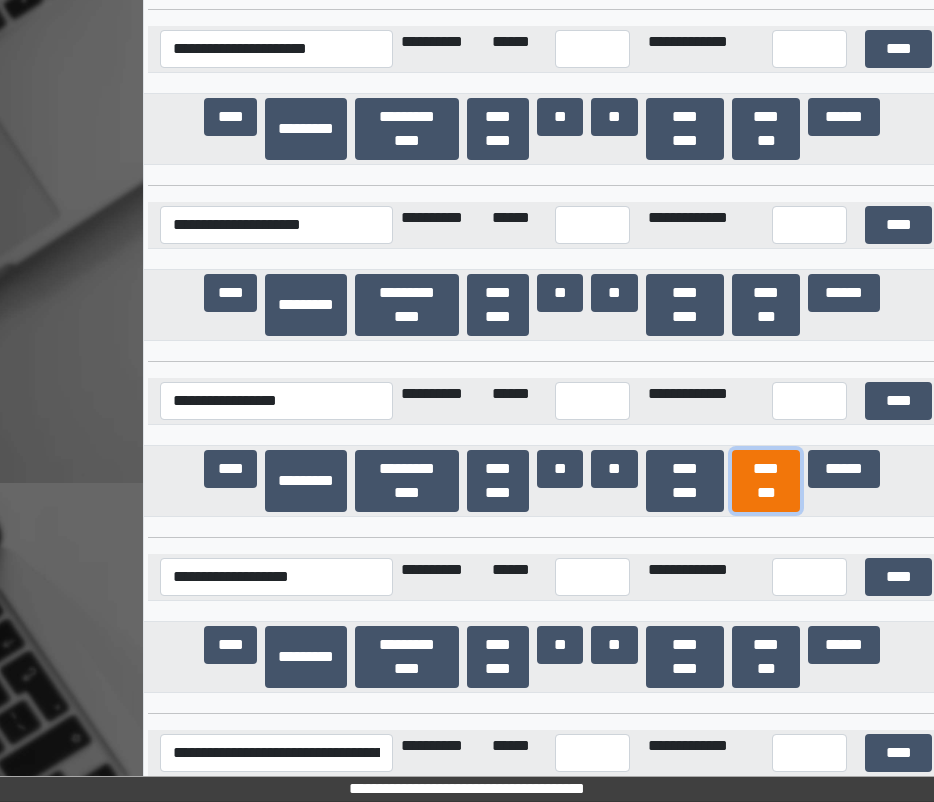 click on "********" at bounding box center (766, 481) 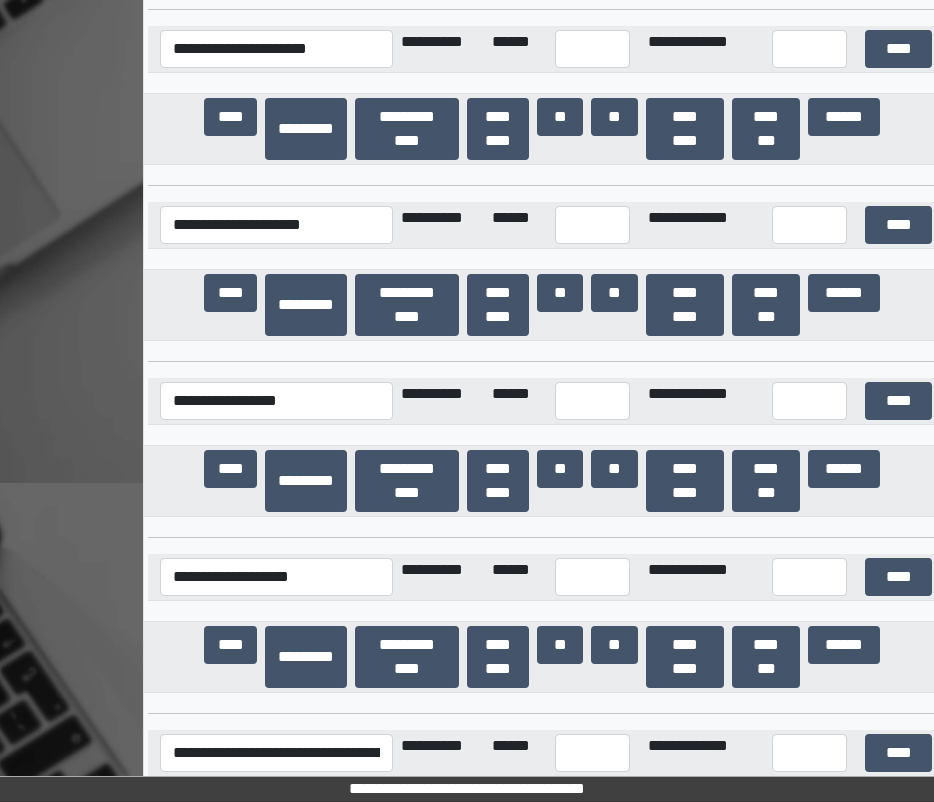 scroll, scrollTop: 6426, scrollLeft: 0, axis: vertical 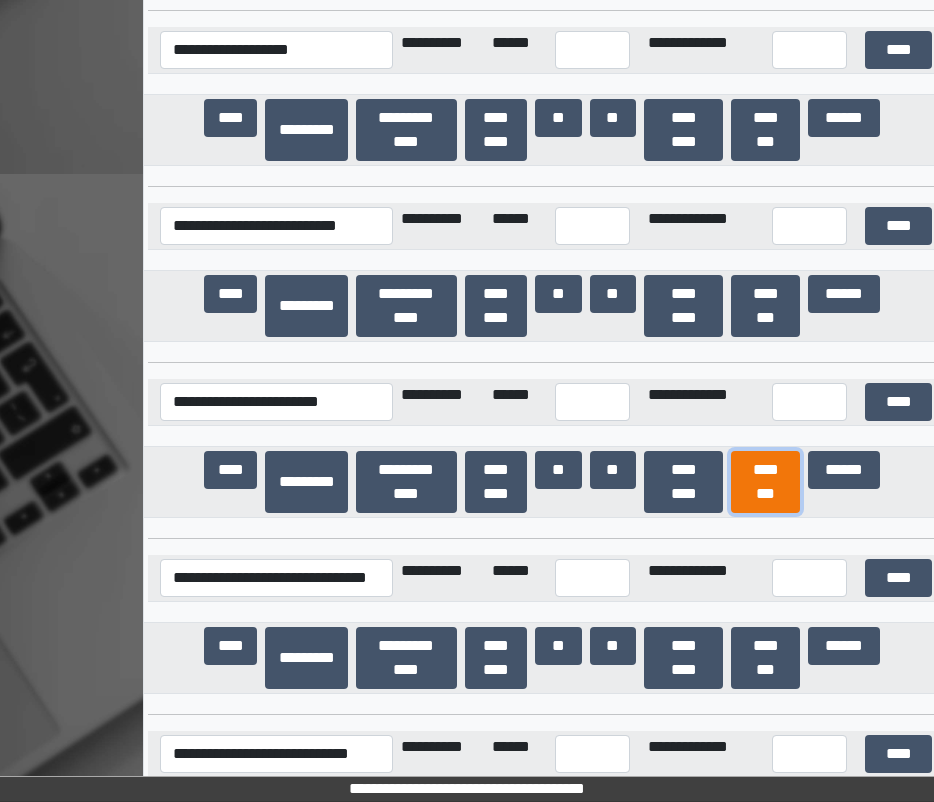 click on "********" at bounding box center [765, 482] 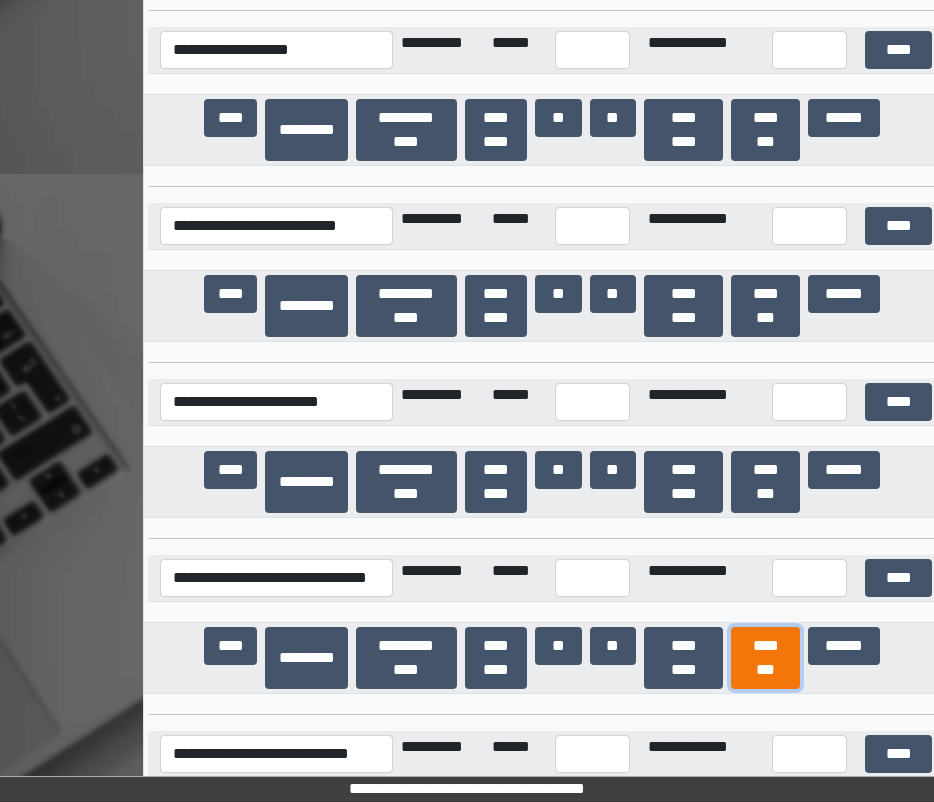 click on "********" at bounding box center (765, 658) 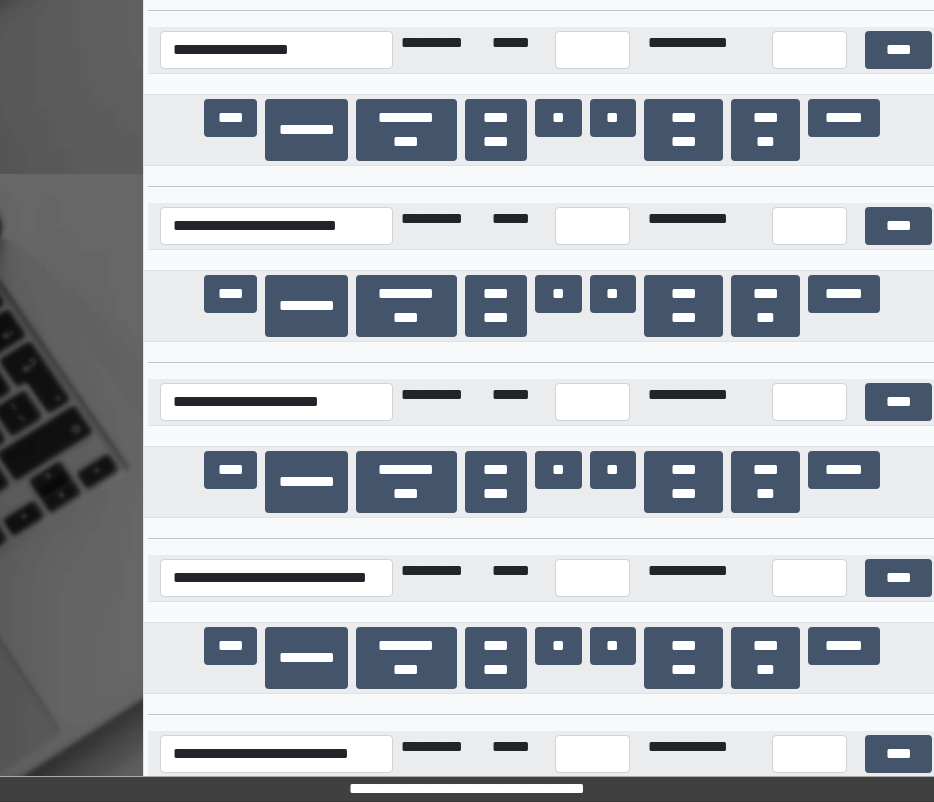 scroll, scrollTop: 1015, scrollLeft: 0, axis: vertical 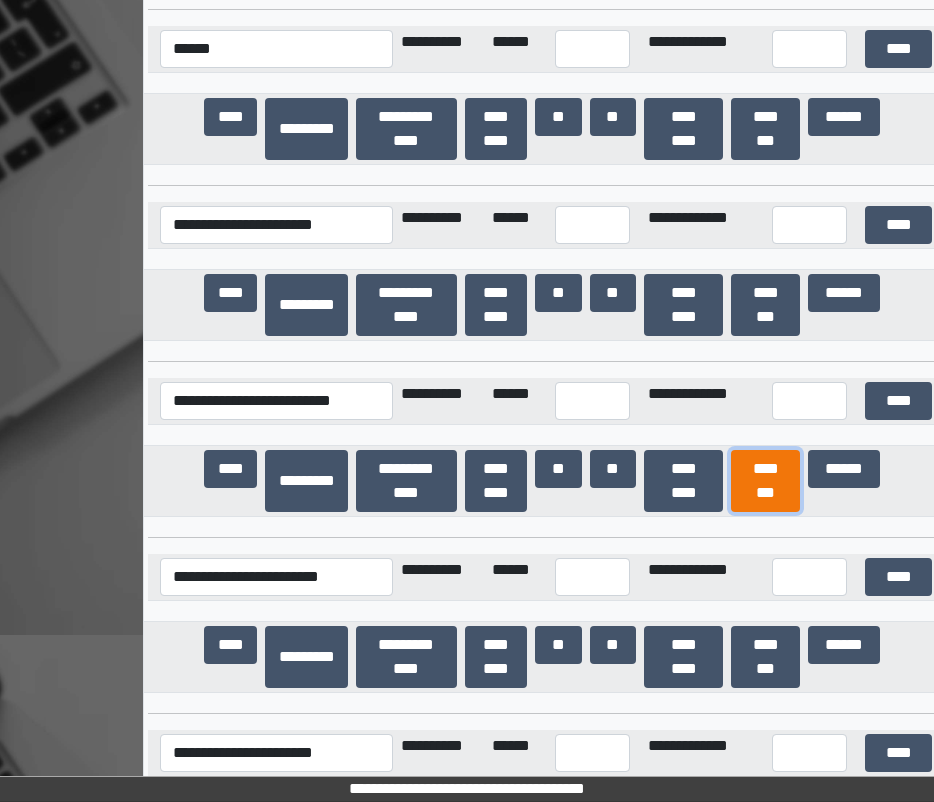 click on "********" at bounding box center (765, 481) 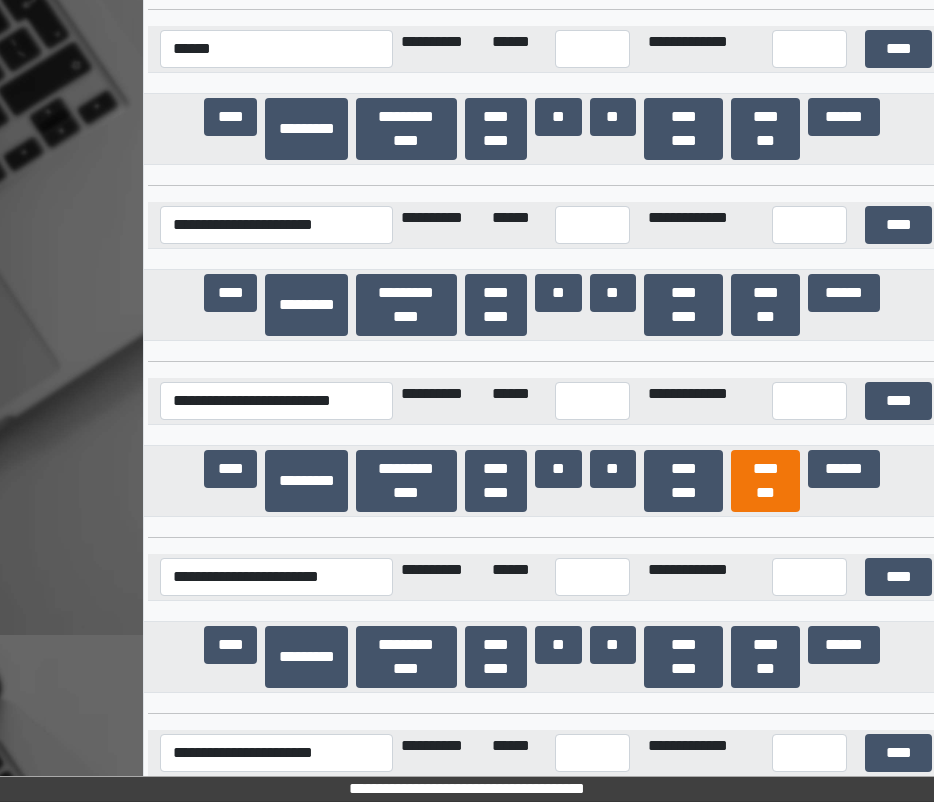 scroll, scrollTop: 29480, scrollLeft: 0, axis: vertical 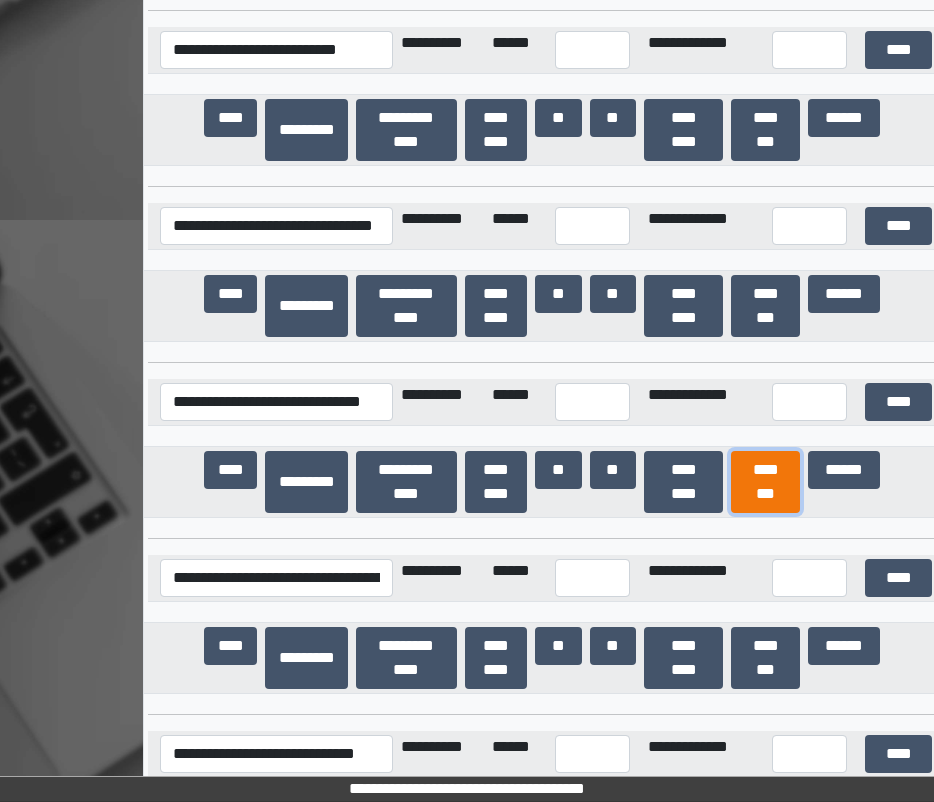 click on "********" at bounding box center [765, 482] 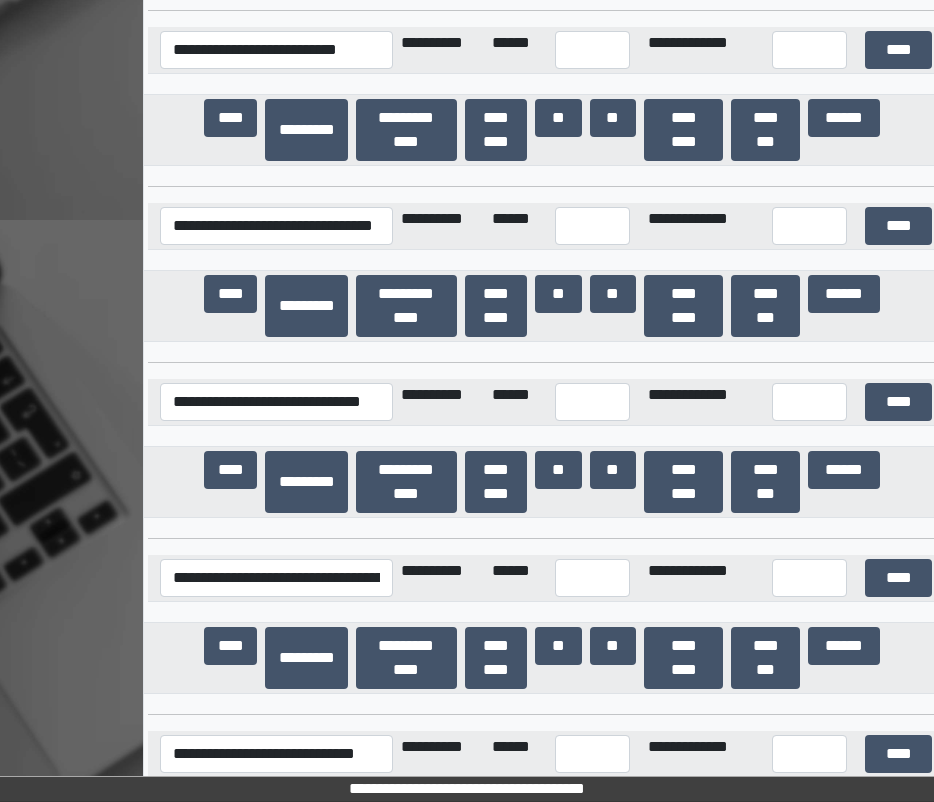 scroll, scrollTop: 30008, scrollLeft: 0, axis: vertical 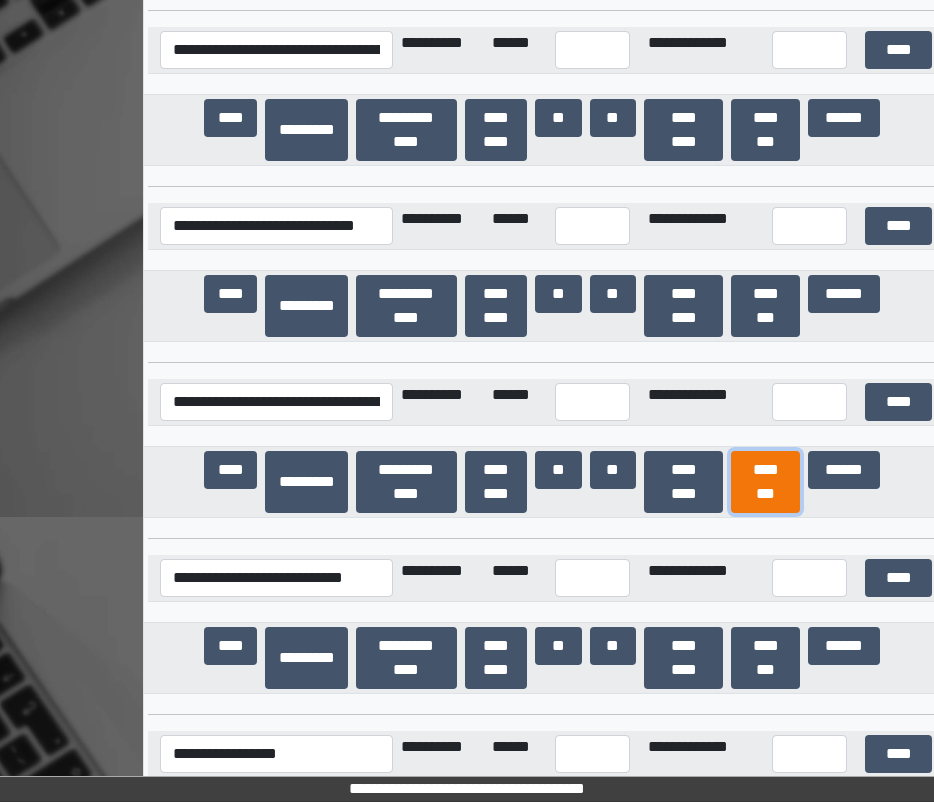 click on "********" at bounding box center (765, 482) 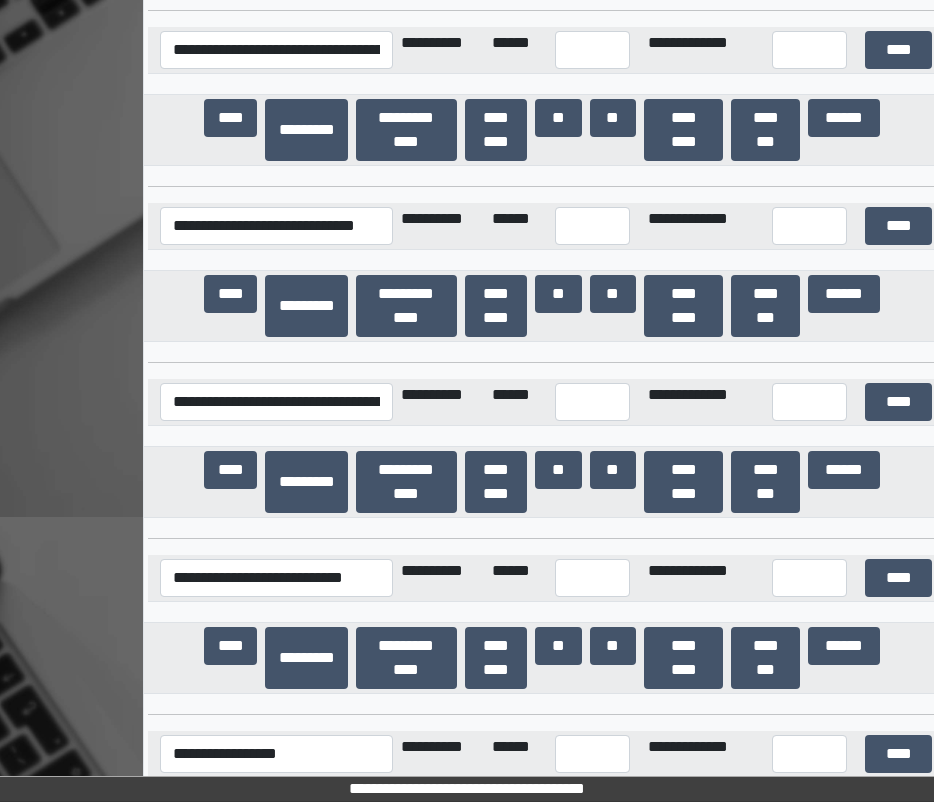 scroll, scrollTop: 43279, scrollLeft: 0, axis: vertical 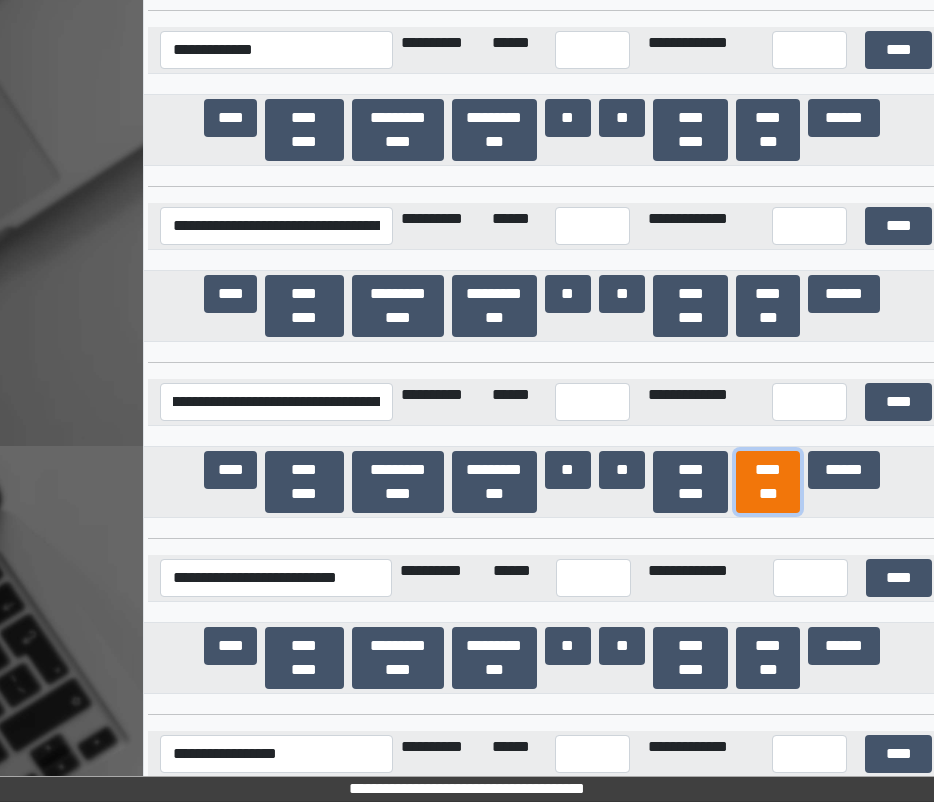 click on "********" at bounding box center (768, 482) 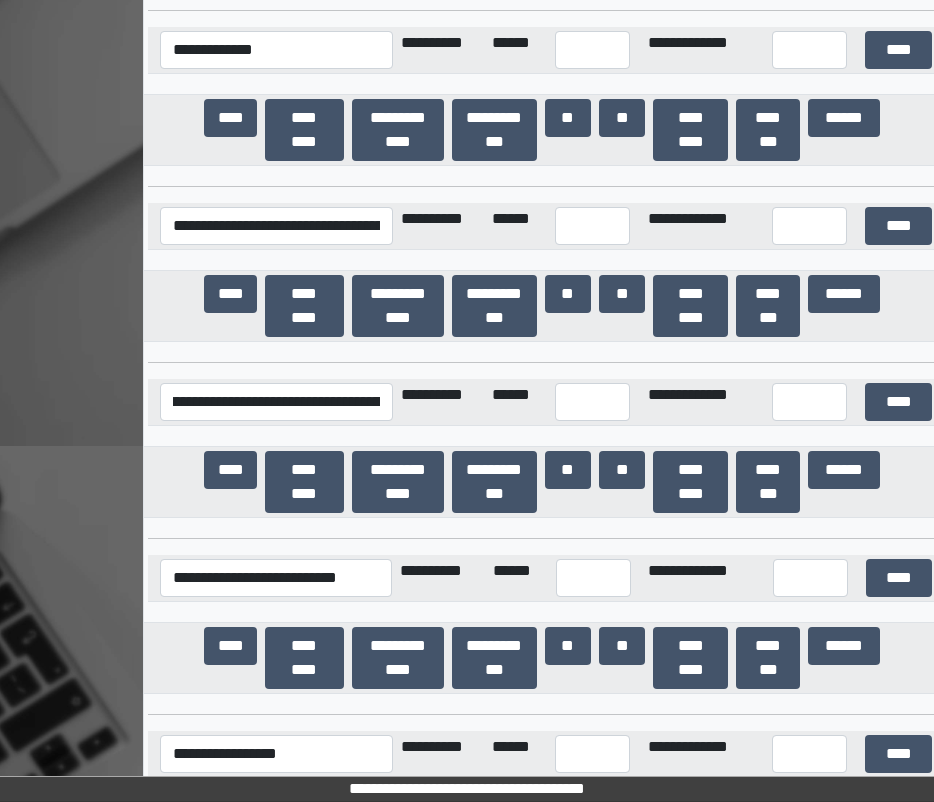 scroll, scrollTop: 29656, scrollLeft: 0, axis: vertical 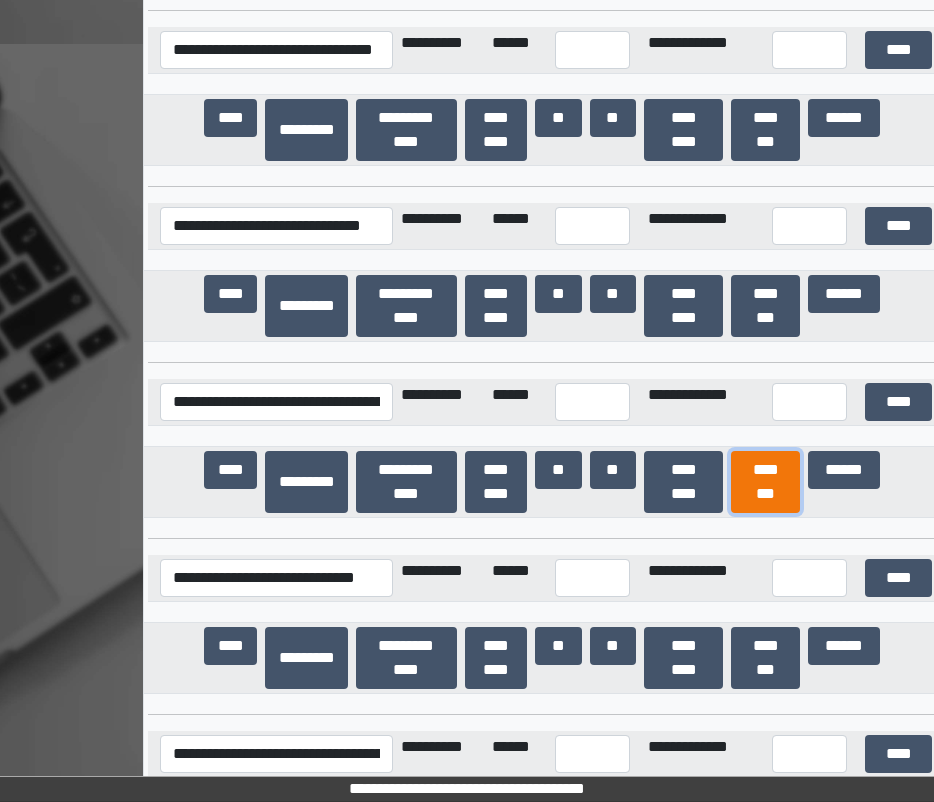 click on "********" at bounding box center (765, 482) 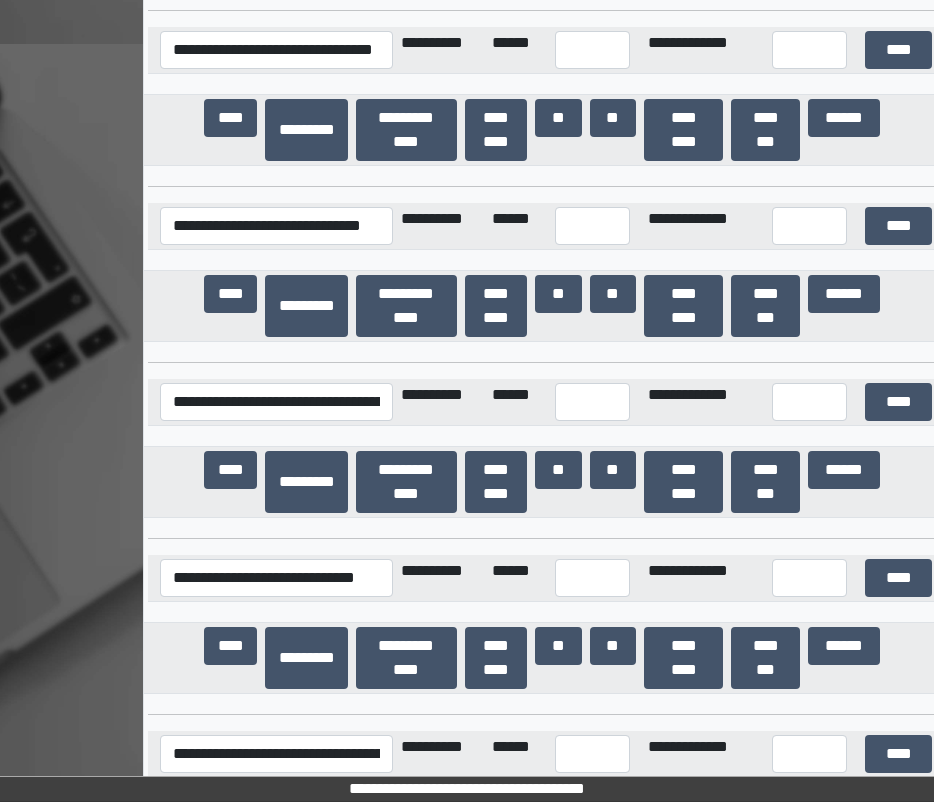 scroll, scrollTop: 1191, scrollLeft: 0, axis: vertical 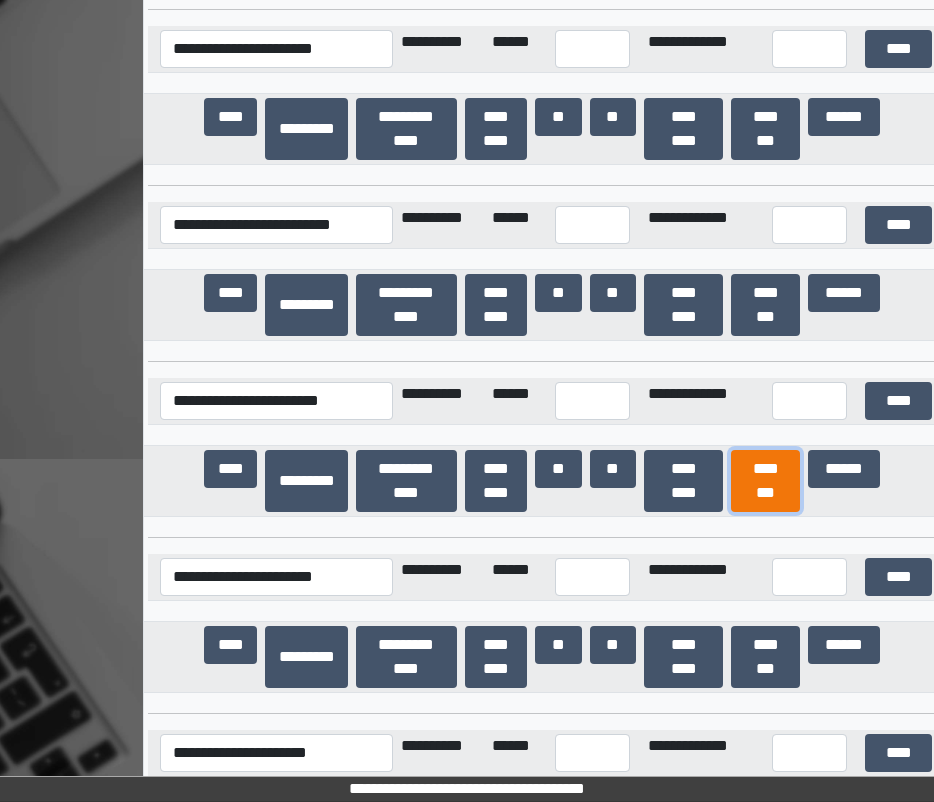 drag, startPoint x: 790, startPoint y: 505, endPoint x: 759, endPoint y: 502, distance: 31.144823 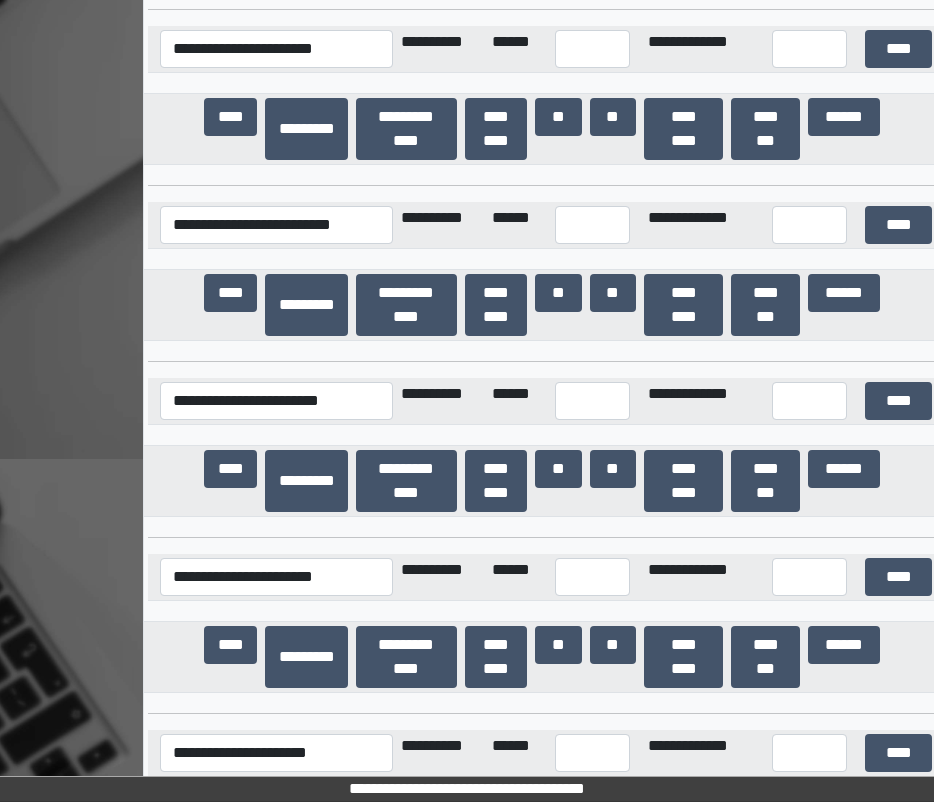 scroll, scrollTop: 24222, scrollLeft: 0, axis: vertical 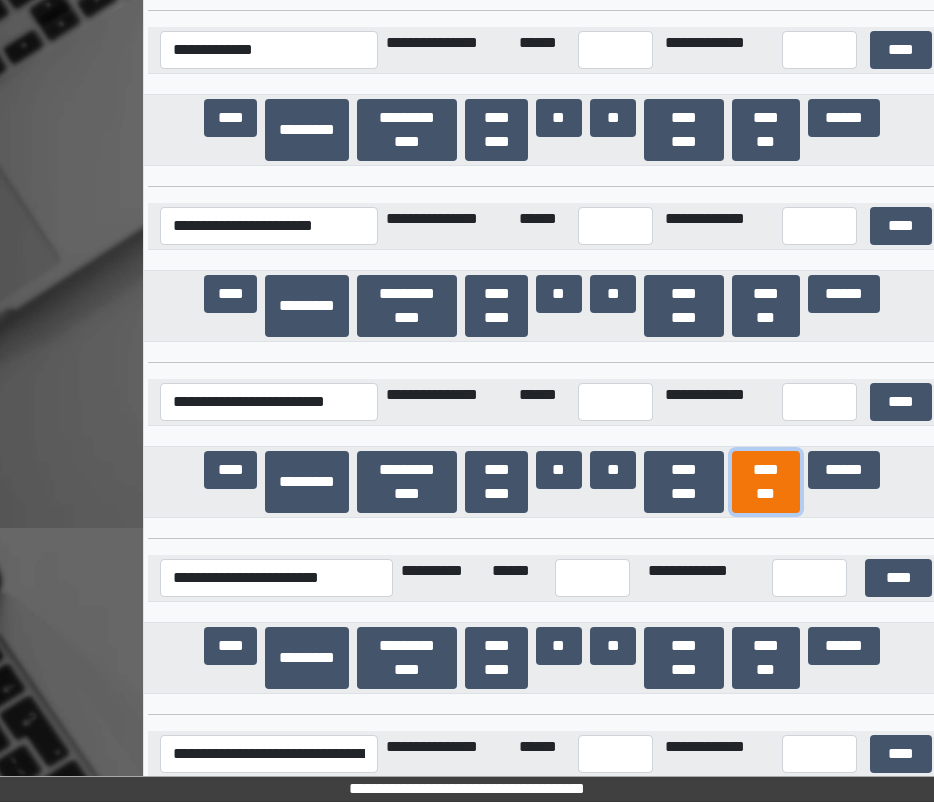 click on "********" at bounding box center (766, 482) 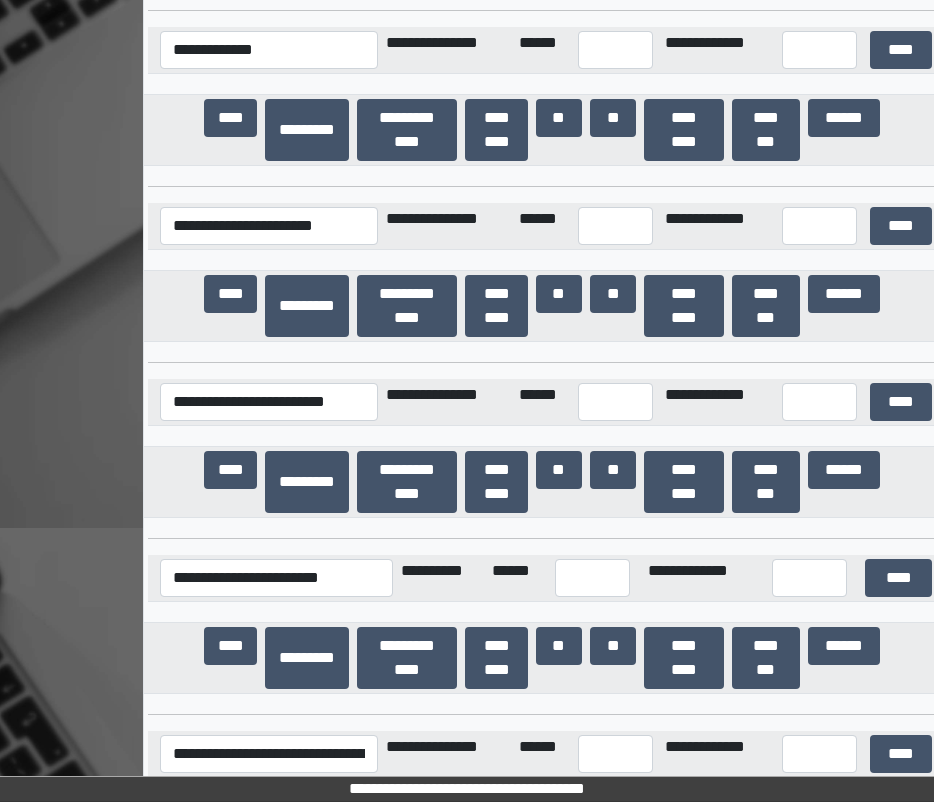 scroll, scrollTop: 1367, scrollLeft: 0, axis: vertical 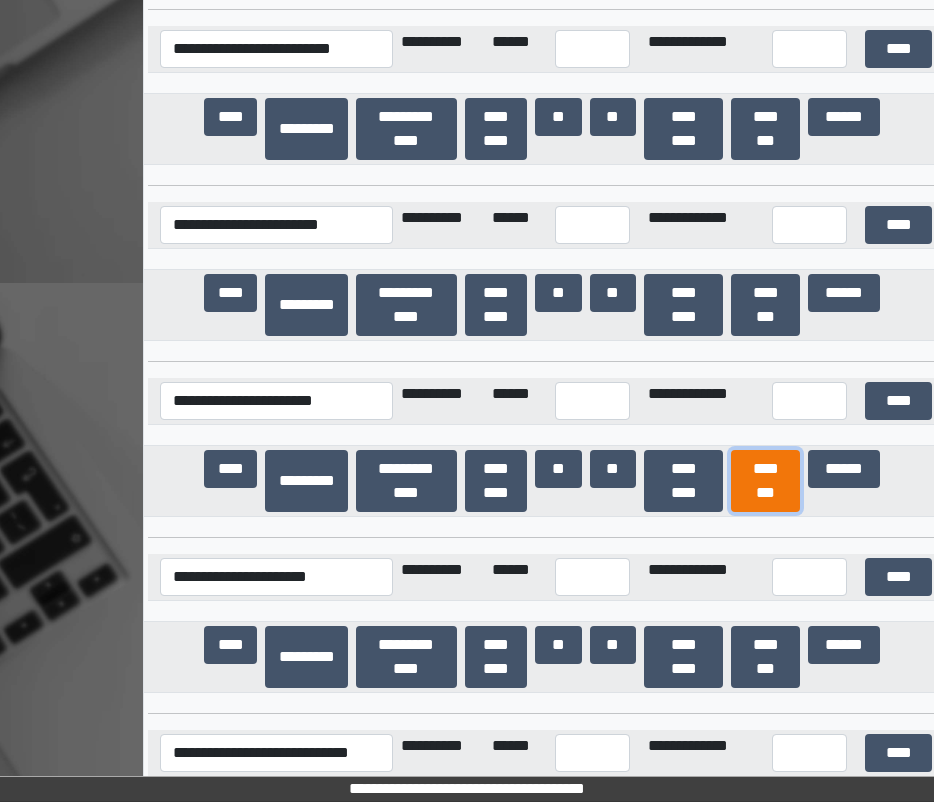 click on "********" at bounding box center (765, 481) 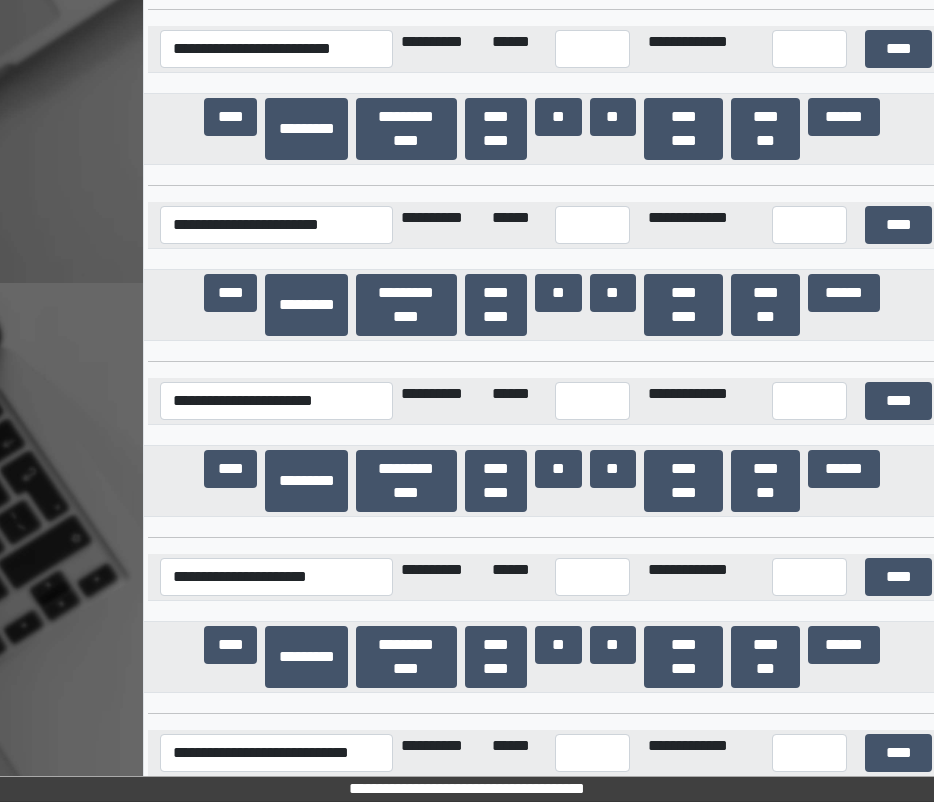 scroll, scrollTop: 15643, scrollLeft: 0, axis: vertical 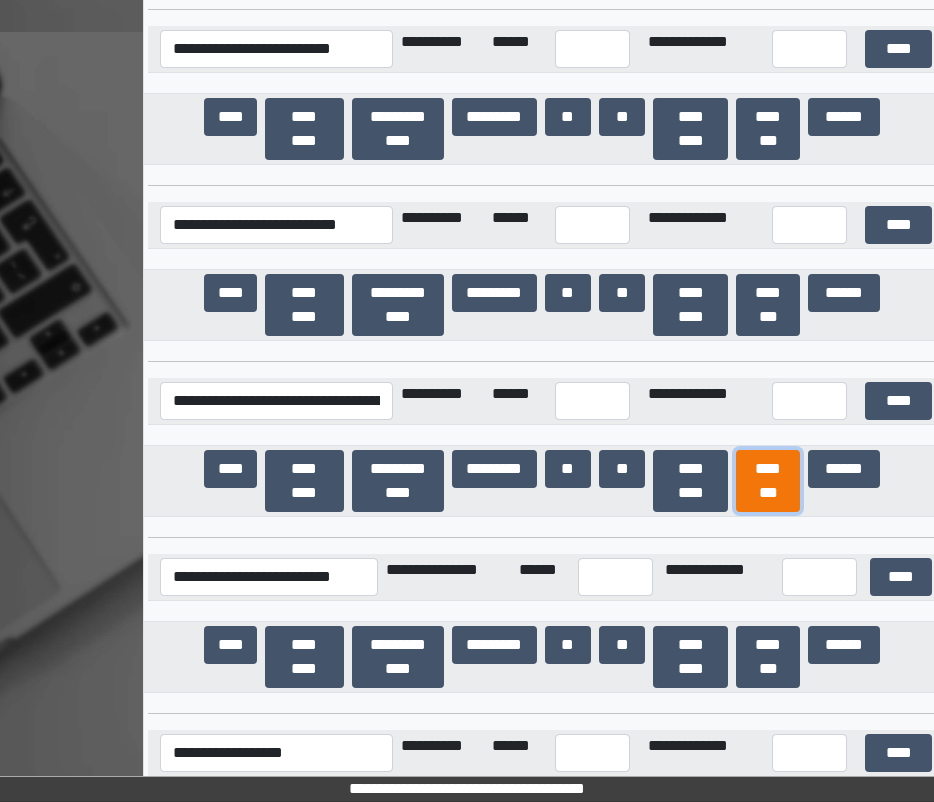 click on "********" at bounding box center [768, 481] 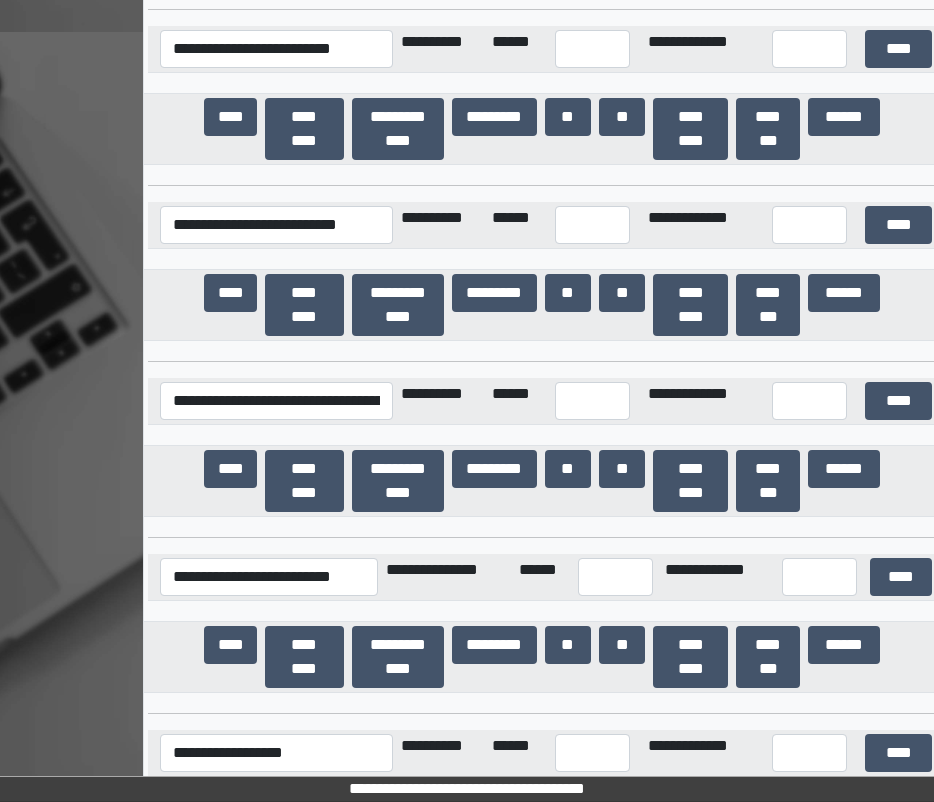 scroll, scrollTop: 38082, scrollLeft: 0, axis: vertical 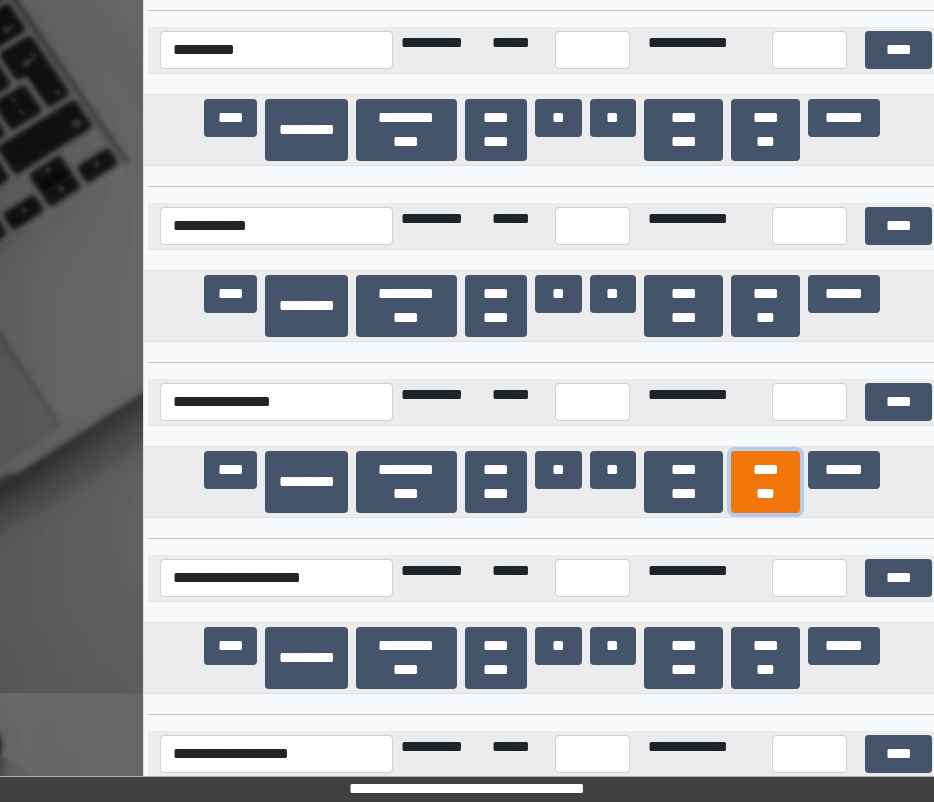 click on "********" at bounding box center (765, 482) 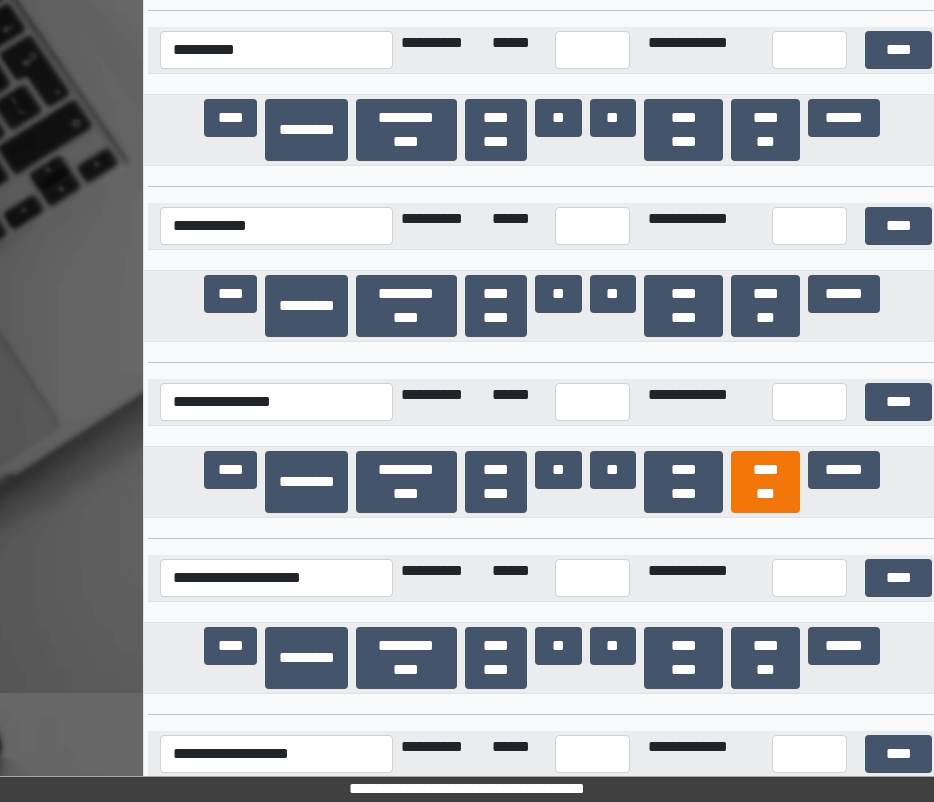 scroll, scrollTop: 24398, scrollLeft: 0, axis: vertical 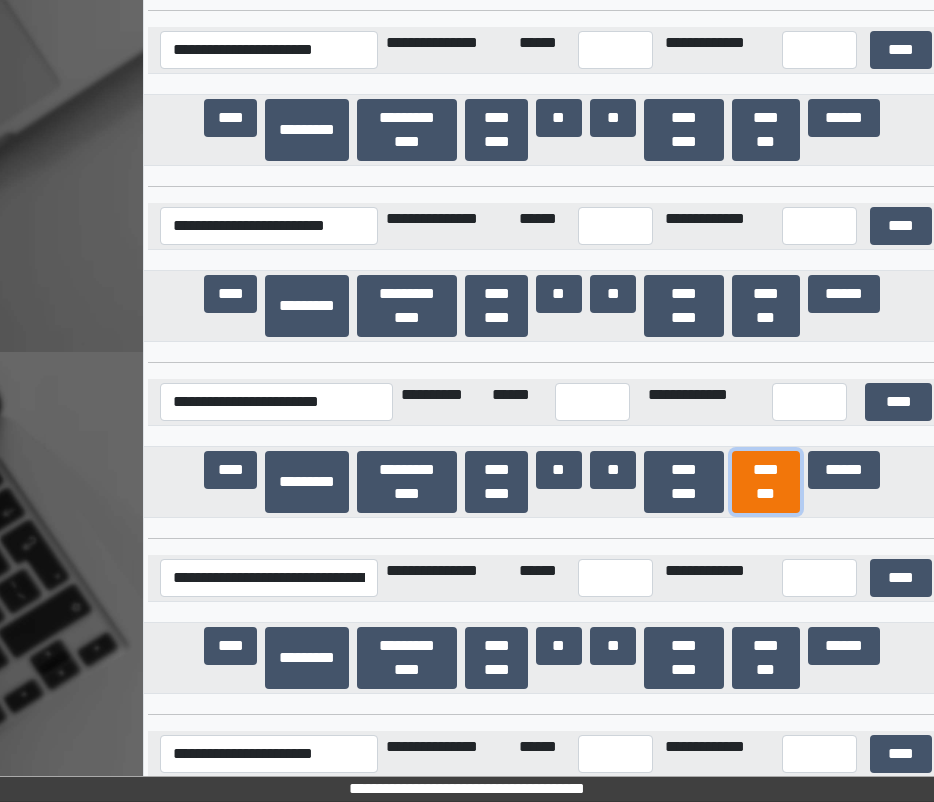 click on "********" at bounding box center [766, 482] 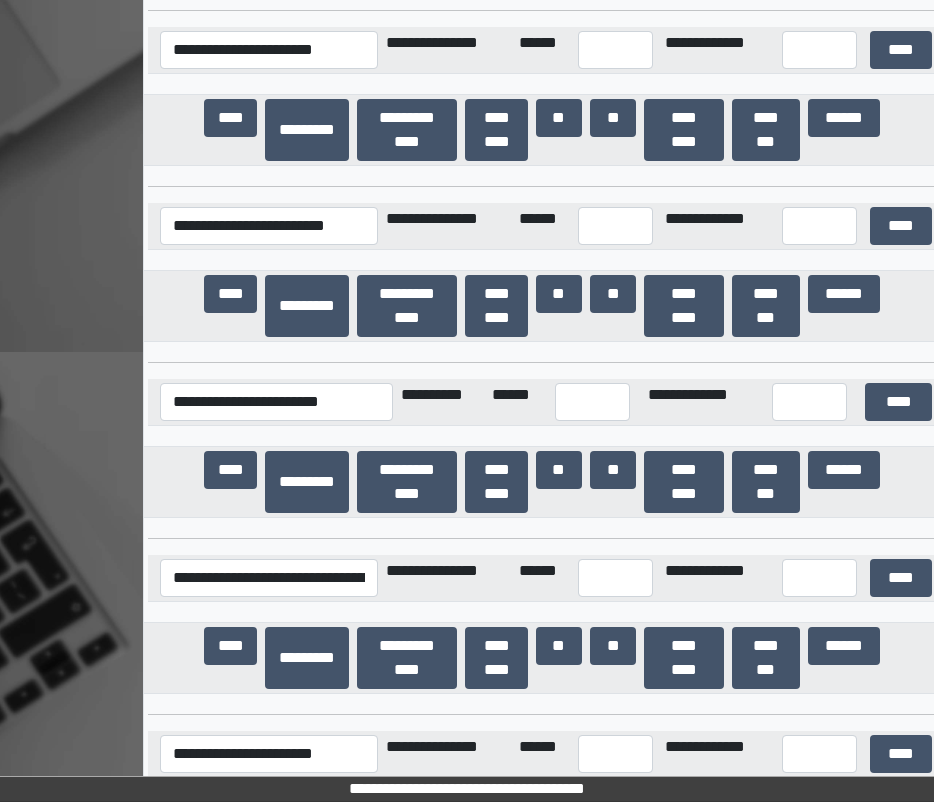 scroll, scrollTop: 25278, scrollLeft: 0, axis: vertical 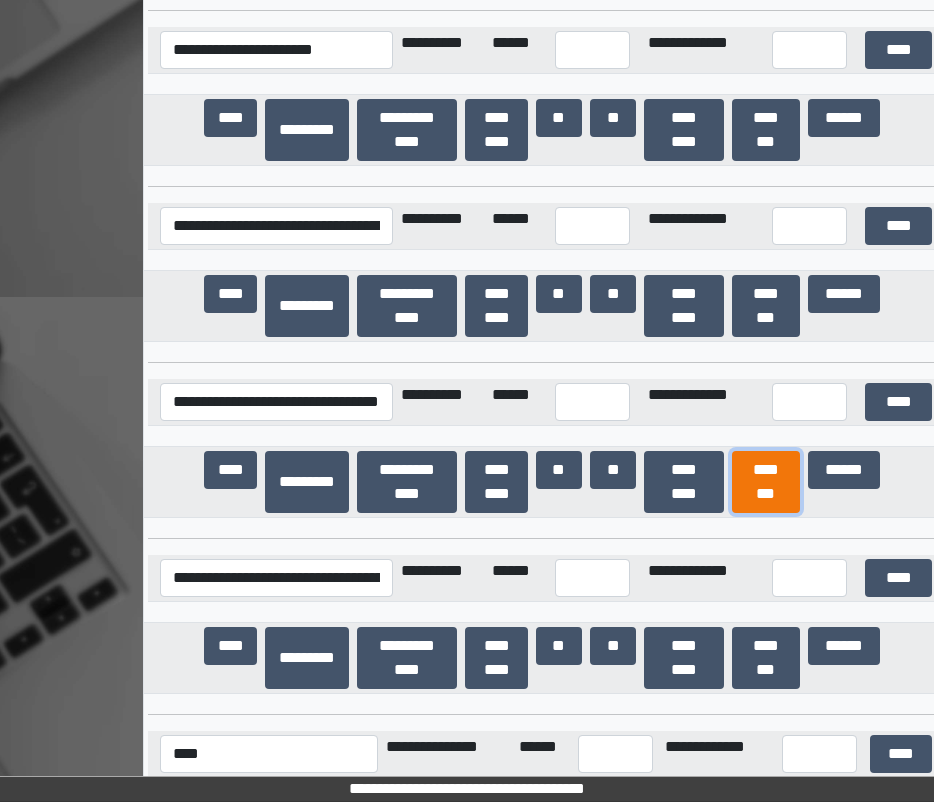 click on "********" at bounding box center [766, 482] 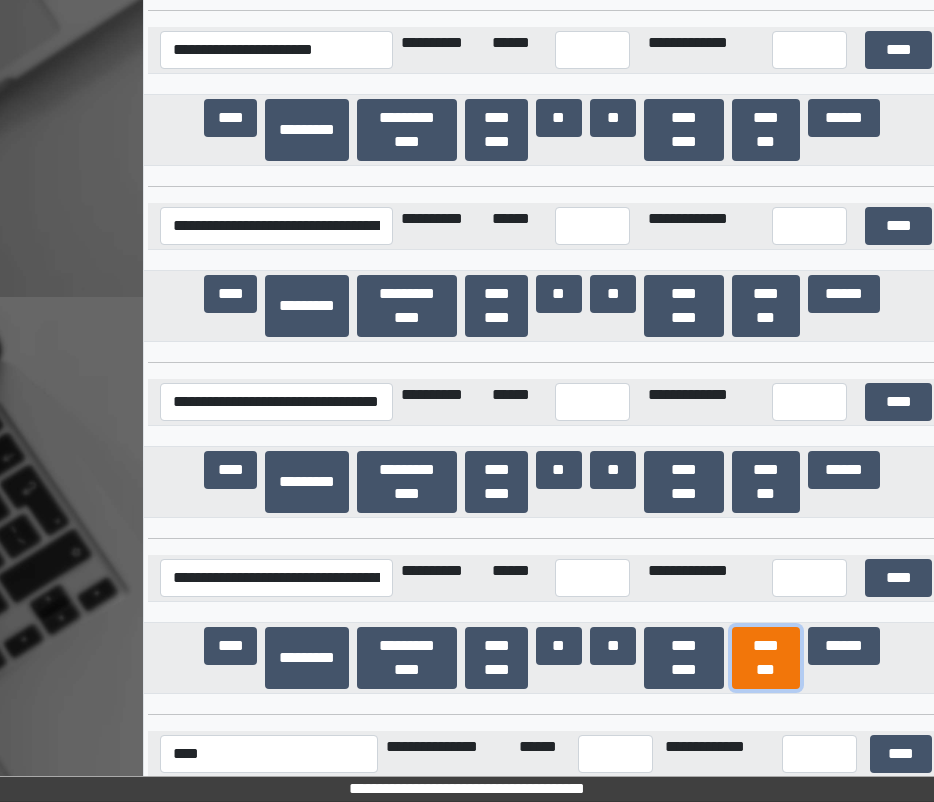 click on "********" at bounding box center [766, 658] 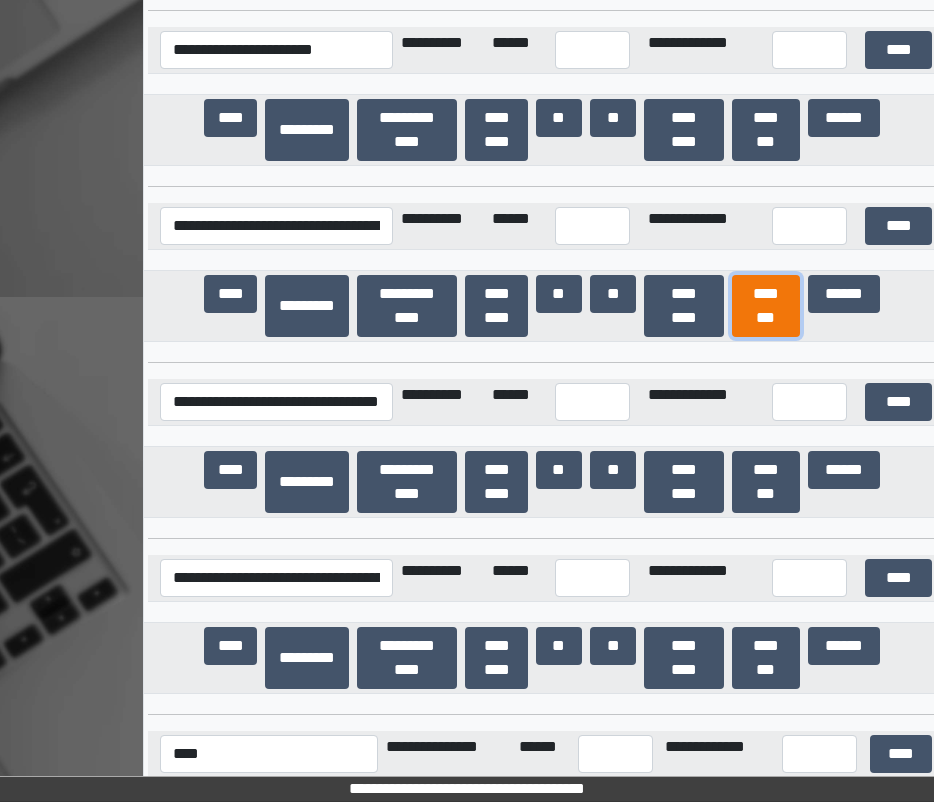 click on "********" at bounding box center [766, 306] 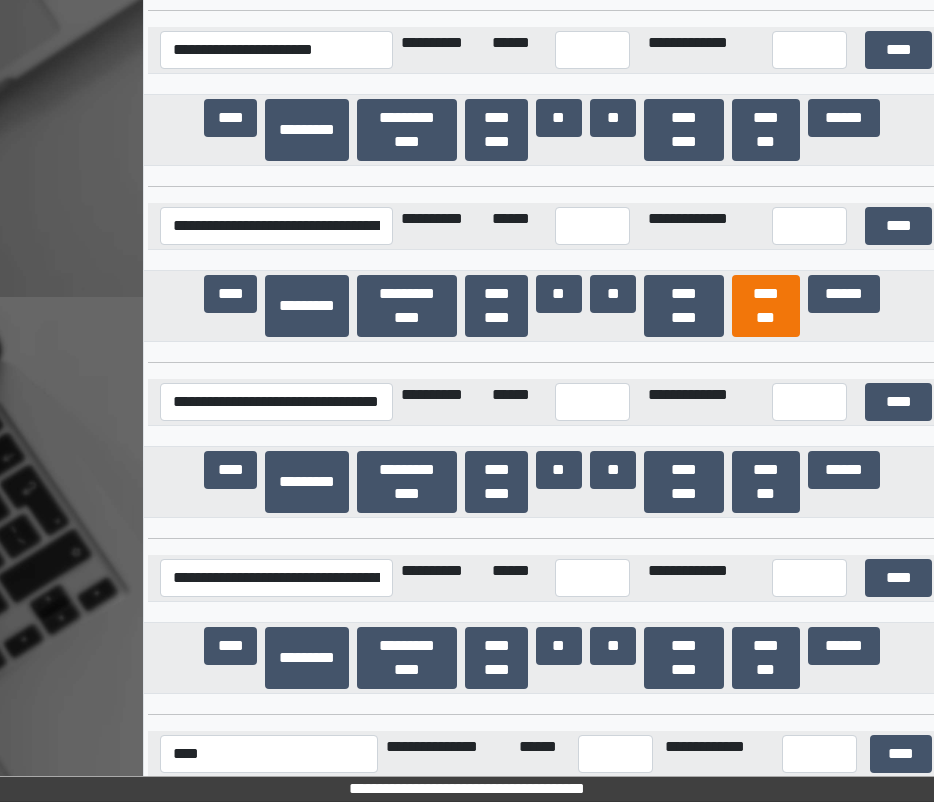 scroll, scrollTop: 29832, scrollLeft: 0, axis: vertical 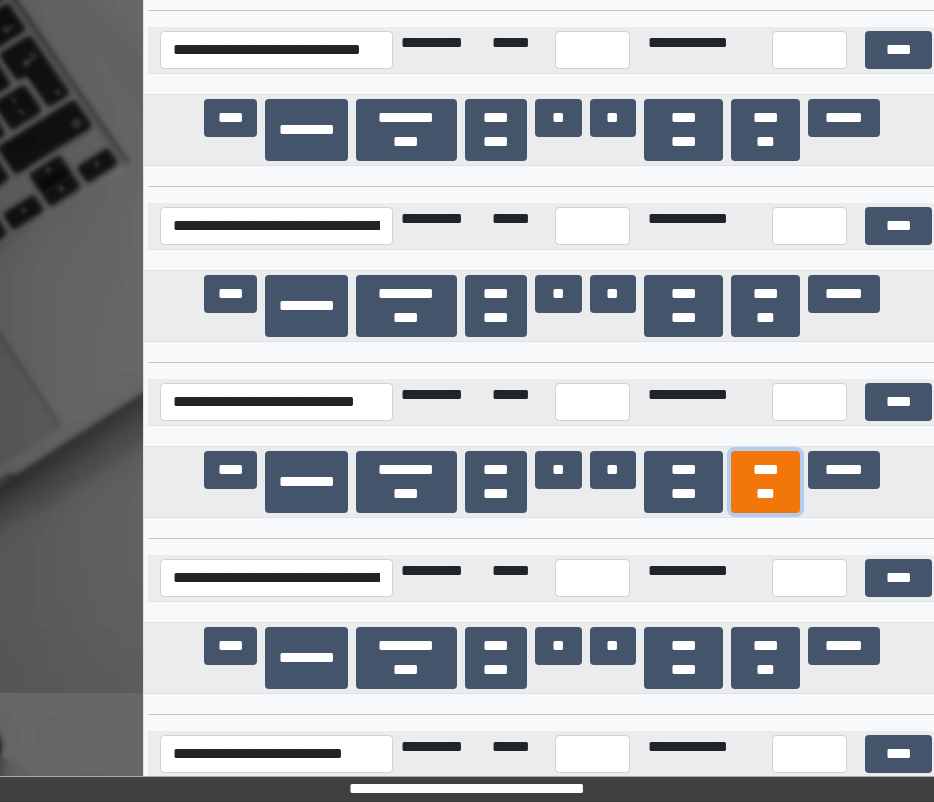 click on "********" at bounding box center [765, 482] 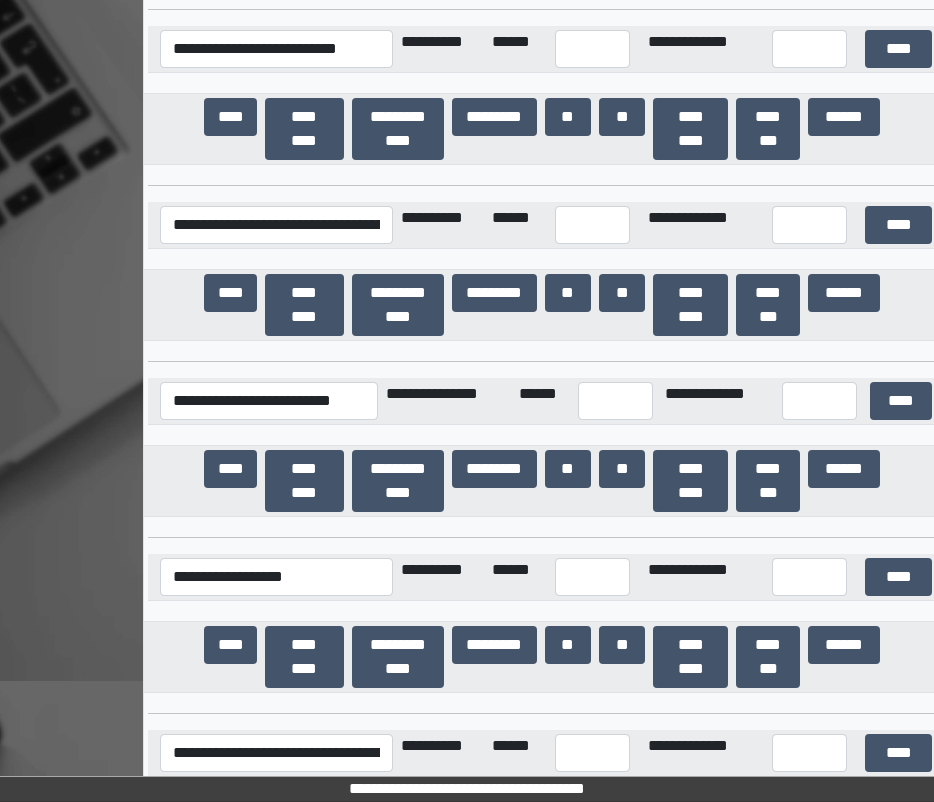 scroll, scrollTop: 38258, scrollLeft: 0, axis: vertical 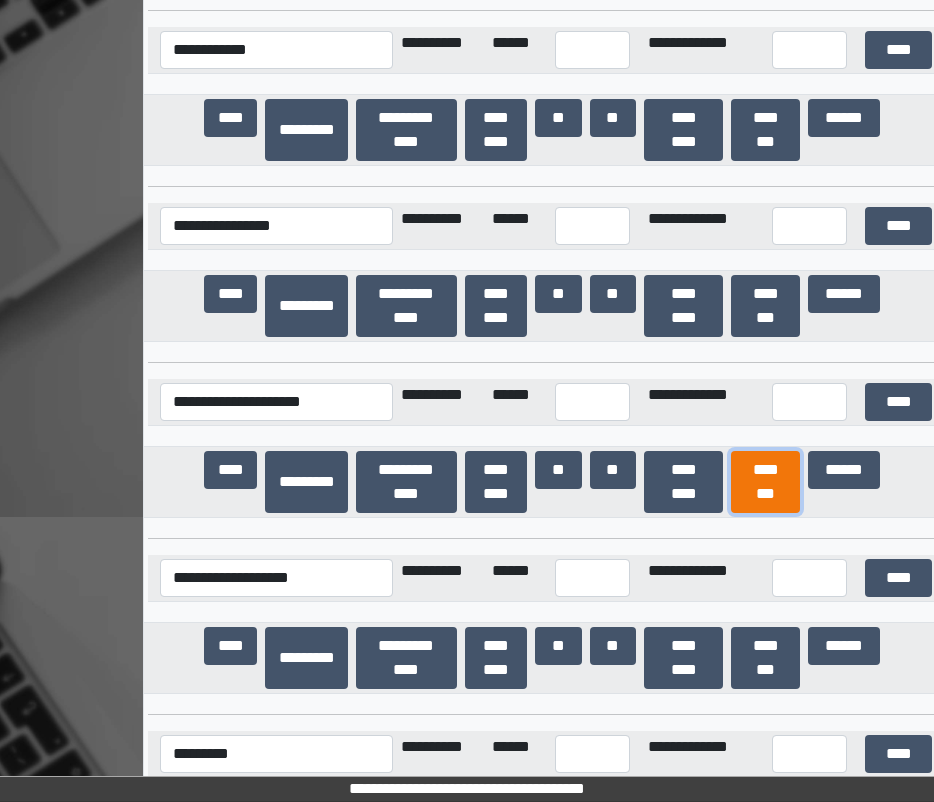 click on "********" at bounding box center (765, 482) 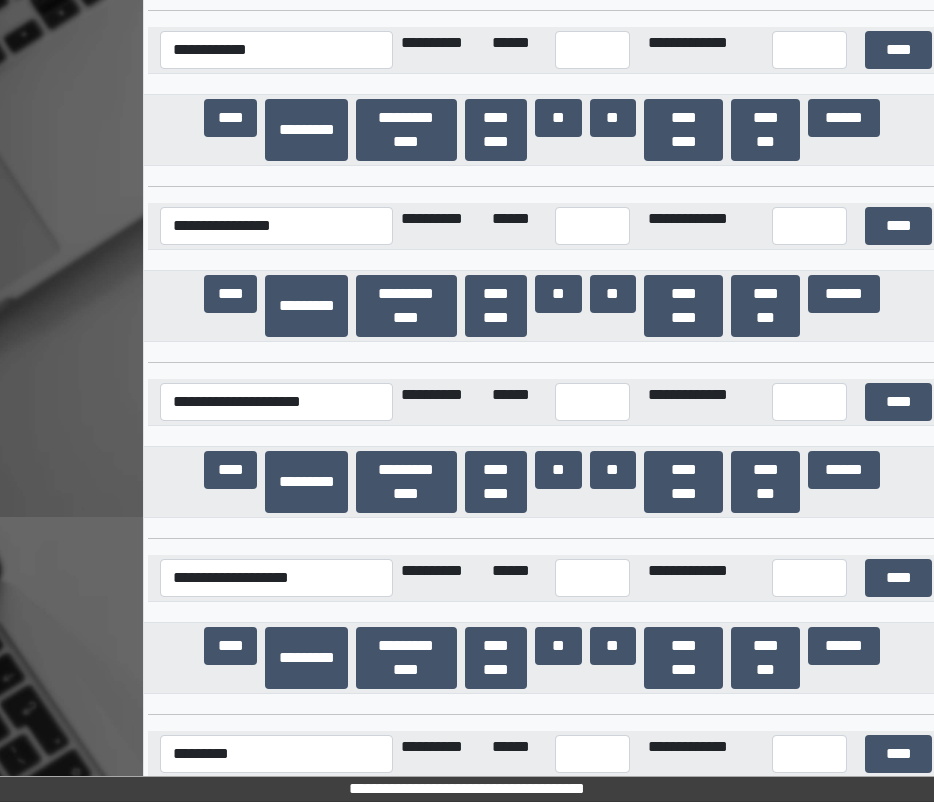 scroll, scrollTop: 15995, scrollLeft: 0, axis: vertical 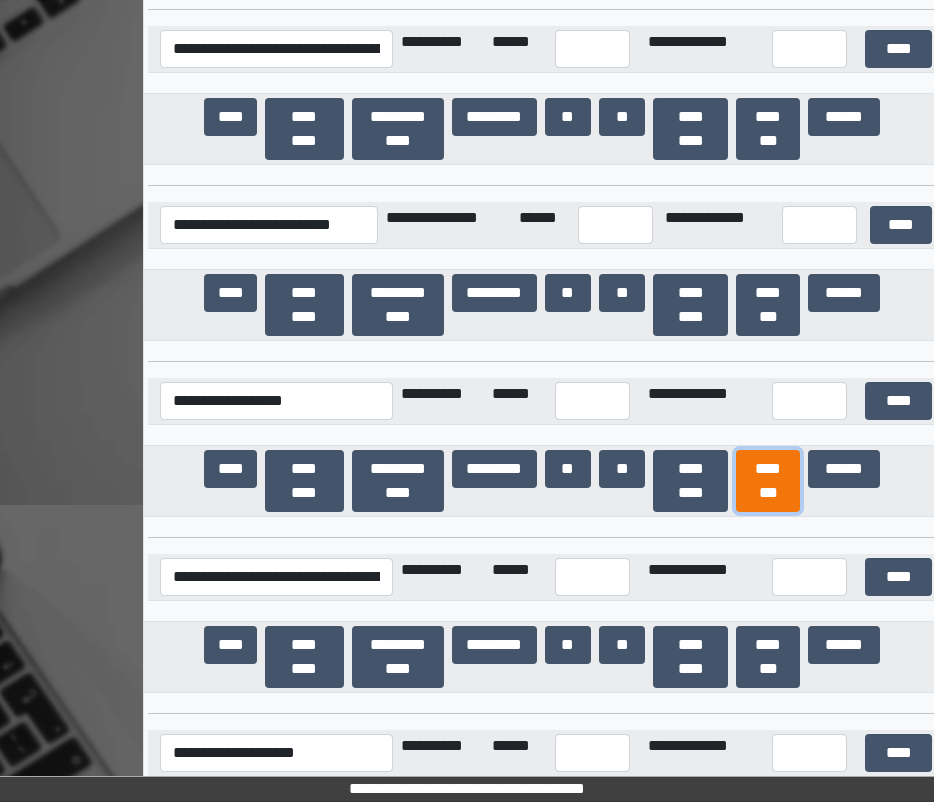 click on "********" at bounding box center (768, 481) 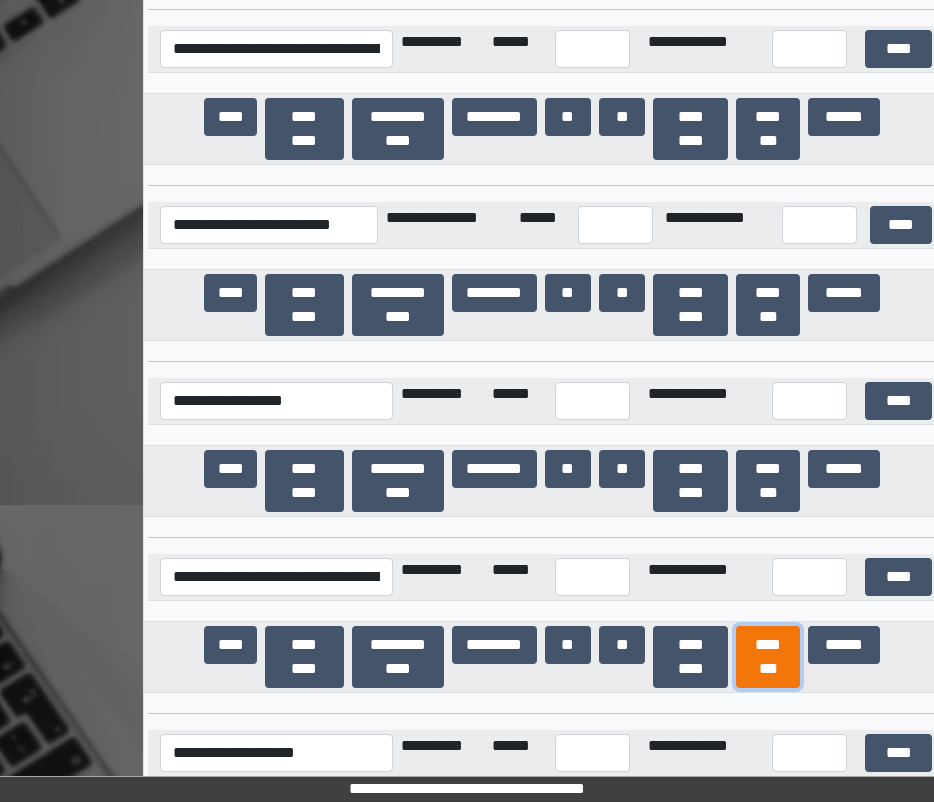 click on "********" at bounding box center (768, 657) 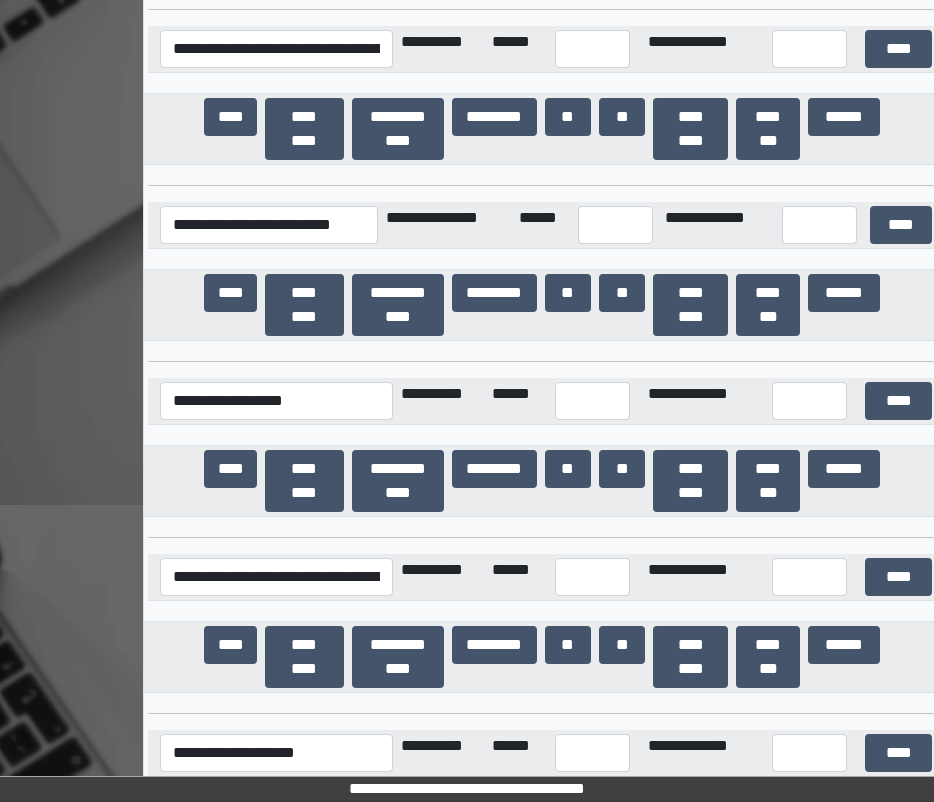 scroll, scrollTop: 38434, scrollLeft: 0, axis: vertical 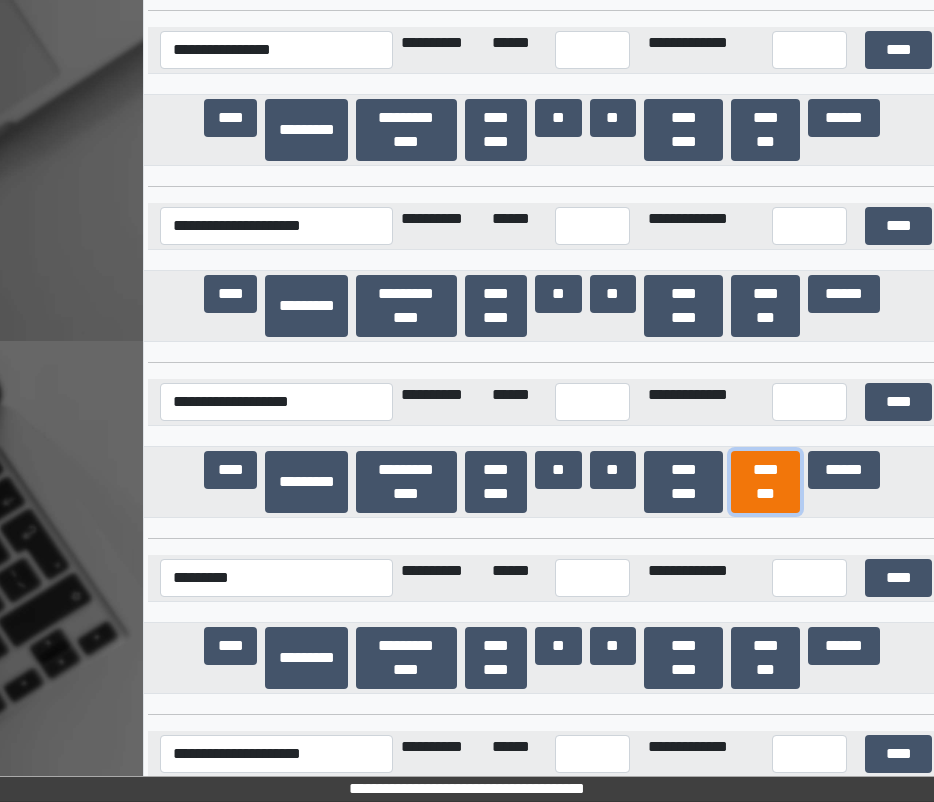 click on "********" at bounding box center (765, 482) 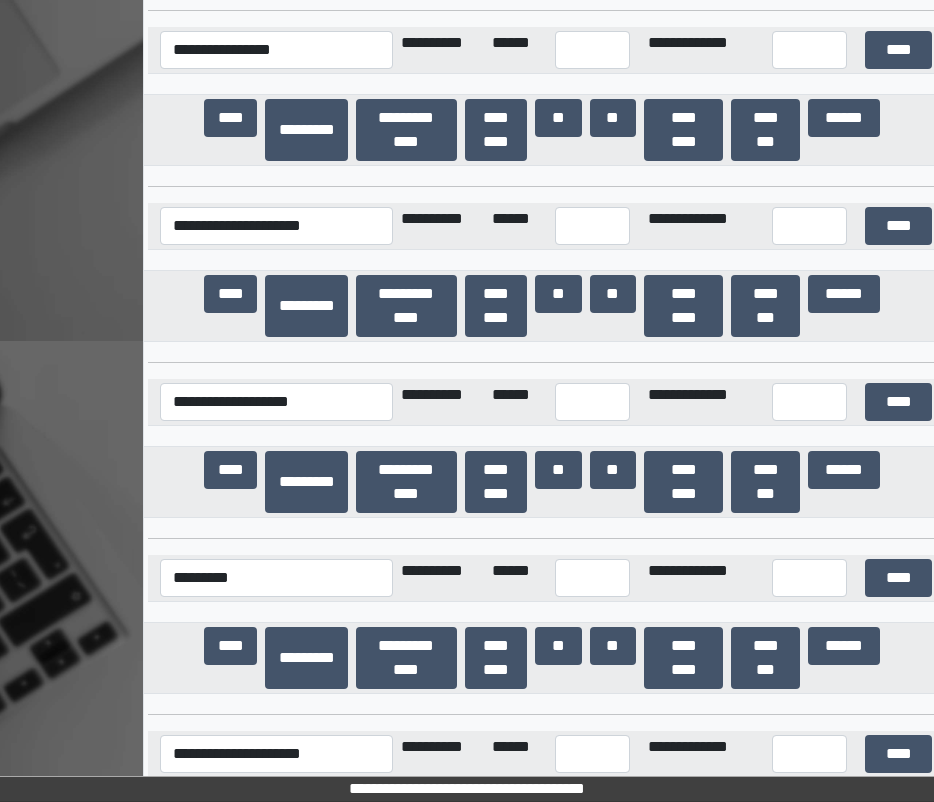 scroll, scrollTop: 19493, scrollLeft: 0, axis: vertical 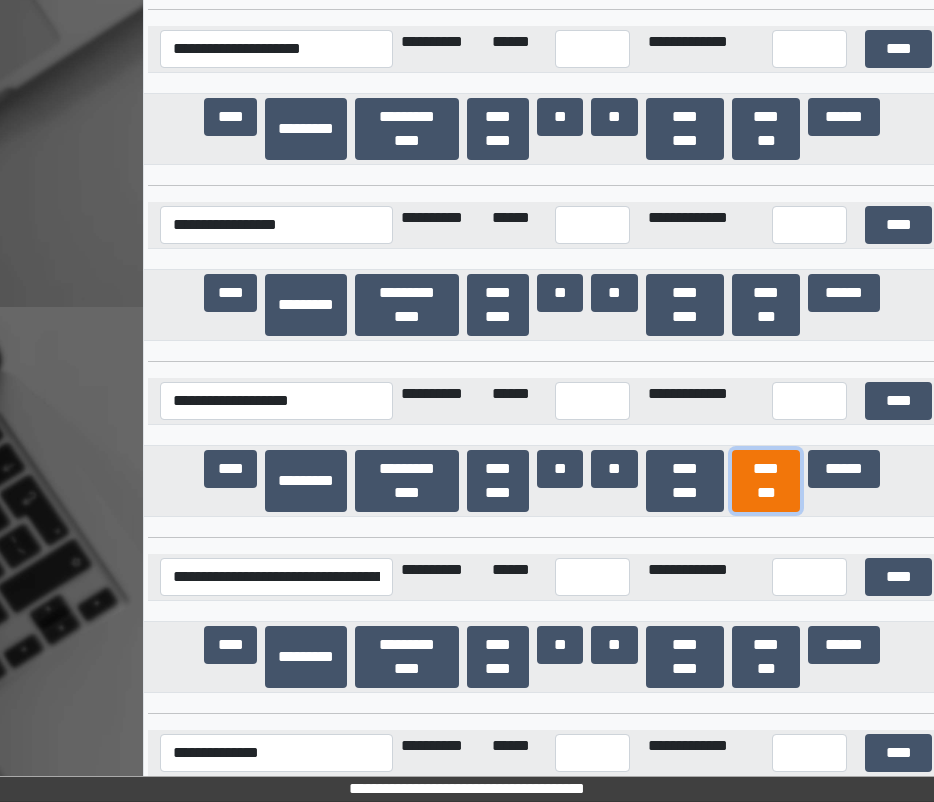 click on "********" at bounding box center (766, 481) 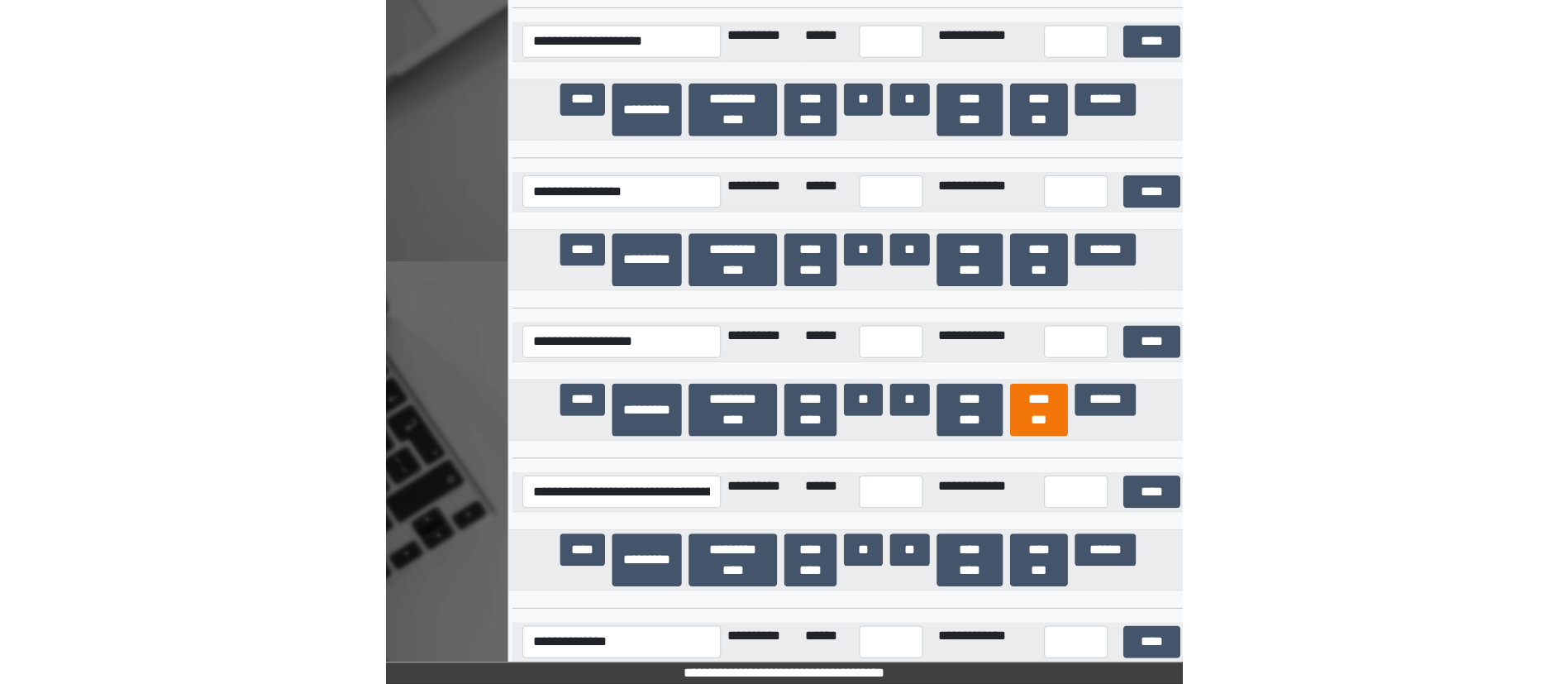 scroll, scrollTop: 31934, scrollLeft: 0, axis: vertical 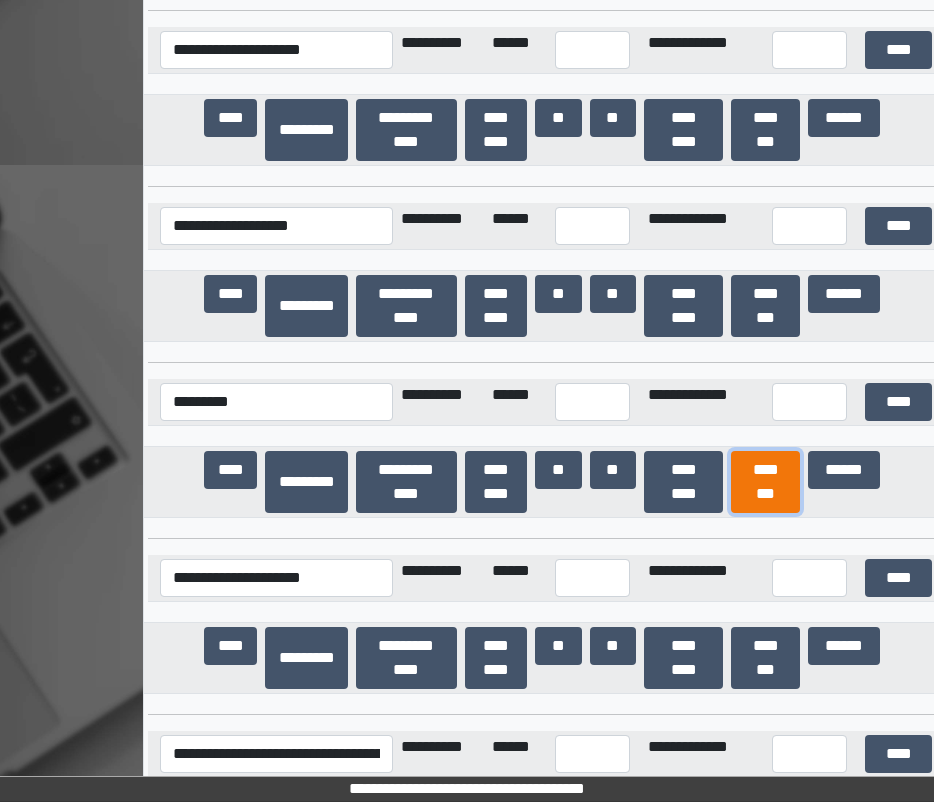 click on "********" at bounding box center (765, 482) 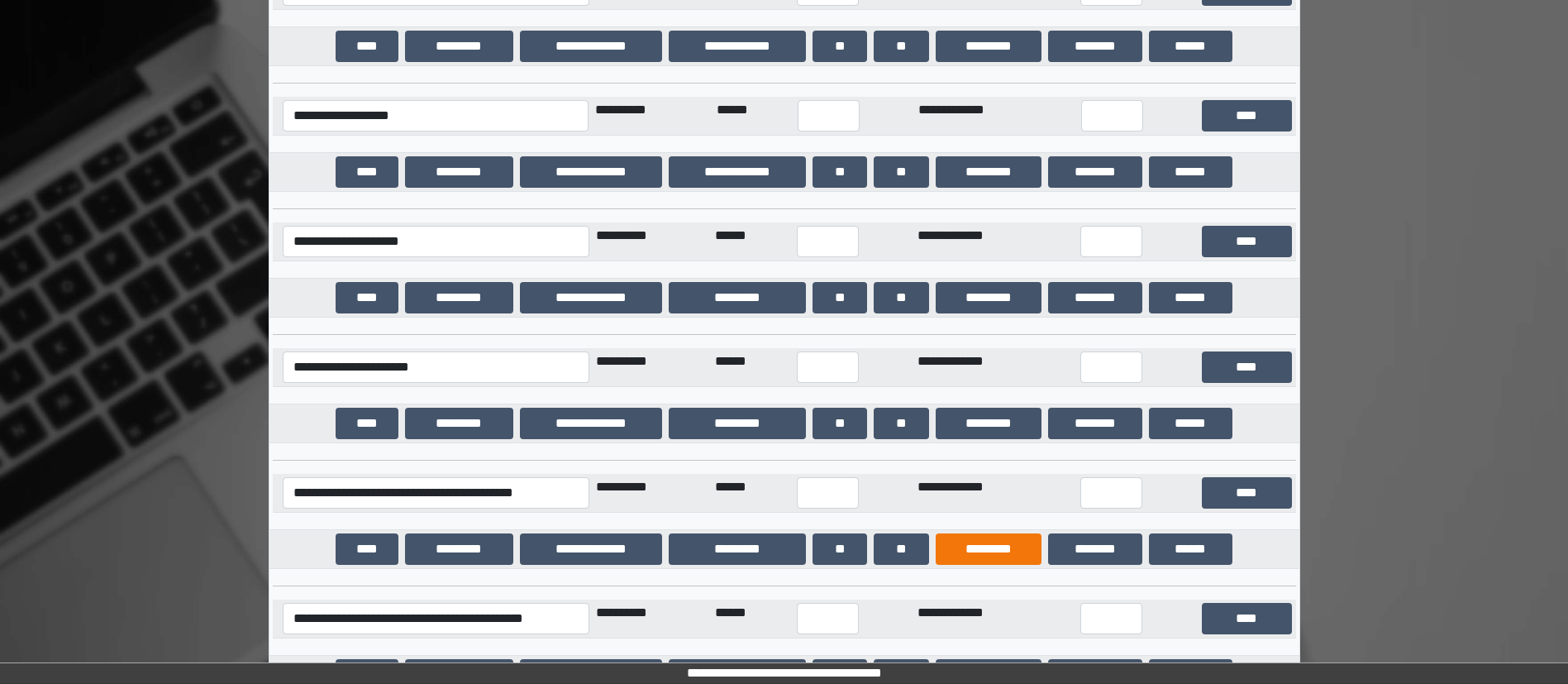 scroll, scrollTop: 0, scrollLeft: 0, axis: both 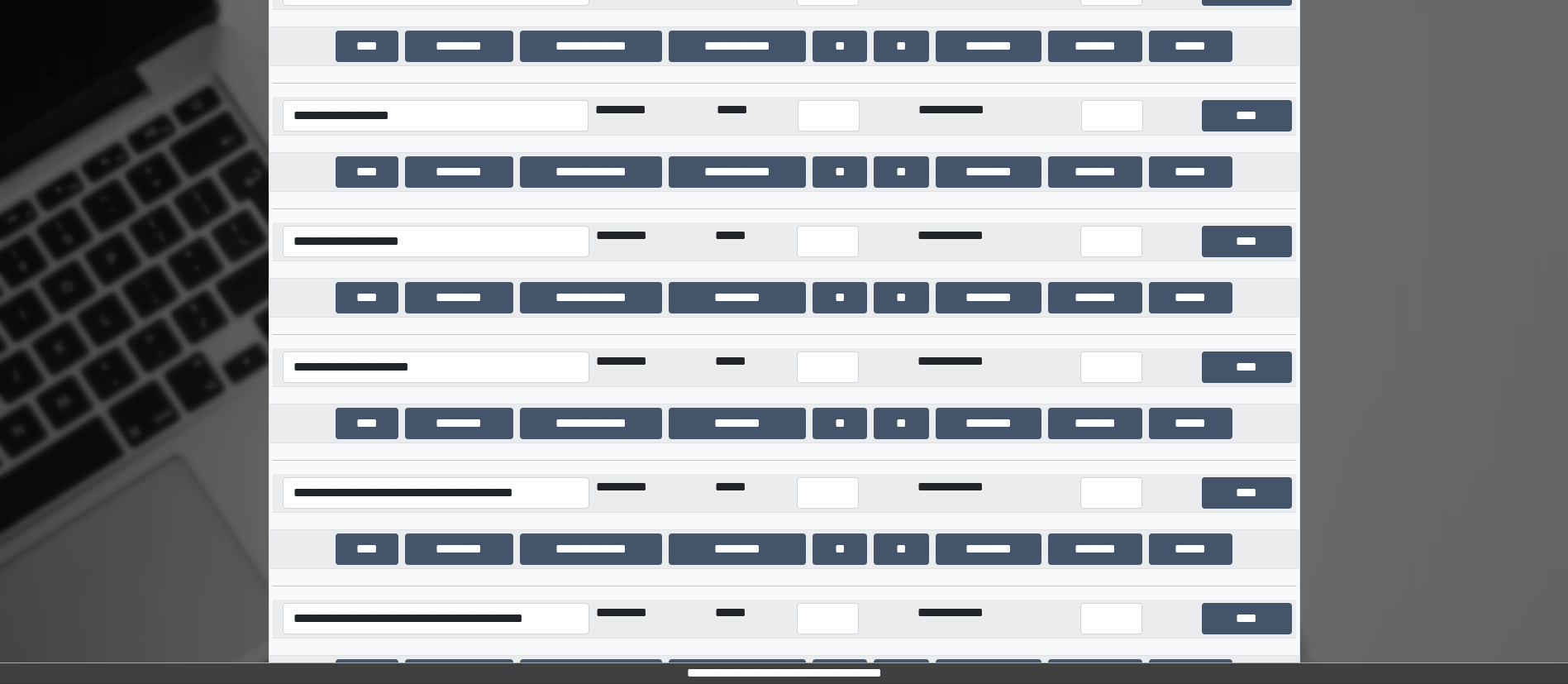 click on "**********" at bounding box center [784, -14680] 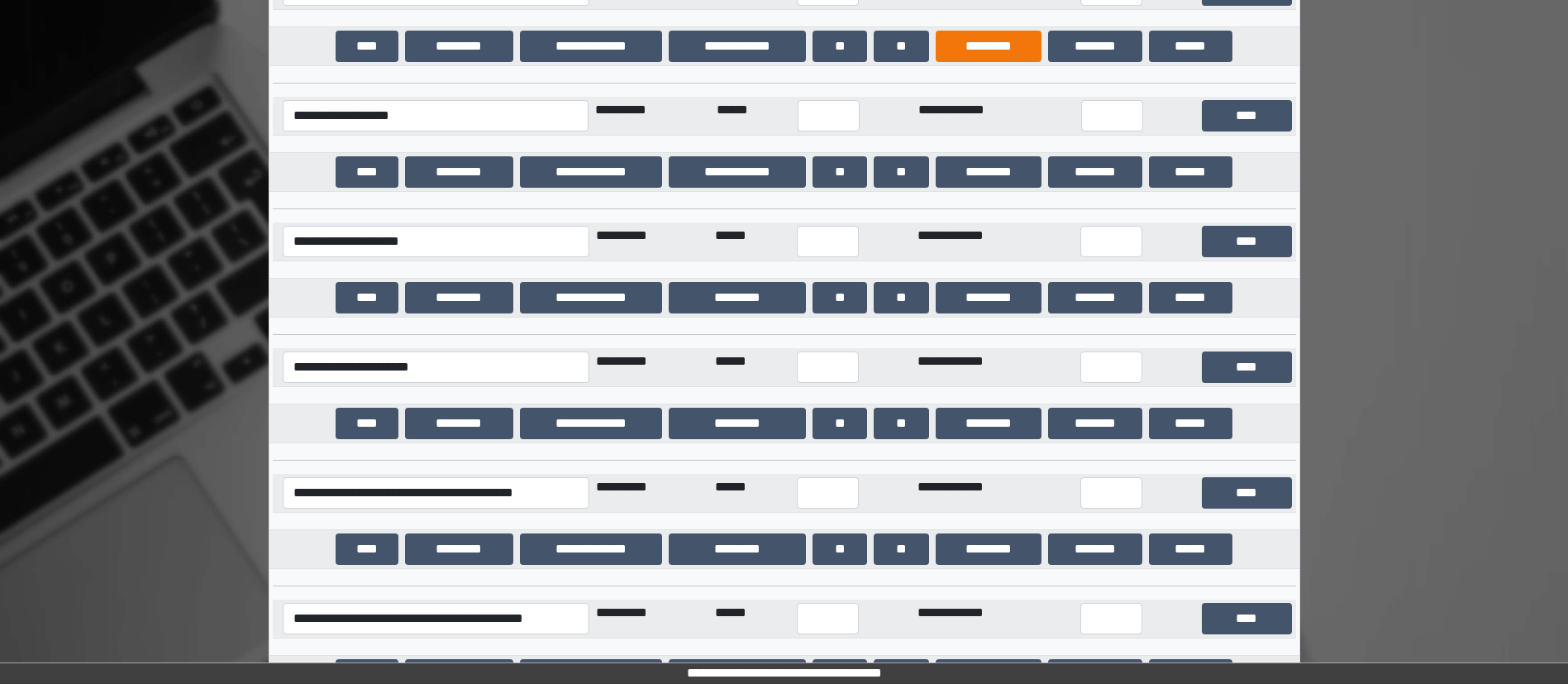 scroll, scrollTop: 15488, scrollLeft: 0, axis: vertical 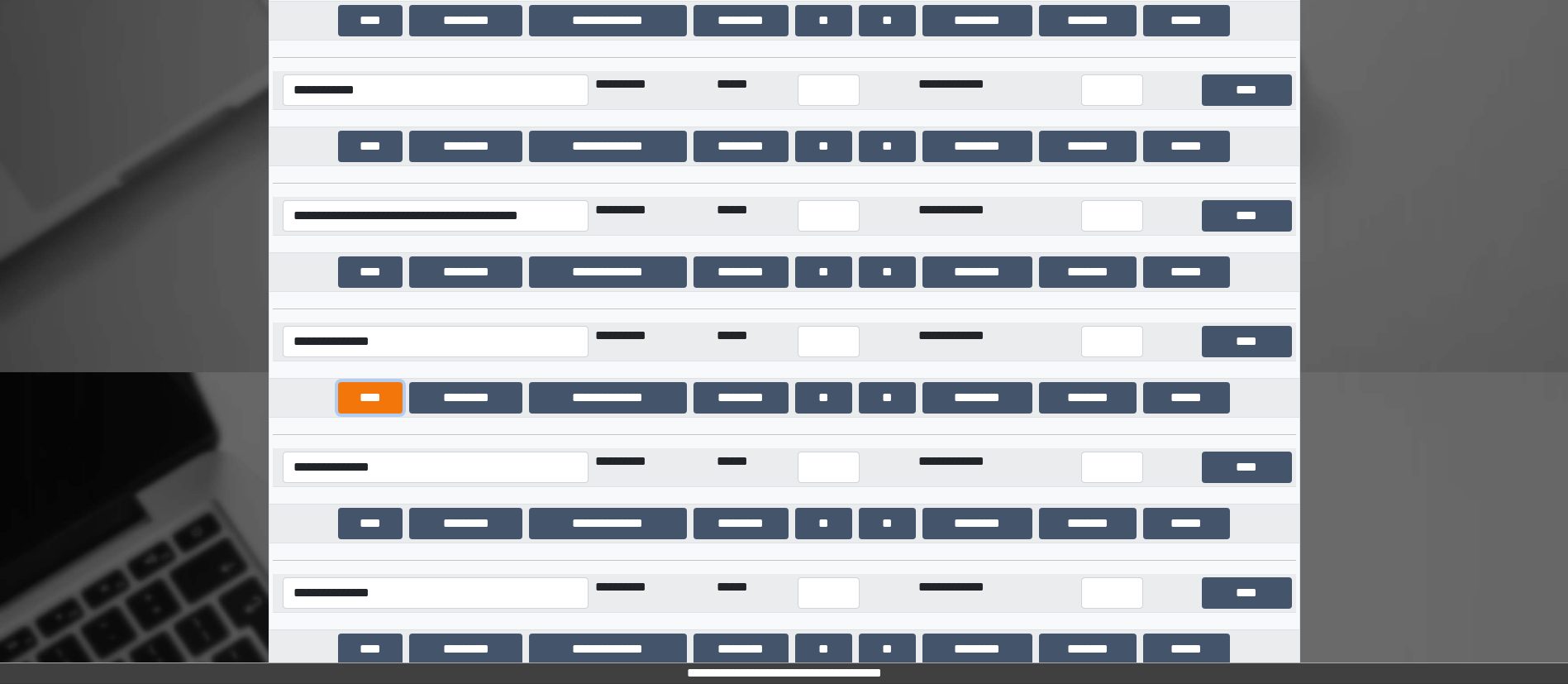 click on "****" at bounding box center [370, 398] 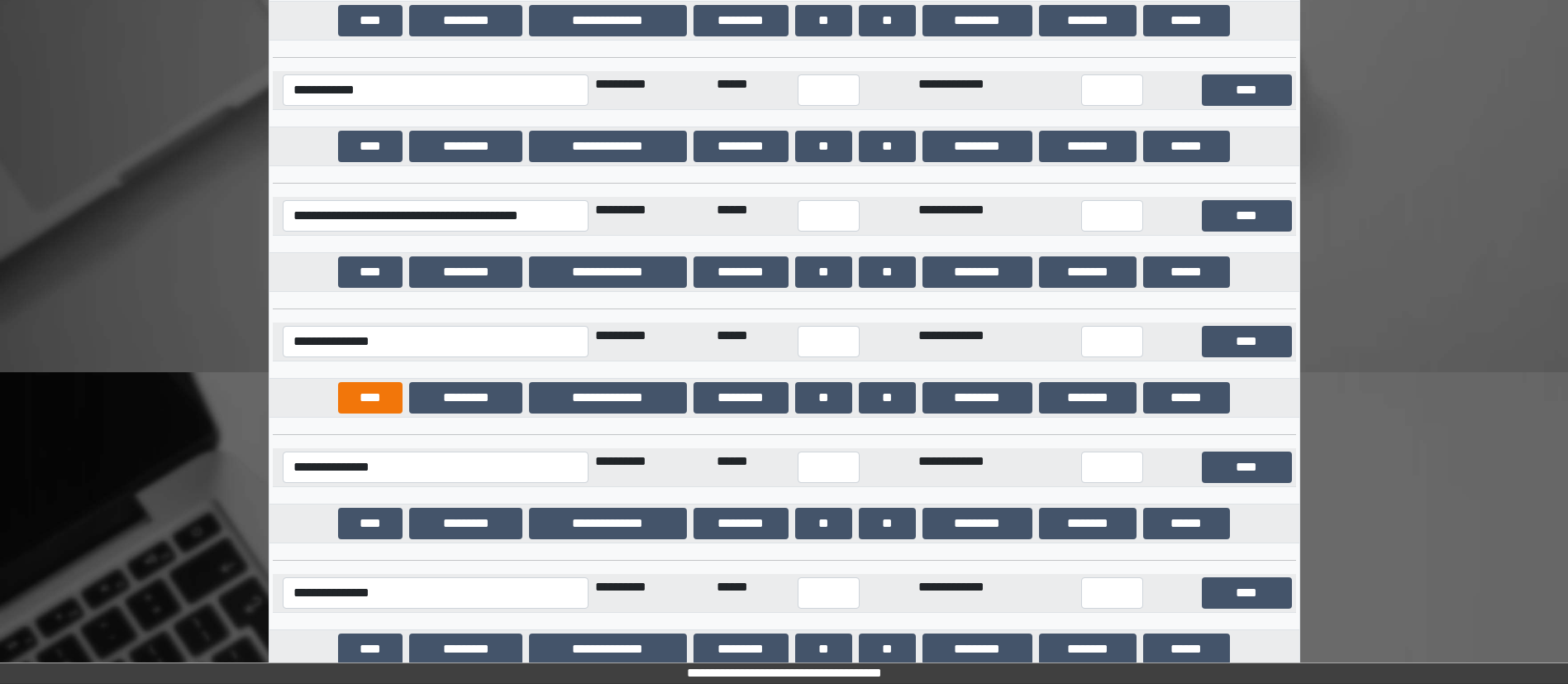 scroll, scrollTop: 584, scrollLeft: 0, axis: vertical 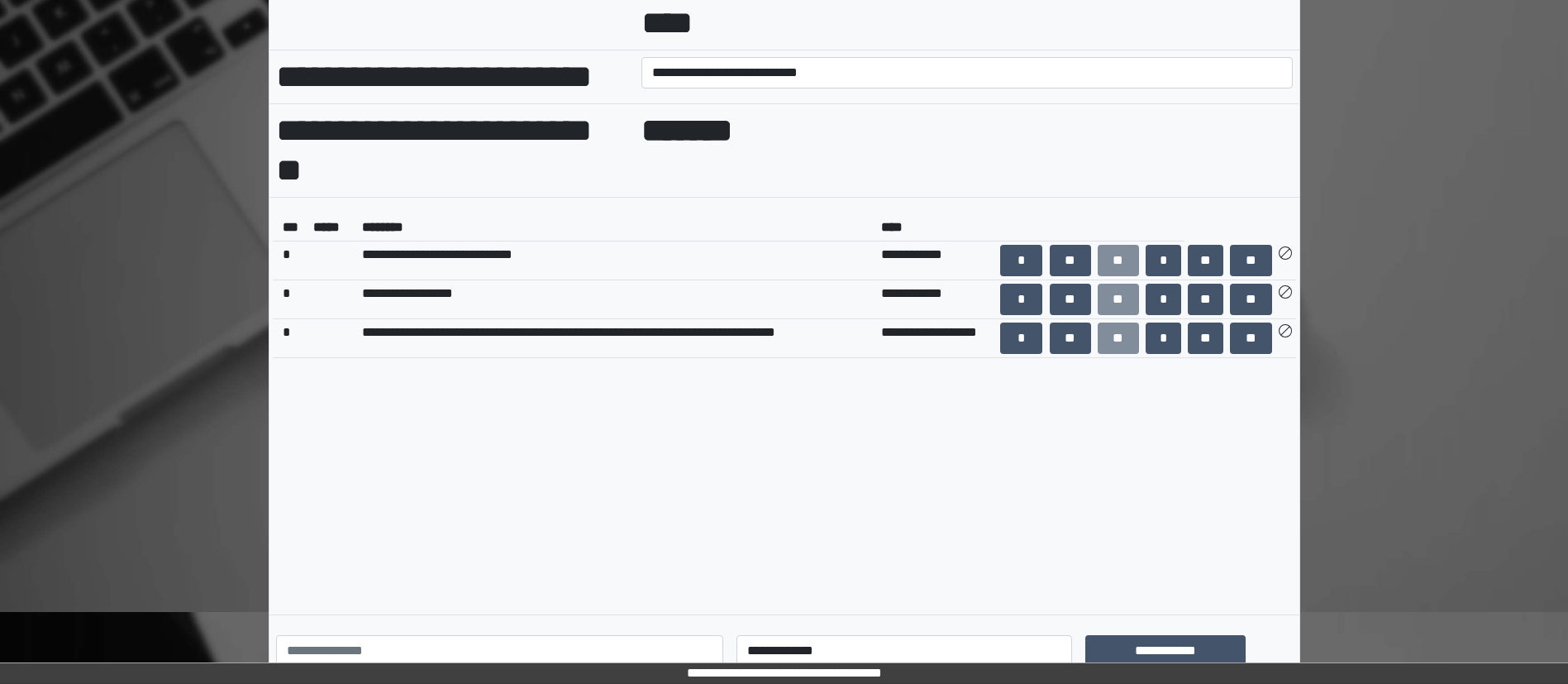 drag, startPoint x: 1519, startPoint y: 338, endPoint x: 1519, endPoint y: 367, distance: 29 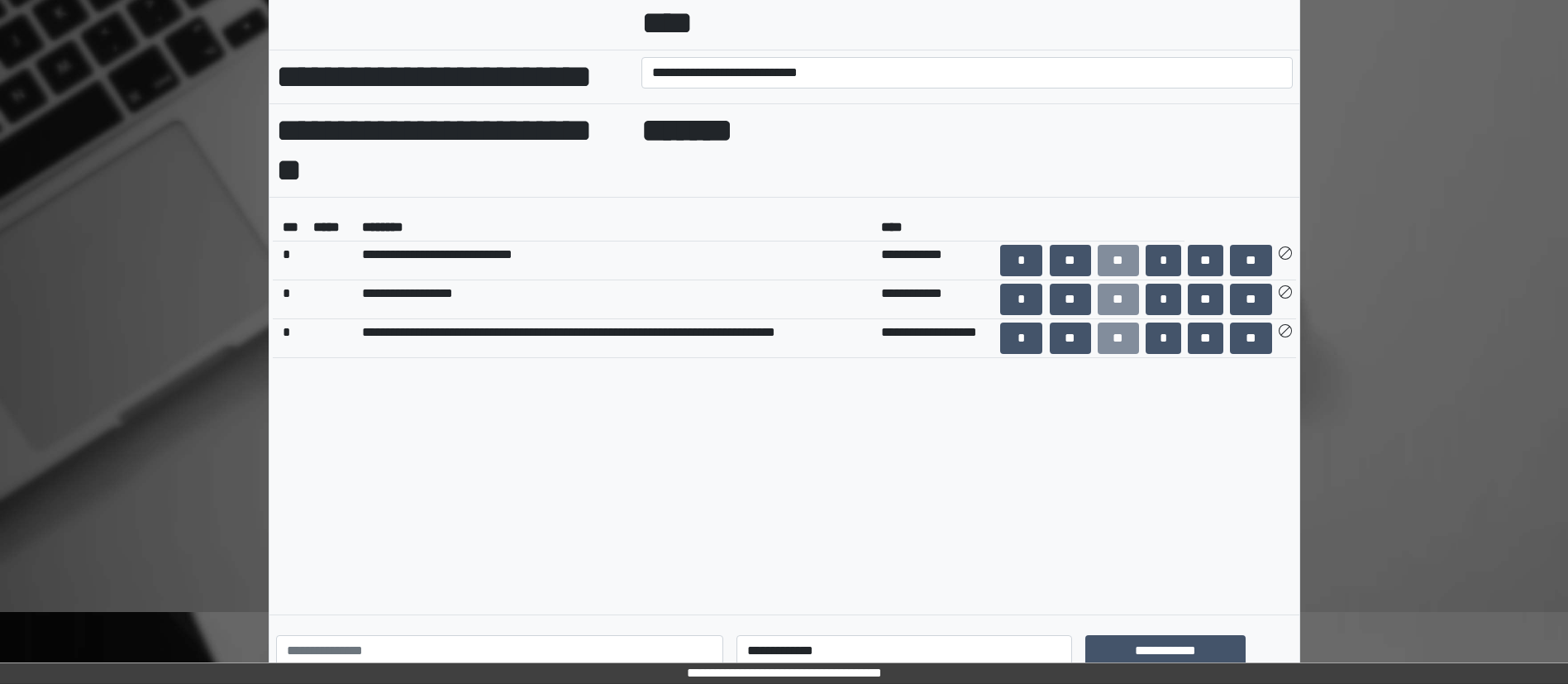 scroll, scrollTop: 584, scrollLeft: 0, axis: vertical 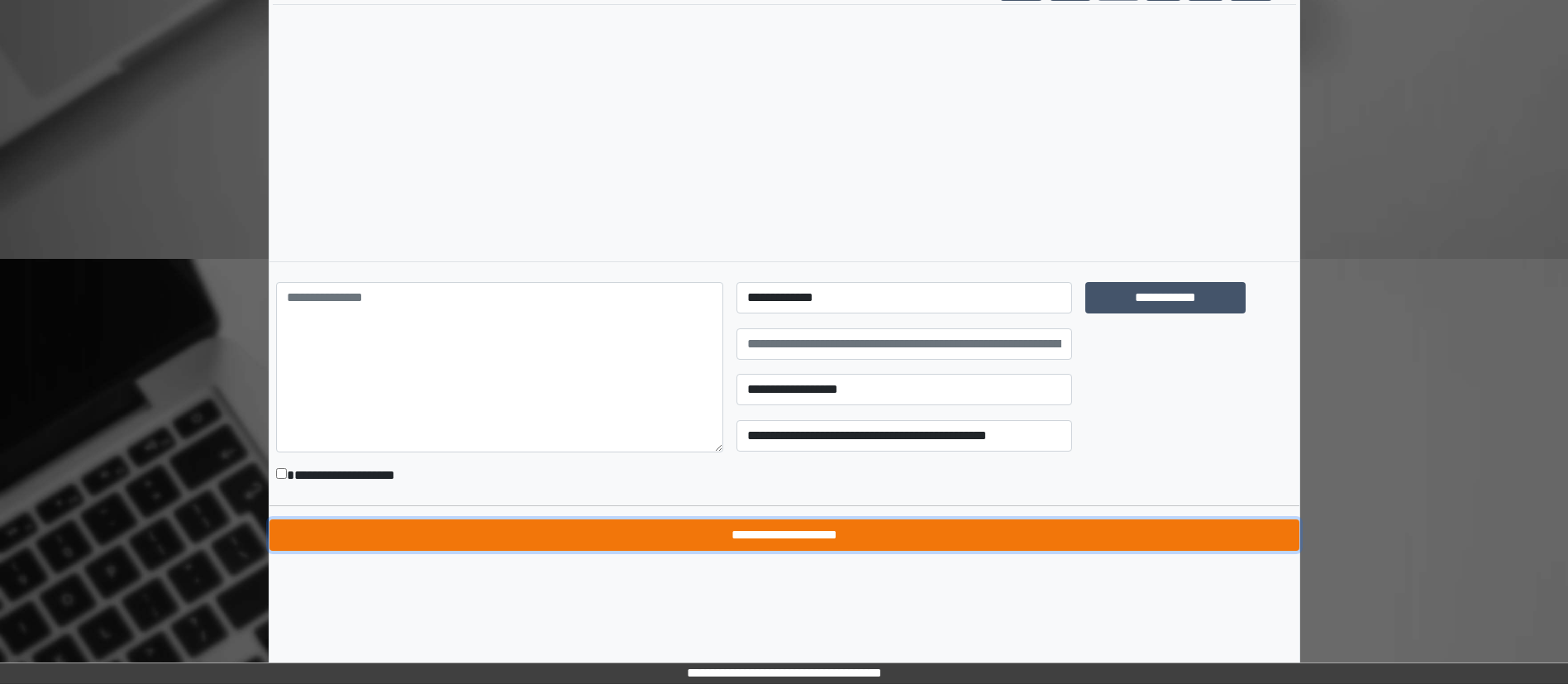 click on "**********" at bounding box center (784, 535) 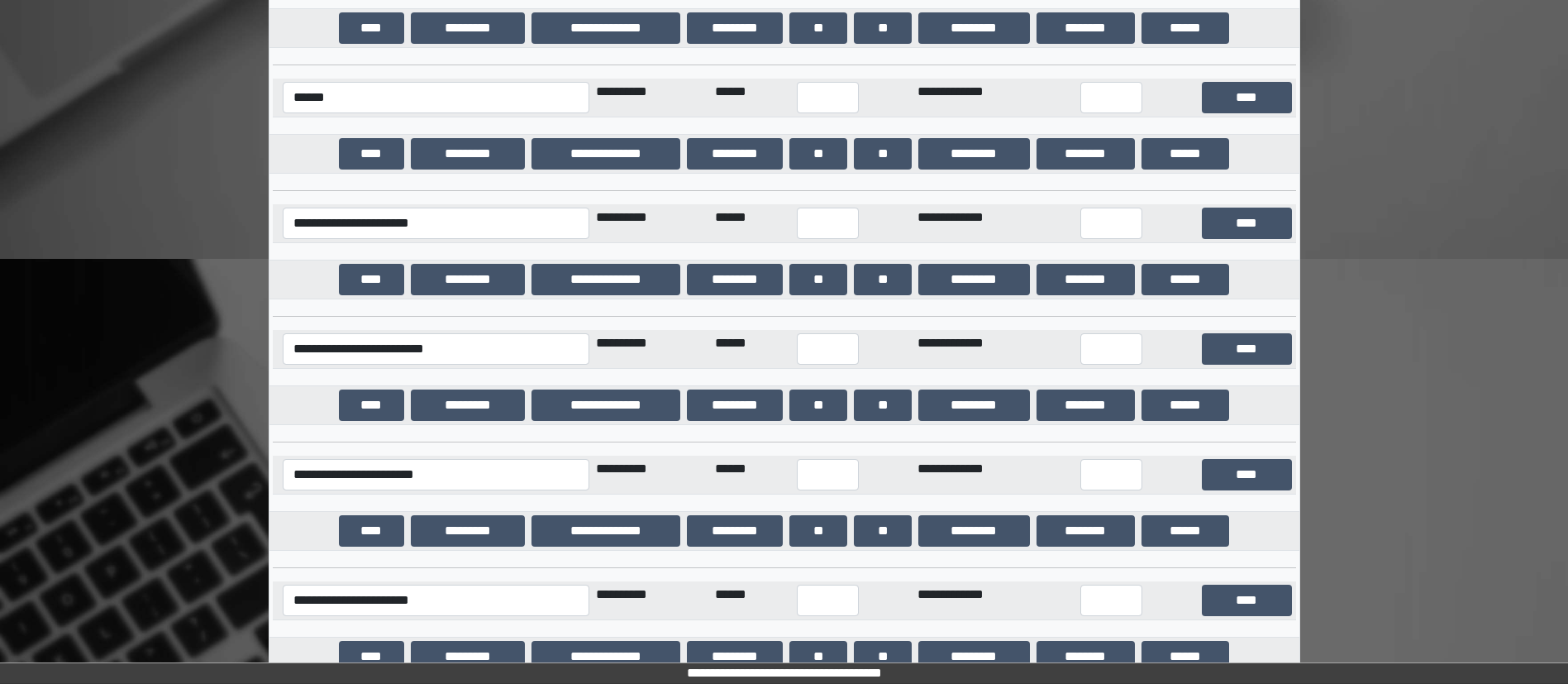 scroll, scrollTop: 15488, scrollLeft: 0, axis: vertical 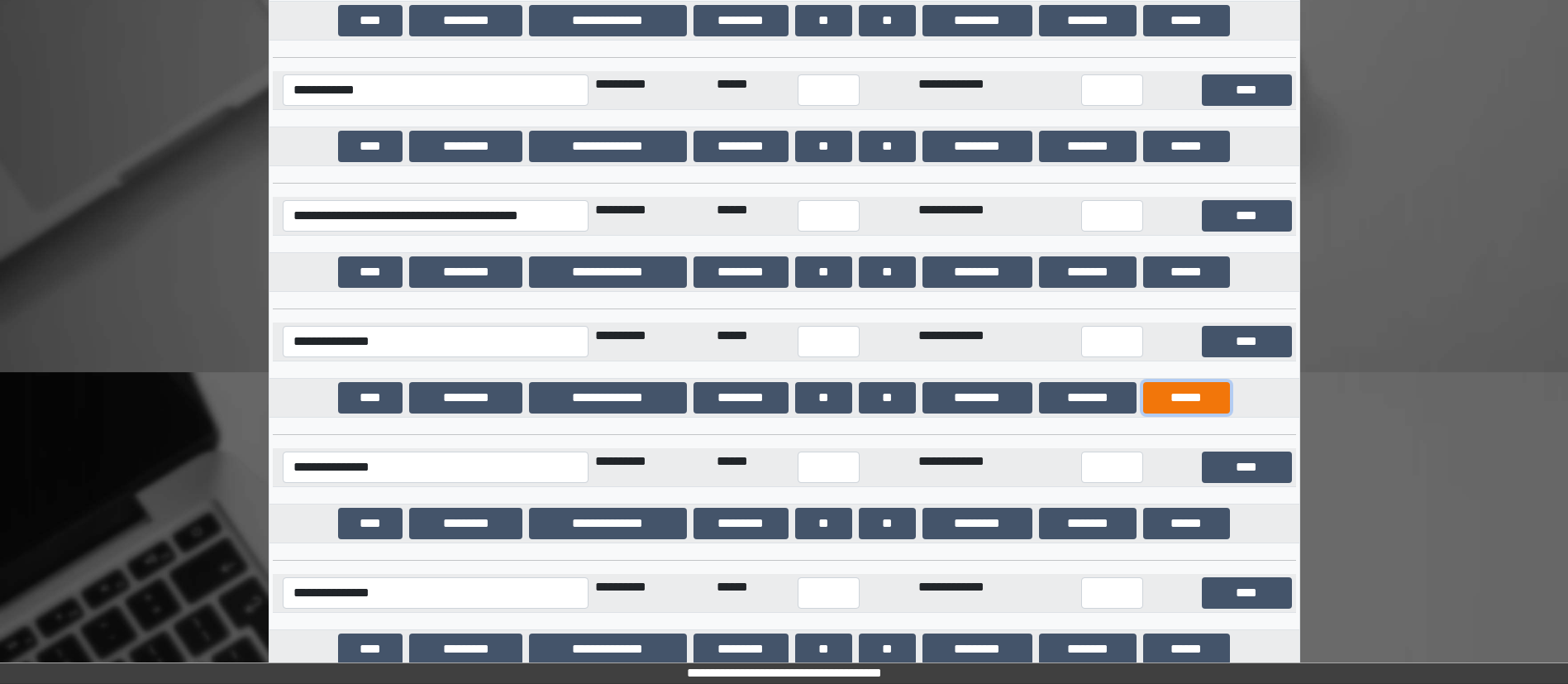 click on "******" at bounding box center [1186, 398] 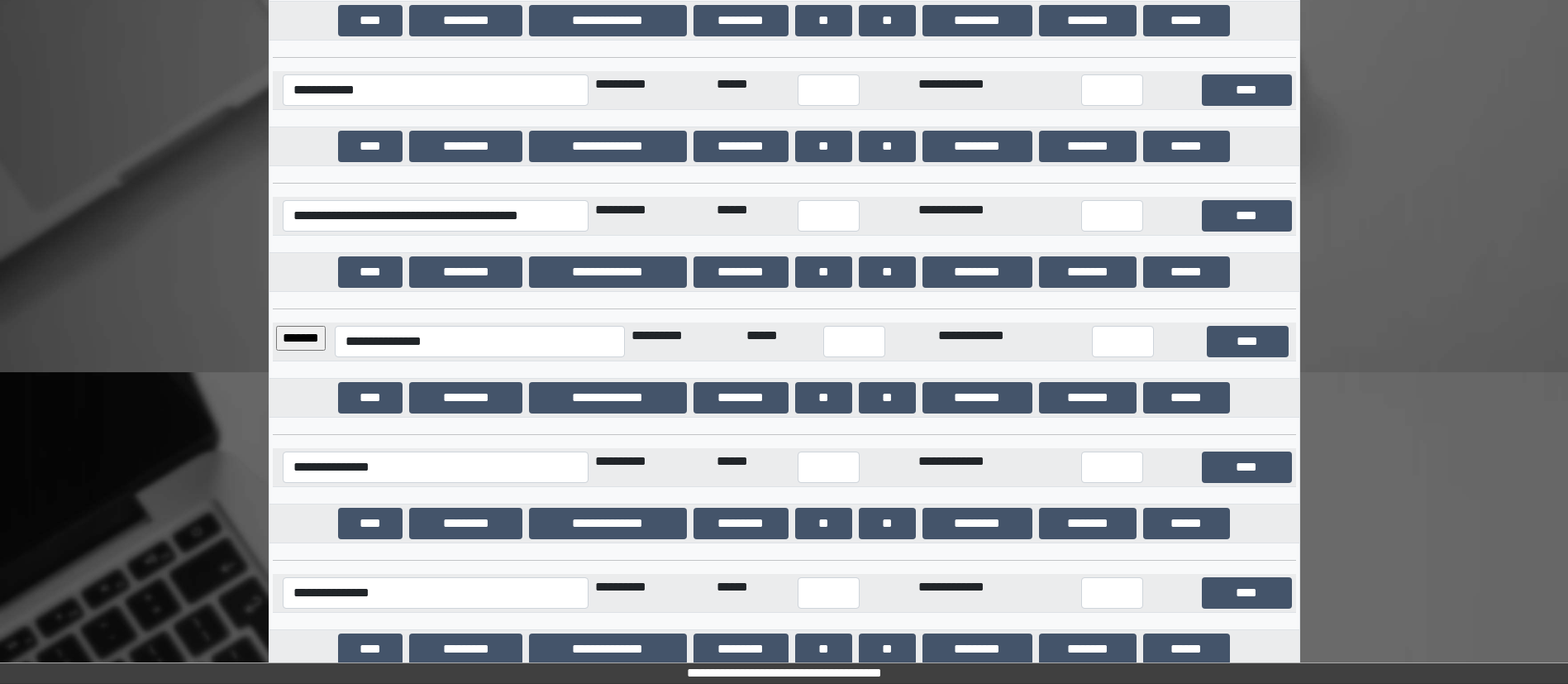 click on "*******" at bounding box center (301, 338) 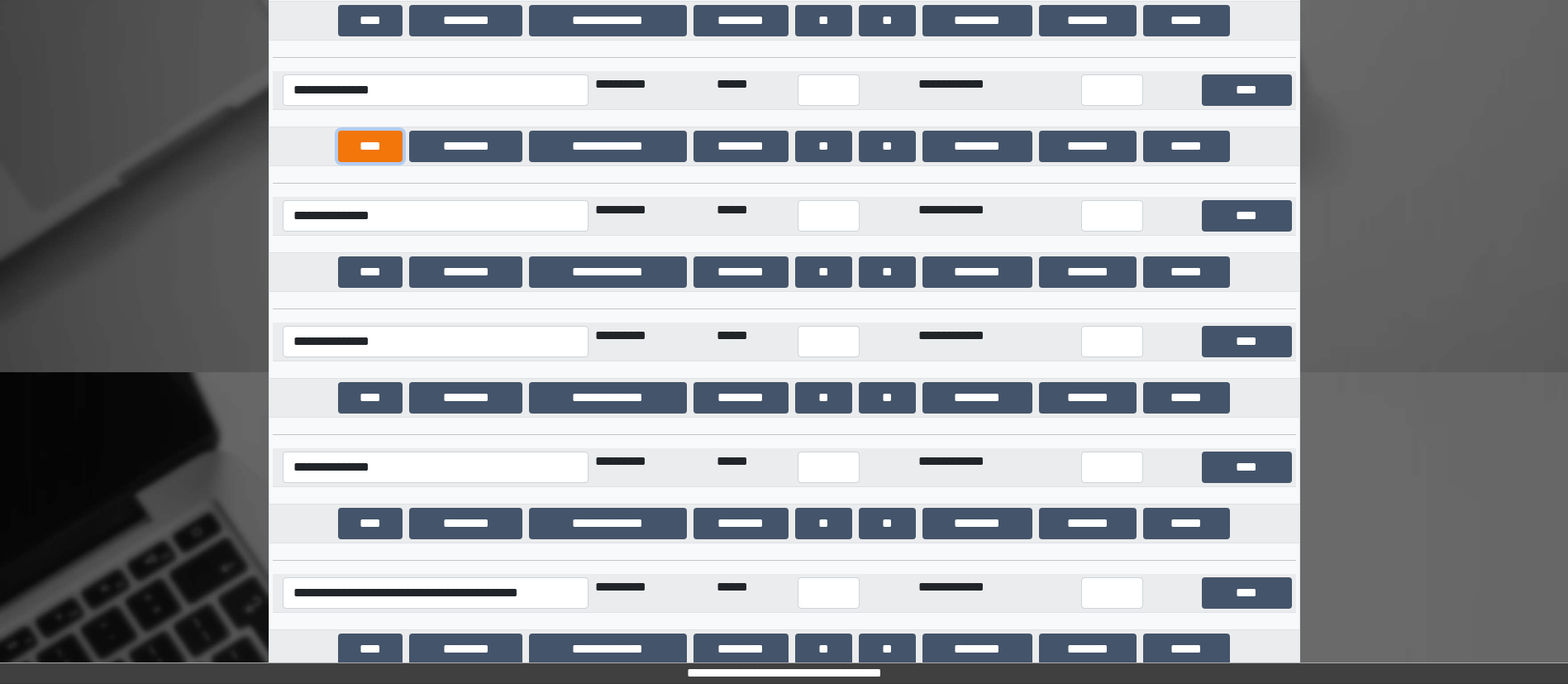 click on "****" at bounding box center [370, 146] 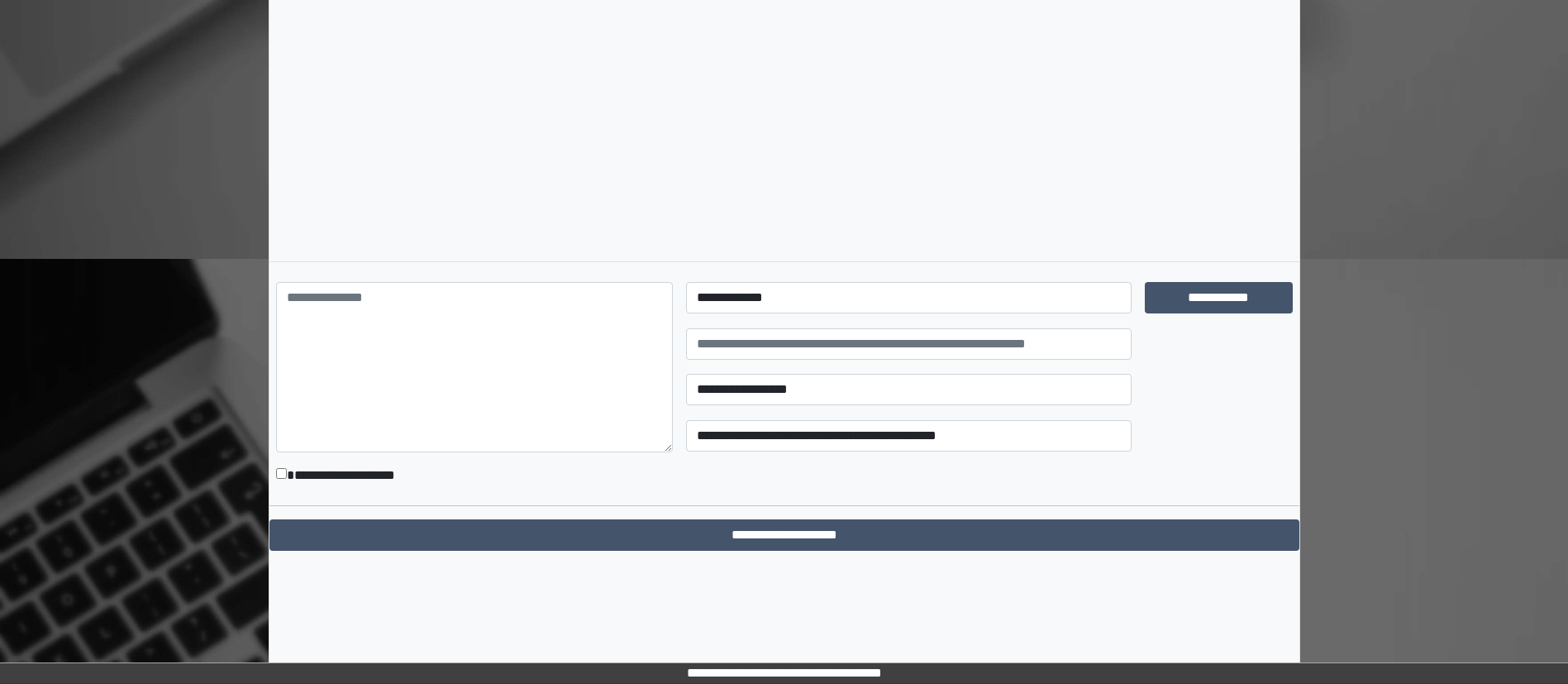 scroll, scrollTop: 584, scrollLeft: 0, axis: vertical 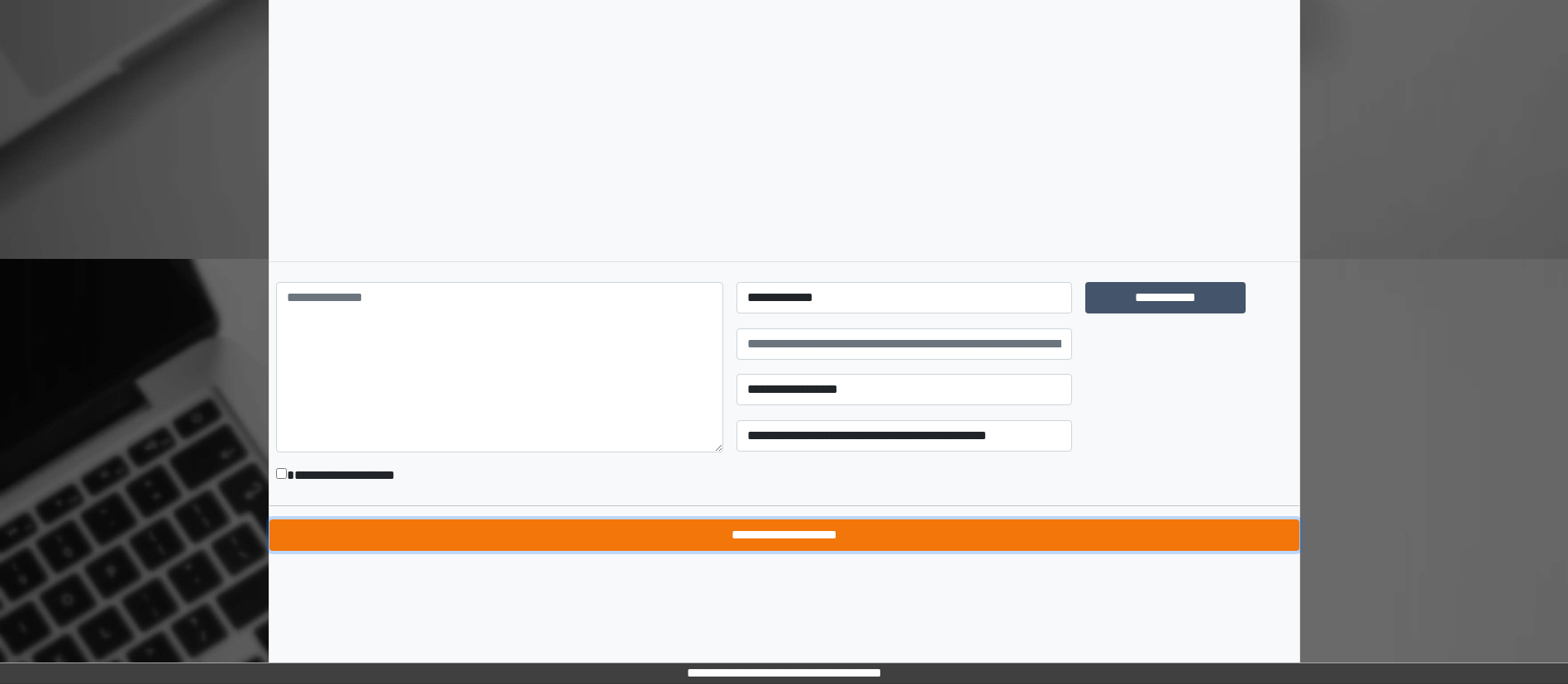 click on "**********" at bounding box center [784, 535] 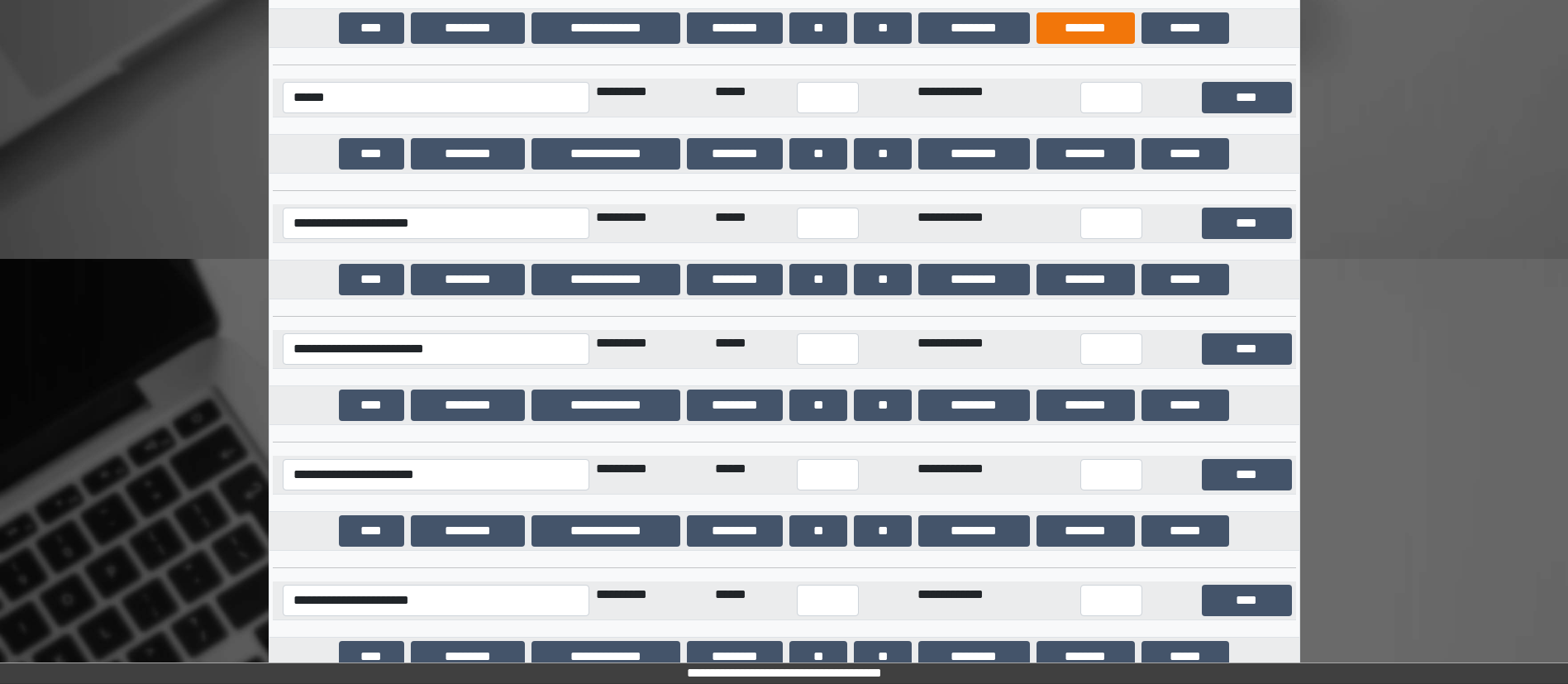 scroll, scrollTop: 15237, scrollLeft: 0, axis: vertical 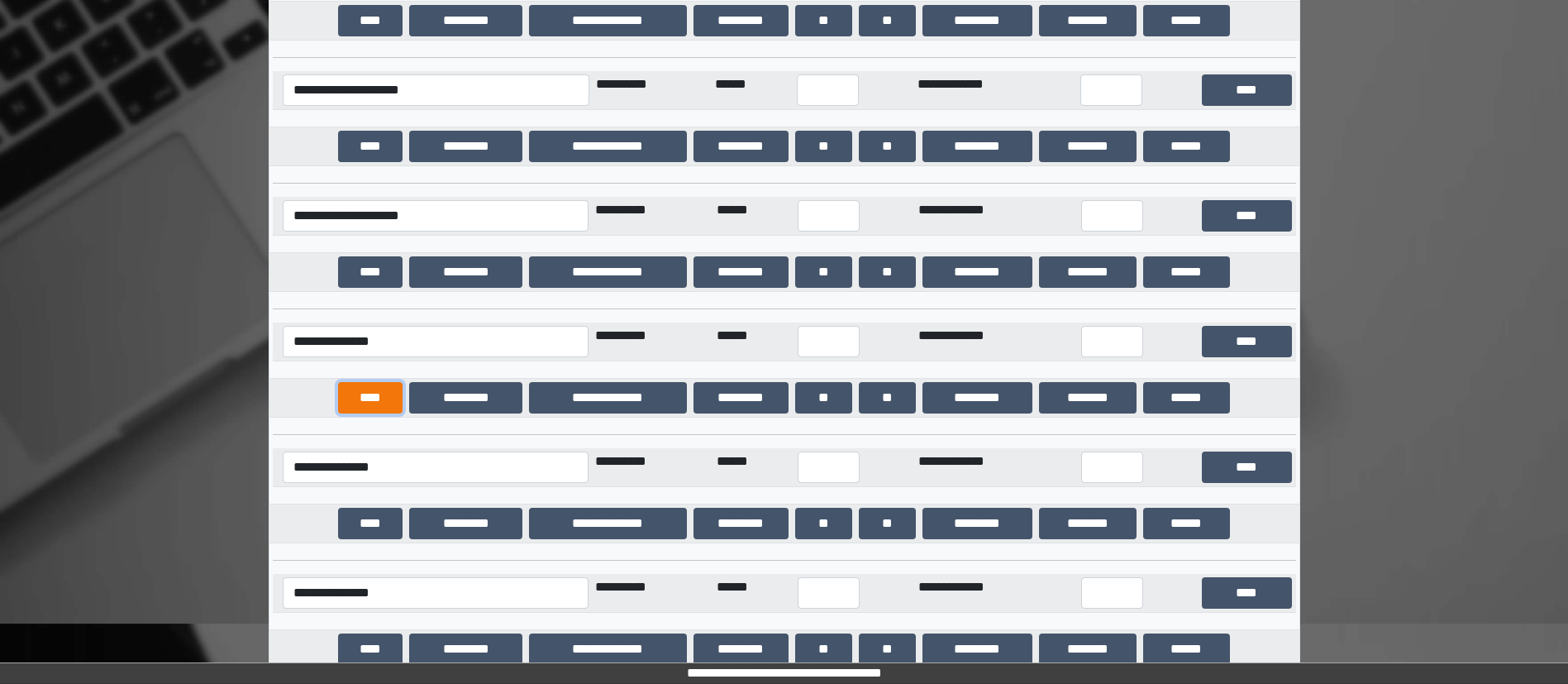 click on "****" at bounding box center [370, 398] 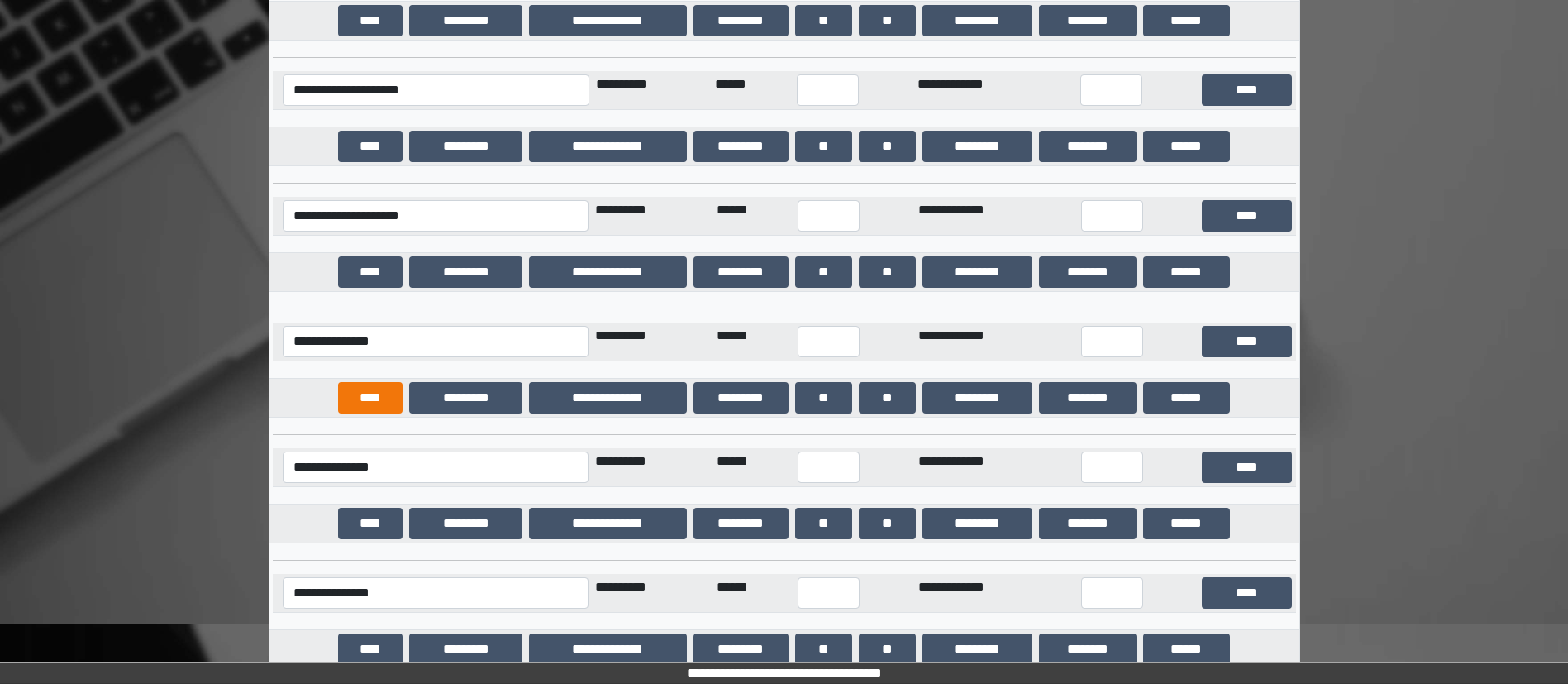 scroll, scrollTop: 584, scrollLeft: 0, axis: vertical 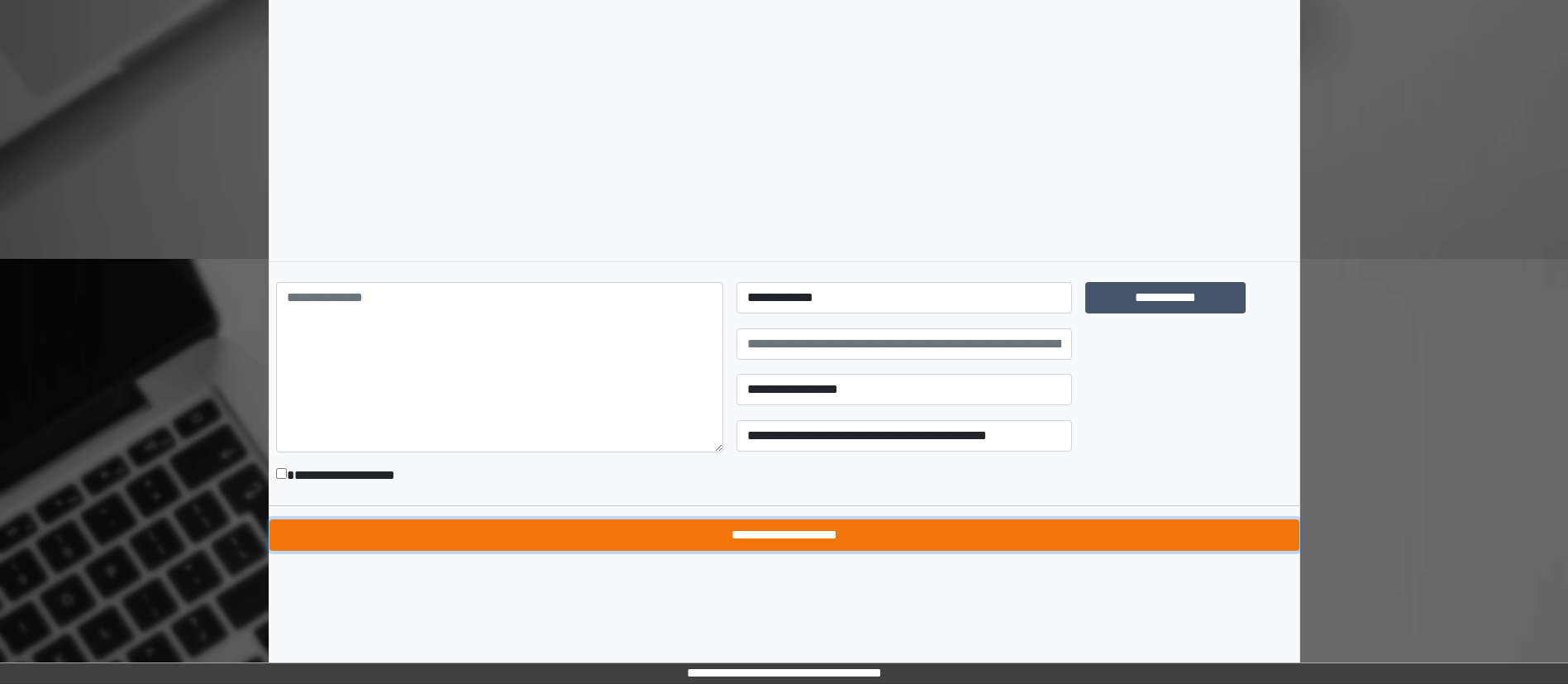 click on "**********" at bounding box center (784, 535) 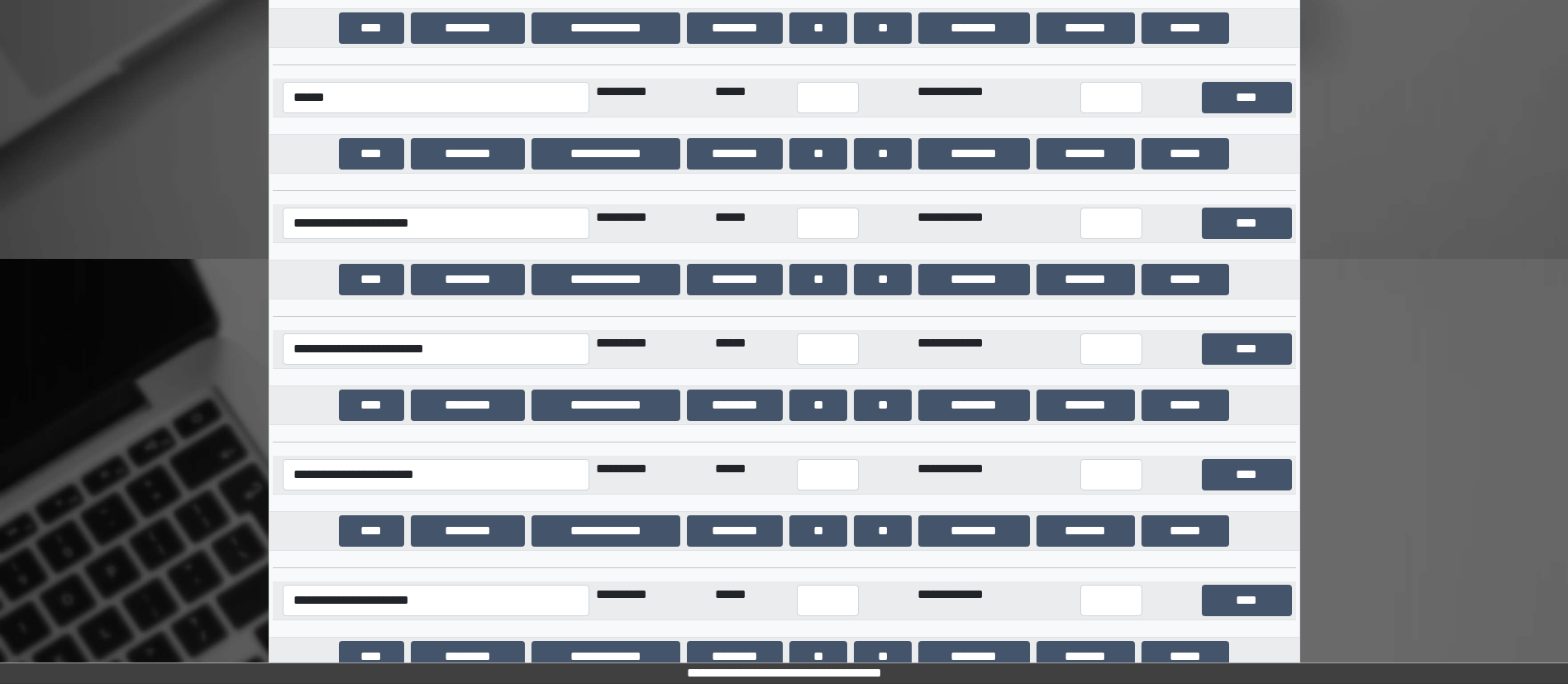 scroll, scrollTop: 15991, scrollLeft: 0, axis: vertical 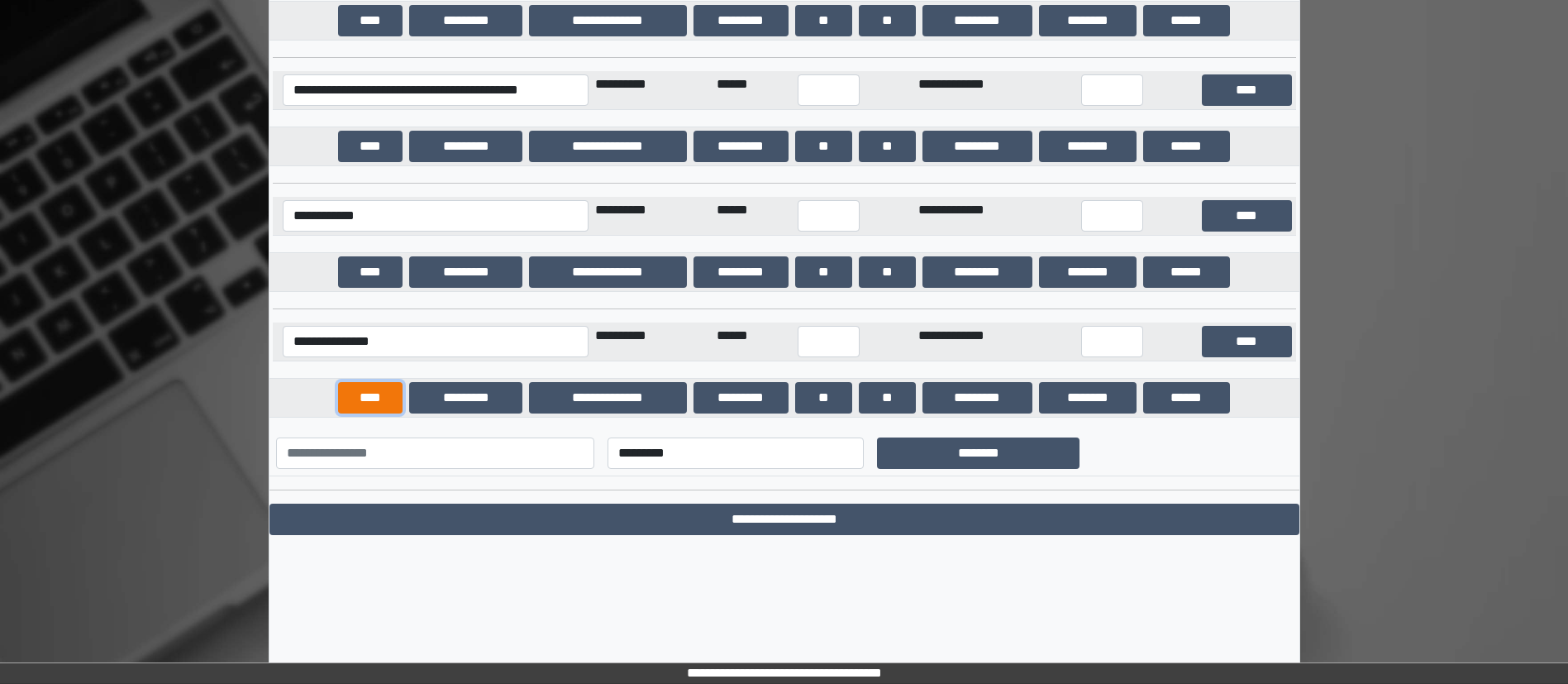 click on "****" at bounding box center [370, 398] 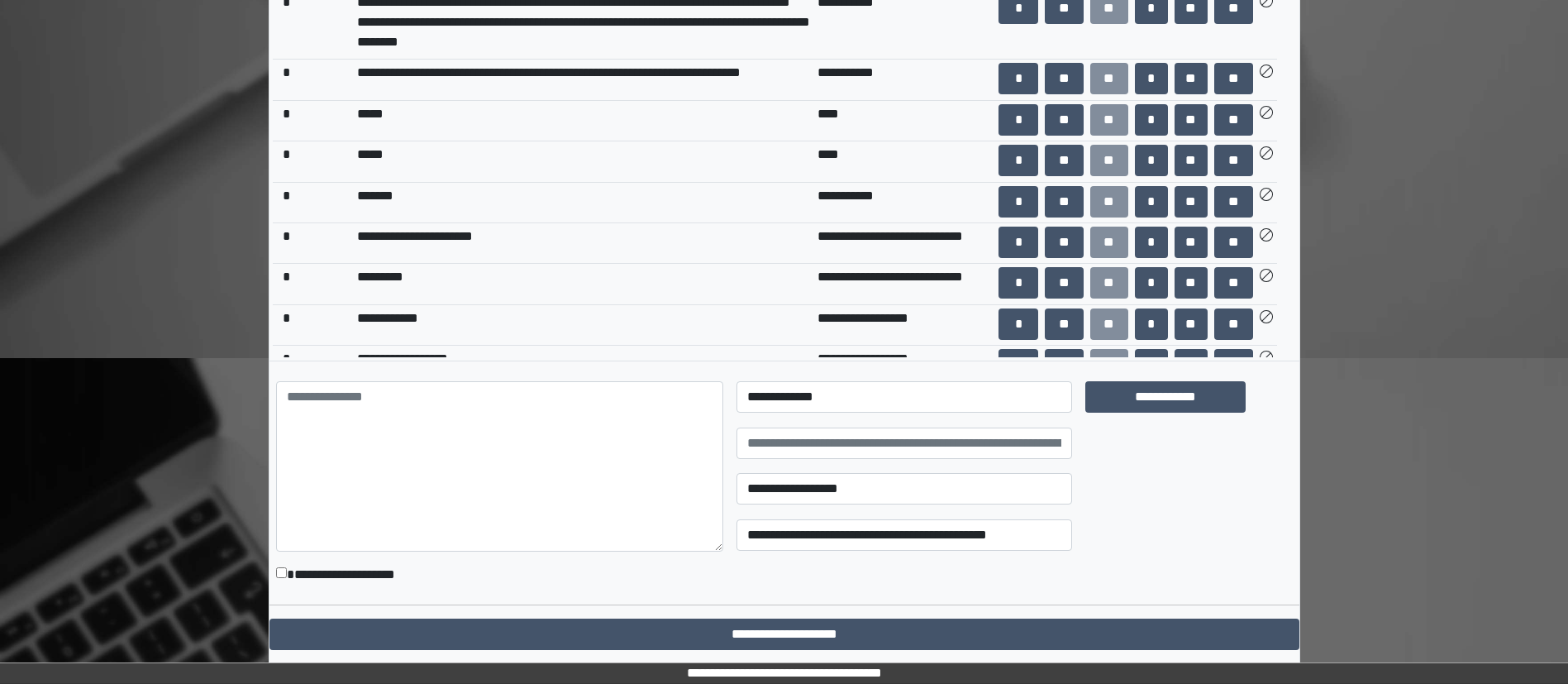 scroll, scrollTop: 542, scrollLeft: 0, axis: vertical 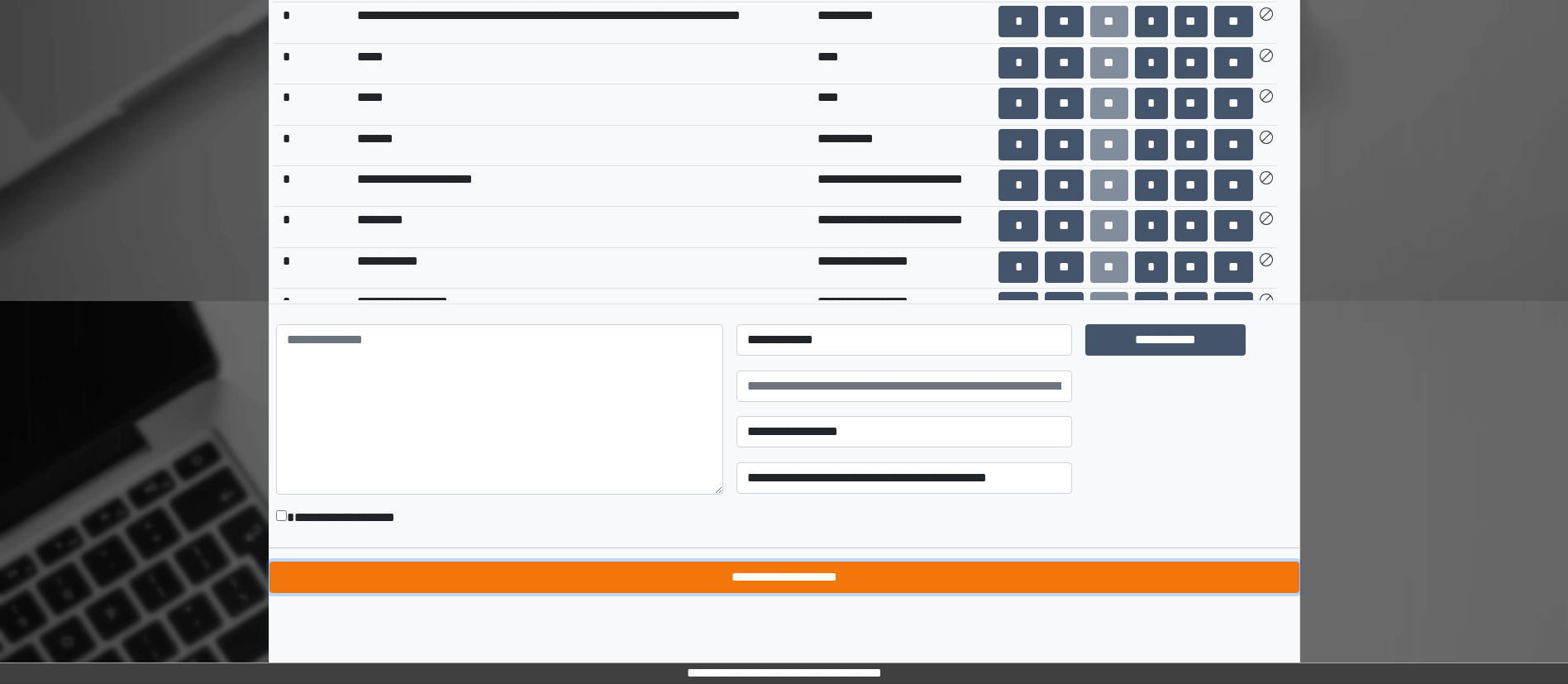 click on "**********" at bounding box center (784, 577) 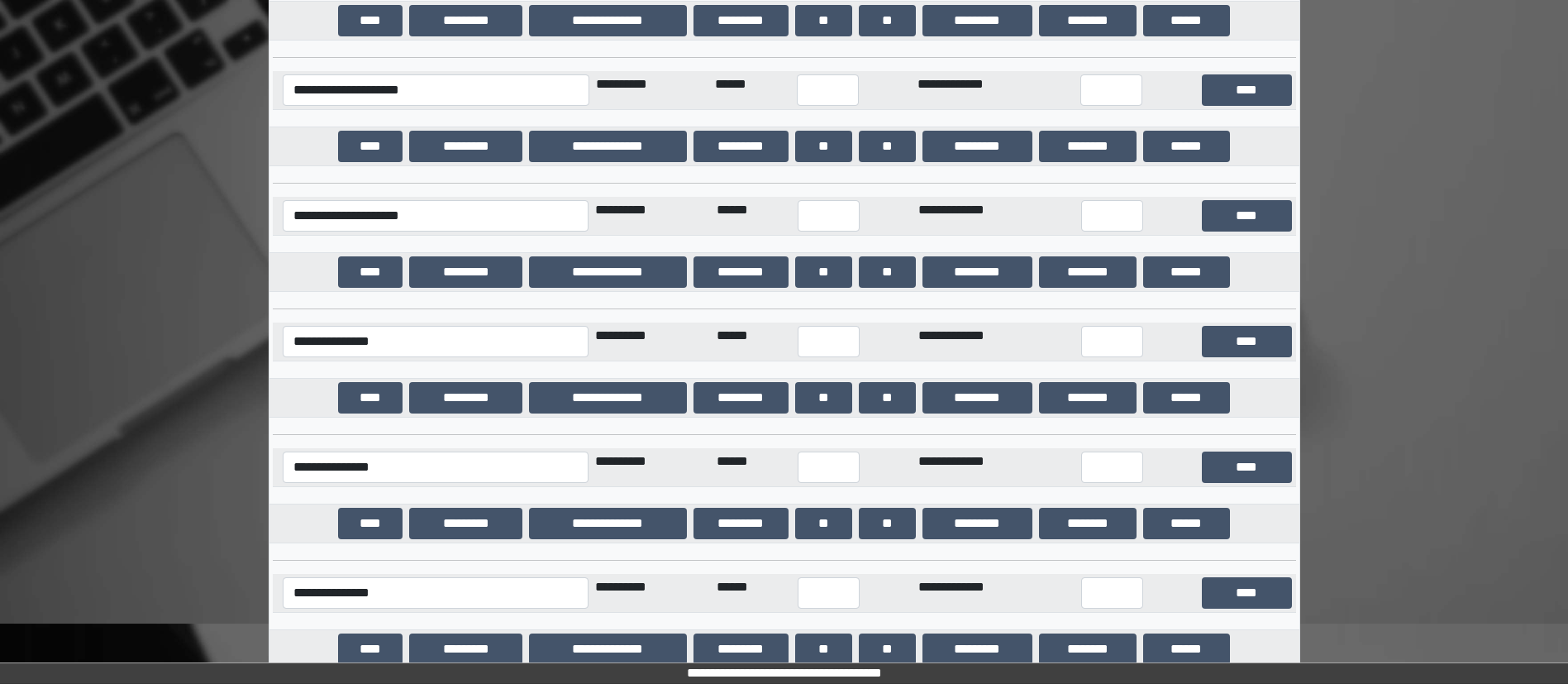 scroll, scrollTop: 15991, scrollLeft: 0, axis: vertical 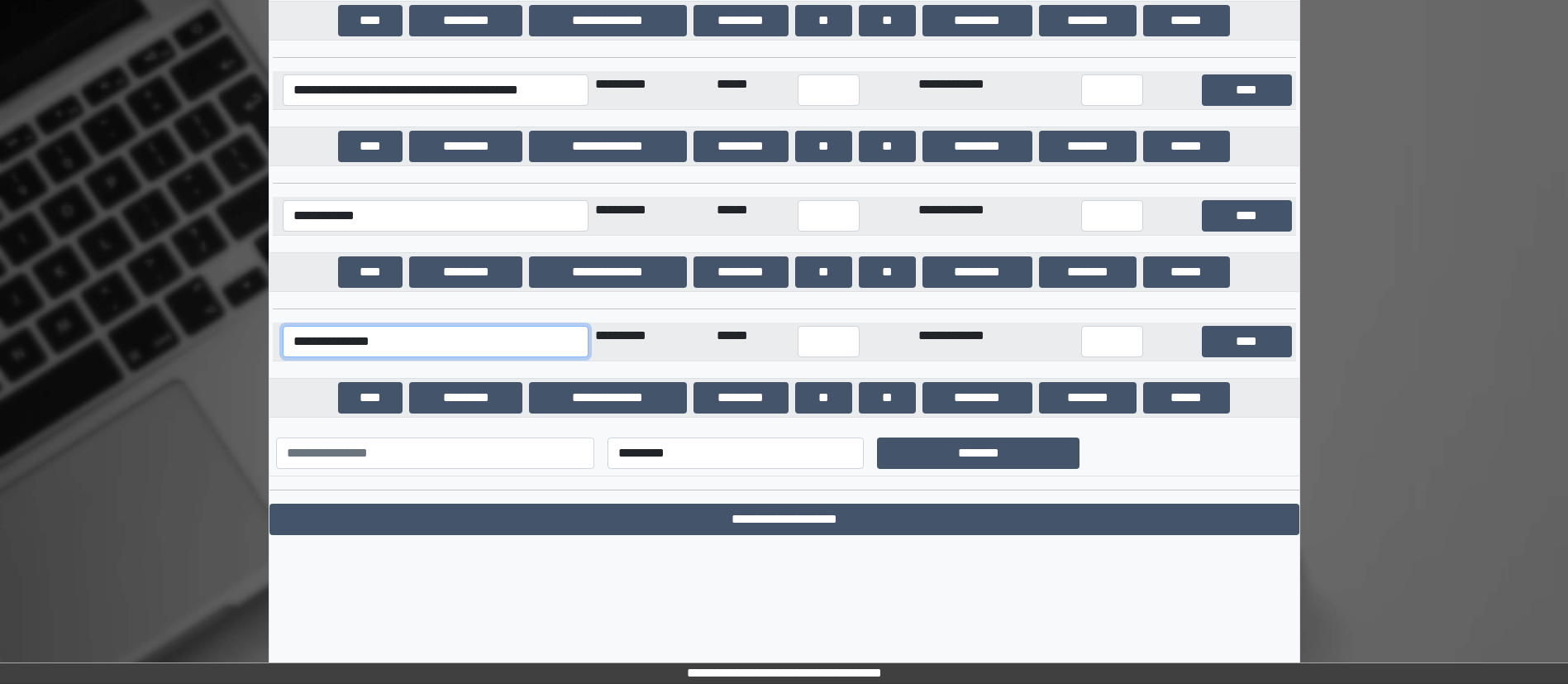 drag, startPoint x: 436, startPoint y: 343, endPoint x: 226, endPoint y: 338, distance: 210.05952 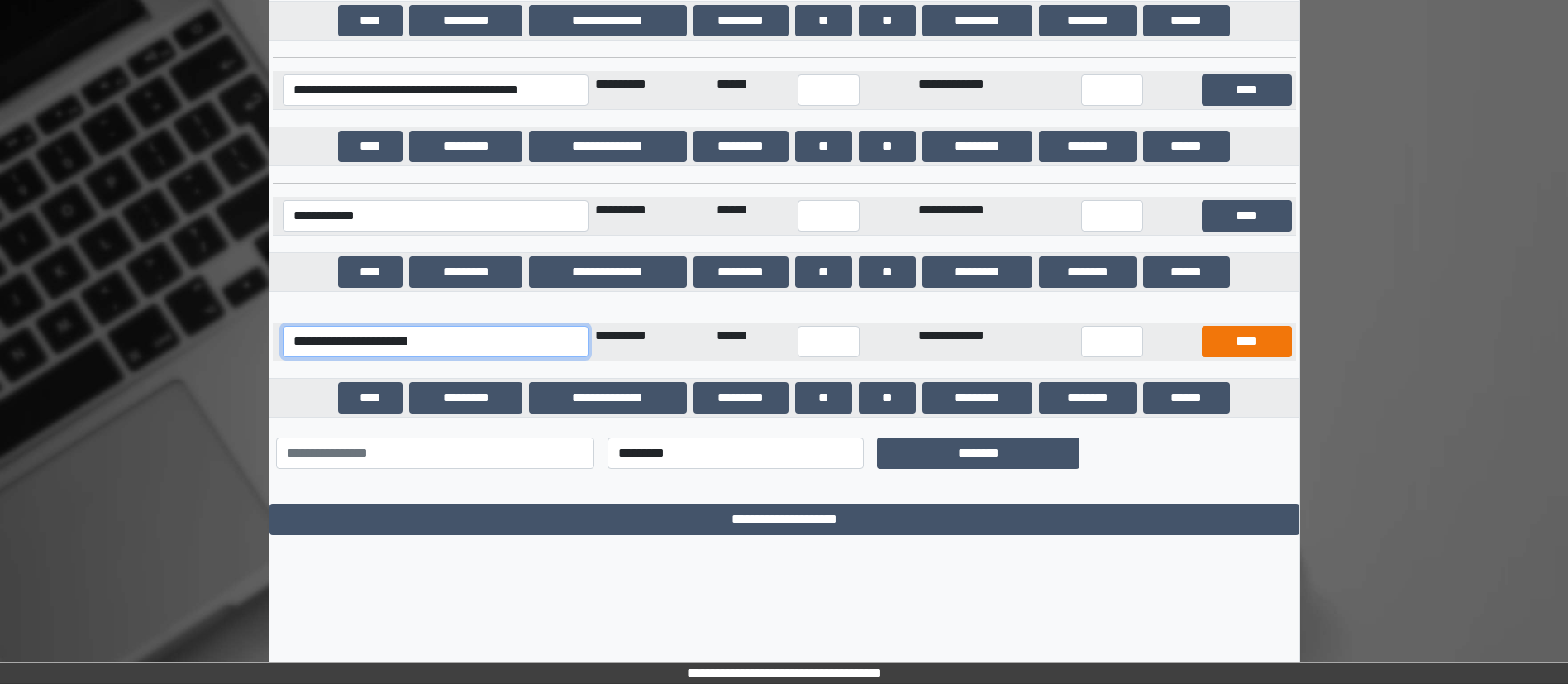 type on "**********" 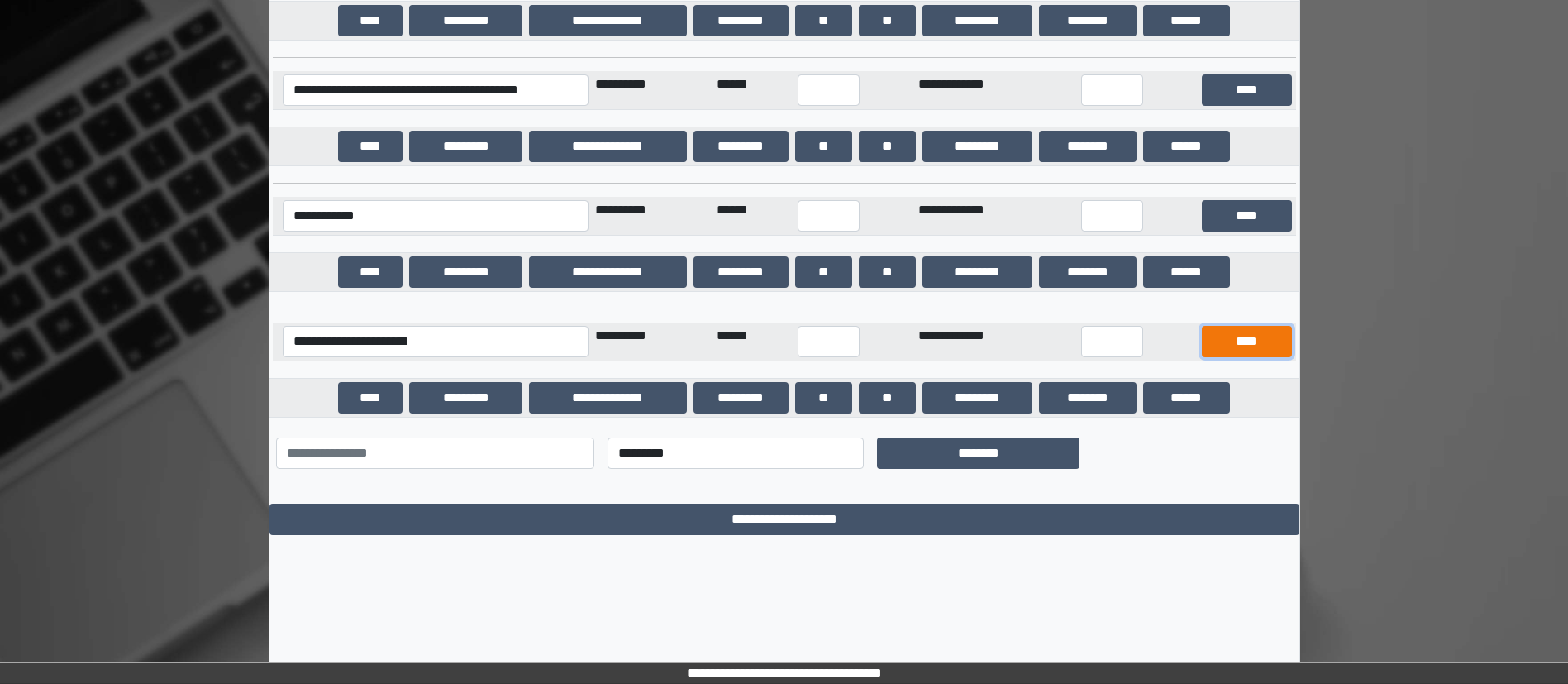 click on "****" at bounding box center [1246, 342] 